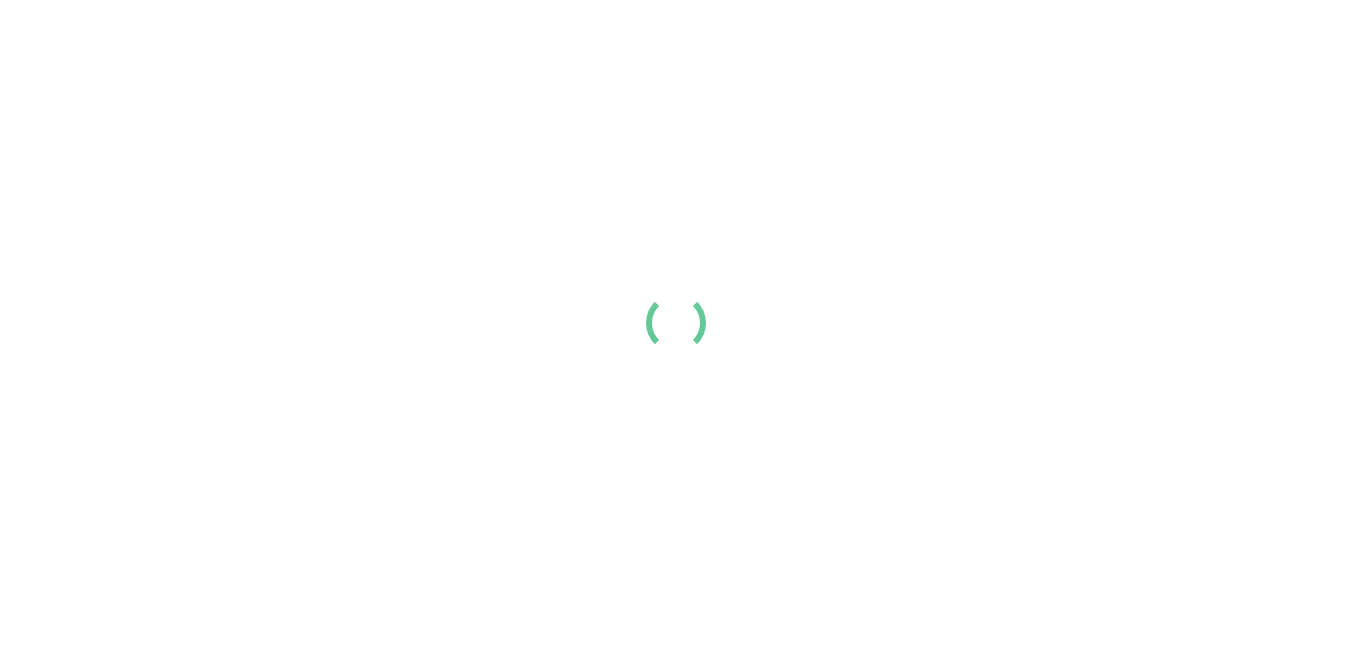 scroll, scrollTop: 0, scrollLeft: 0, axis: both 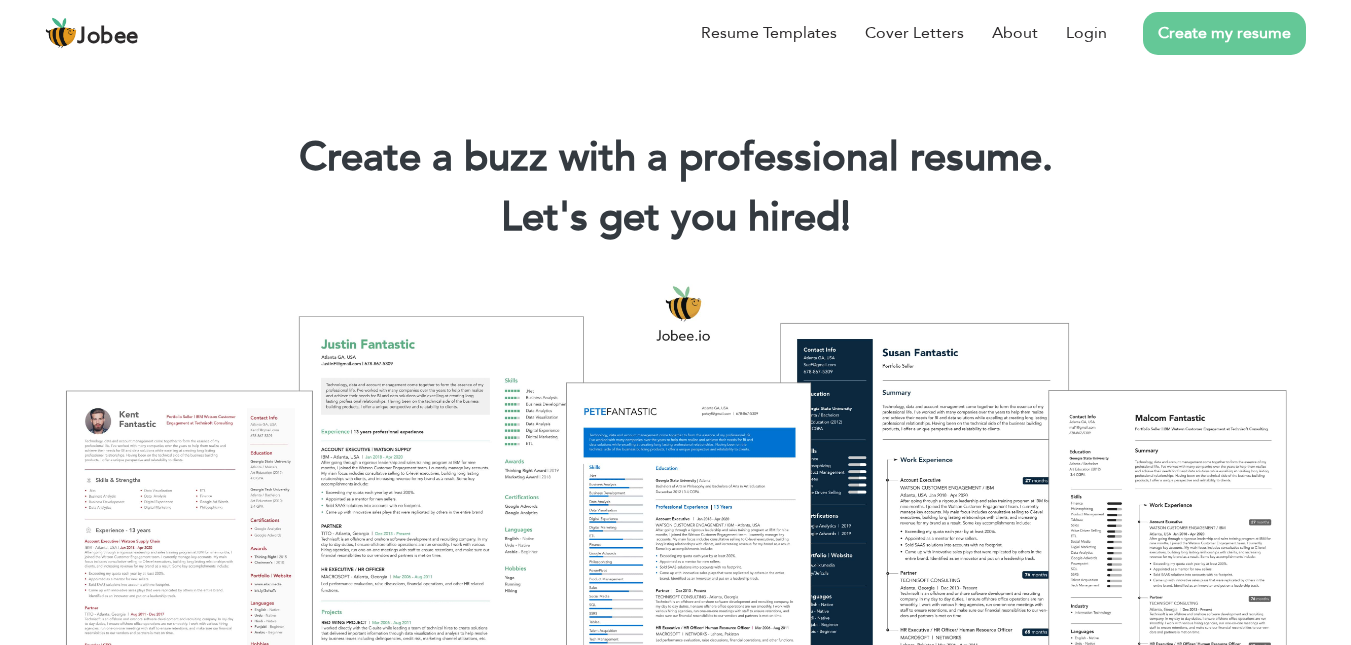 click on "Create my resume" at bounding box center (1224, 33) 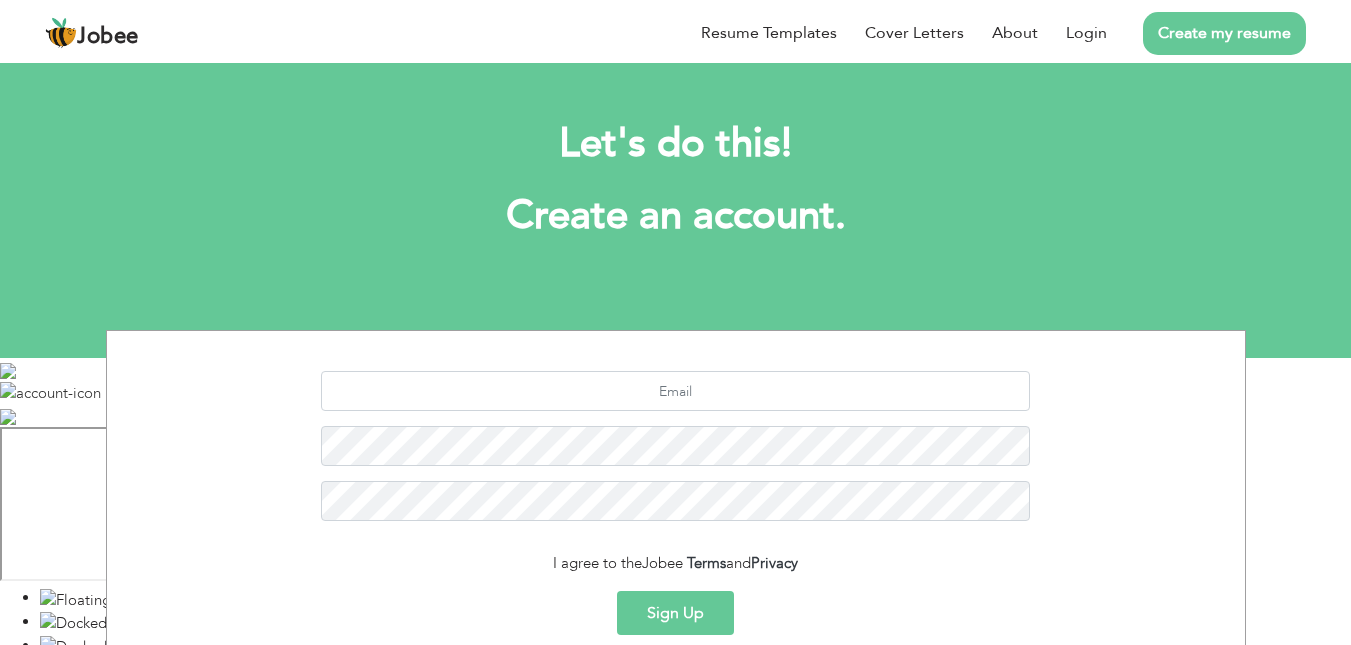 scroll, scrollTop: 0, scrollLeft: 0, axis: both 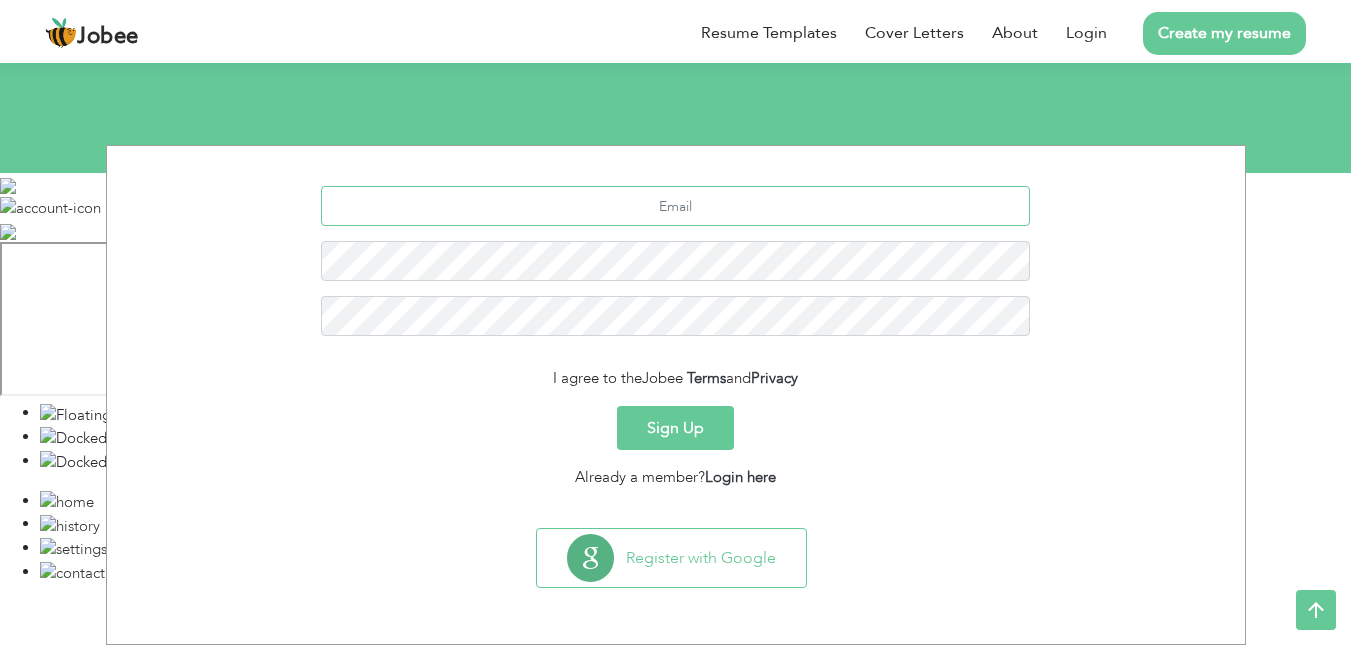 click at bounding box center [675, 206] 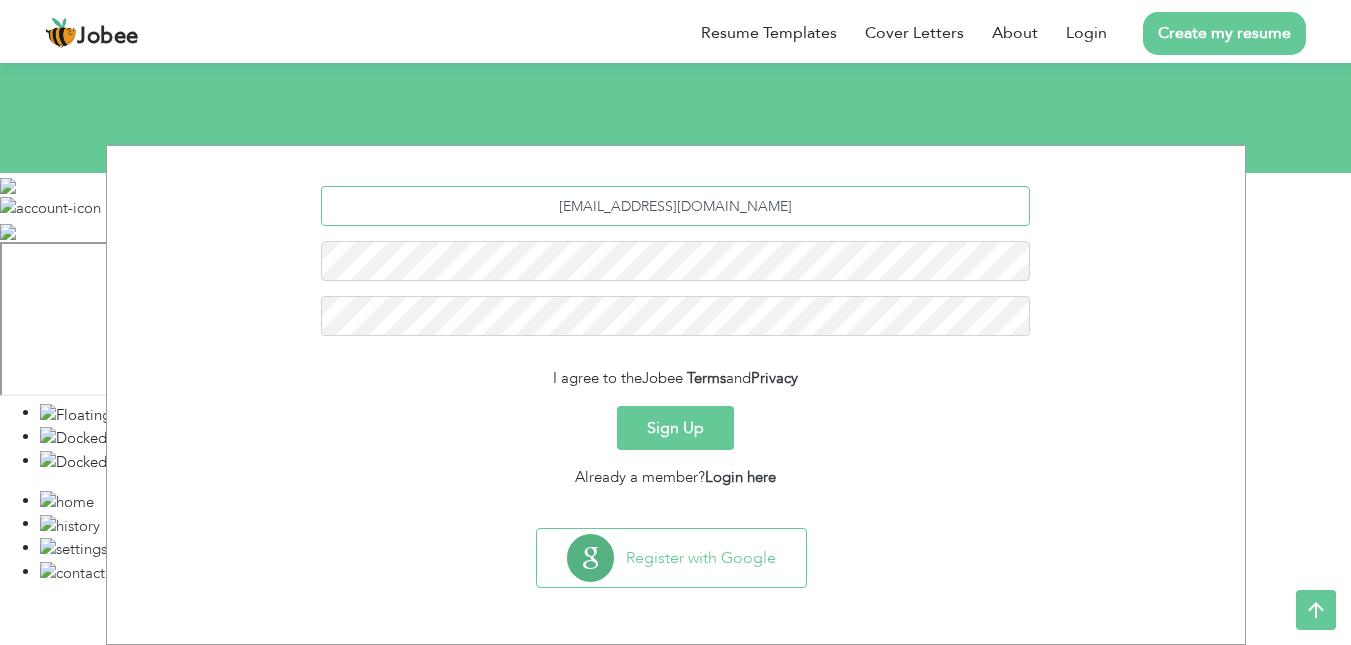 type on "junaidnawazkhan111@gmail.com" 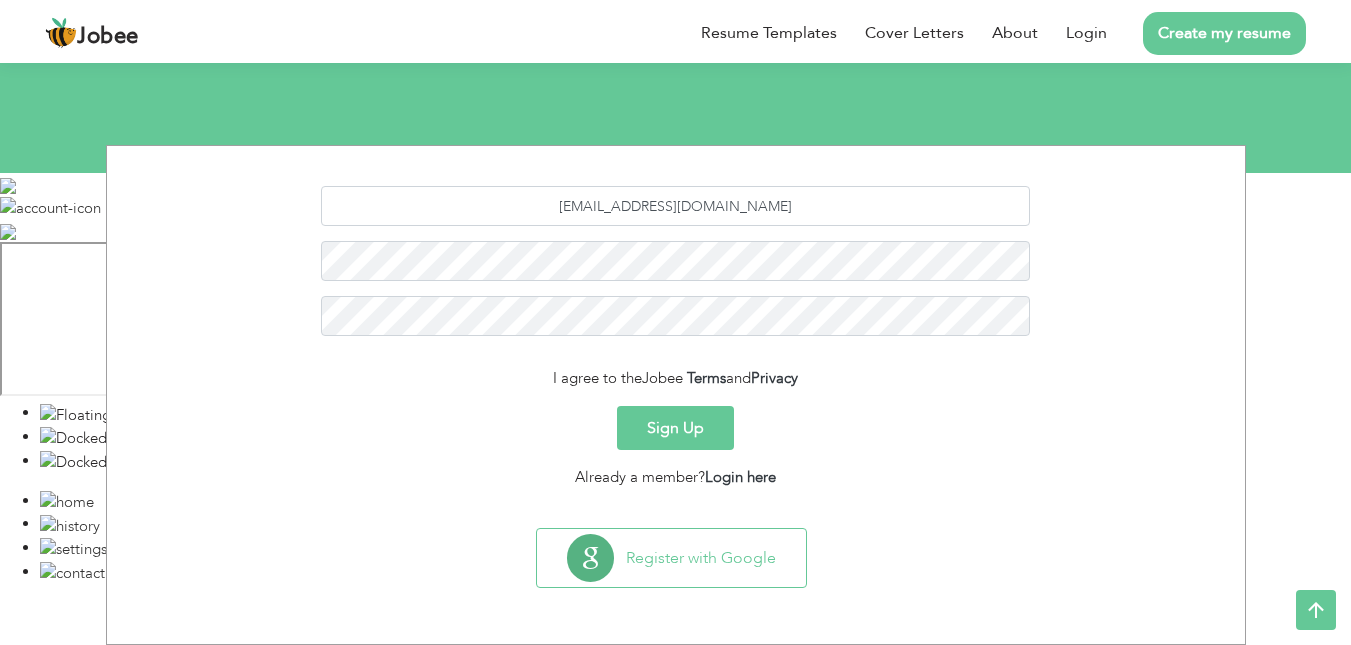 click on "Sign Up" at bounding box center [675, 428] 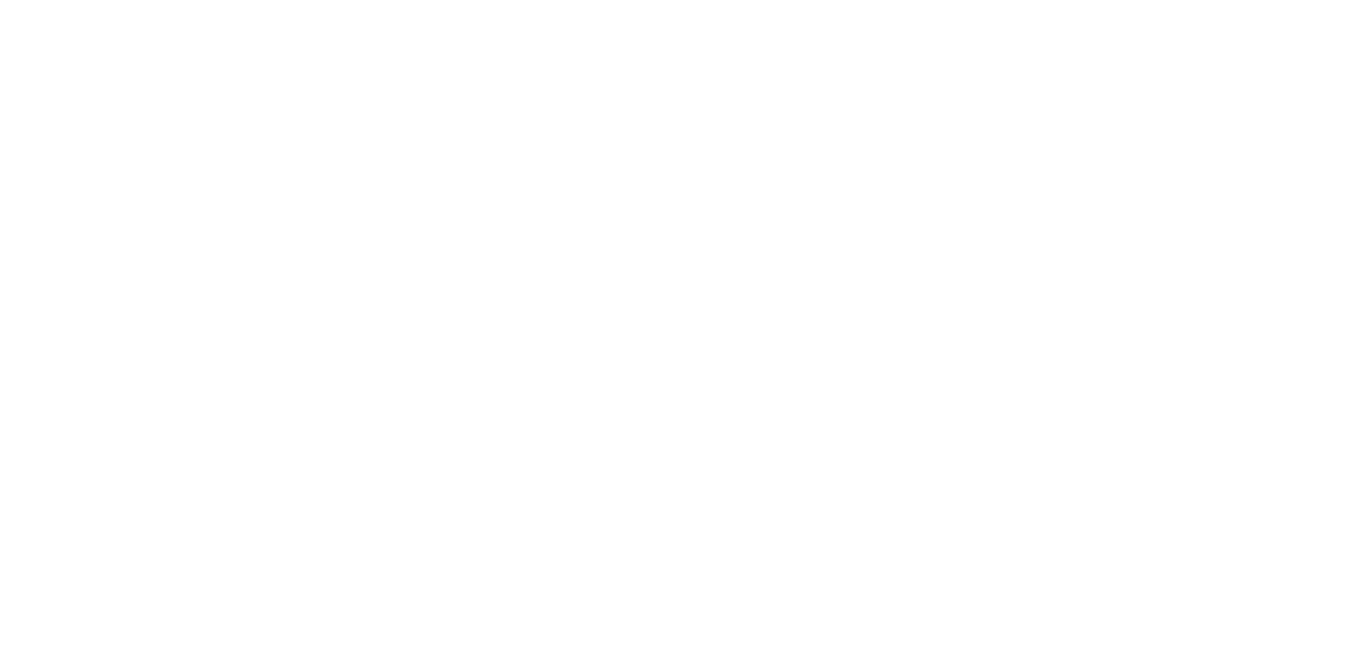 scroll, scrollTop: 0, scrollLeft: 0, axis: both 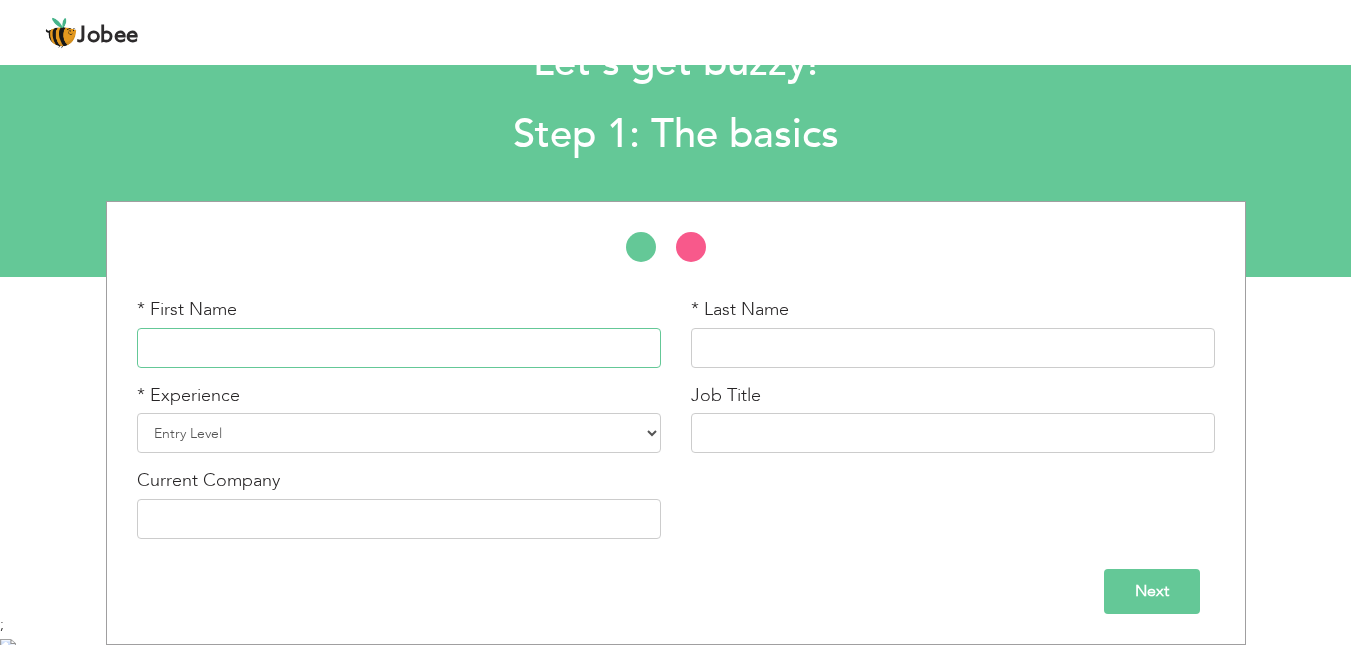 click at bounding box center (399, 348) 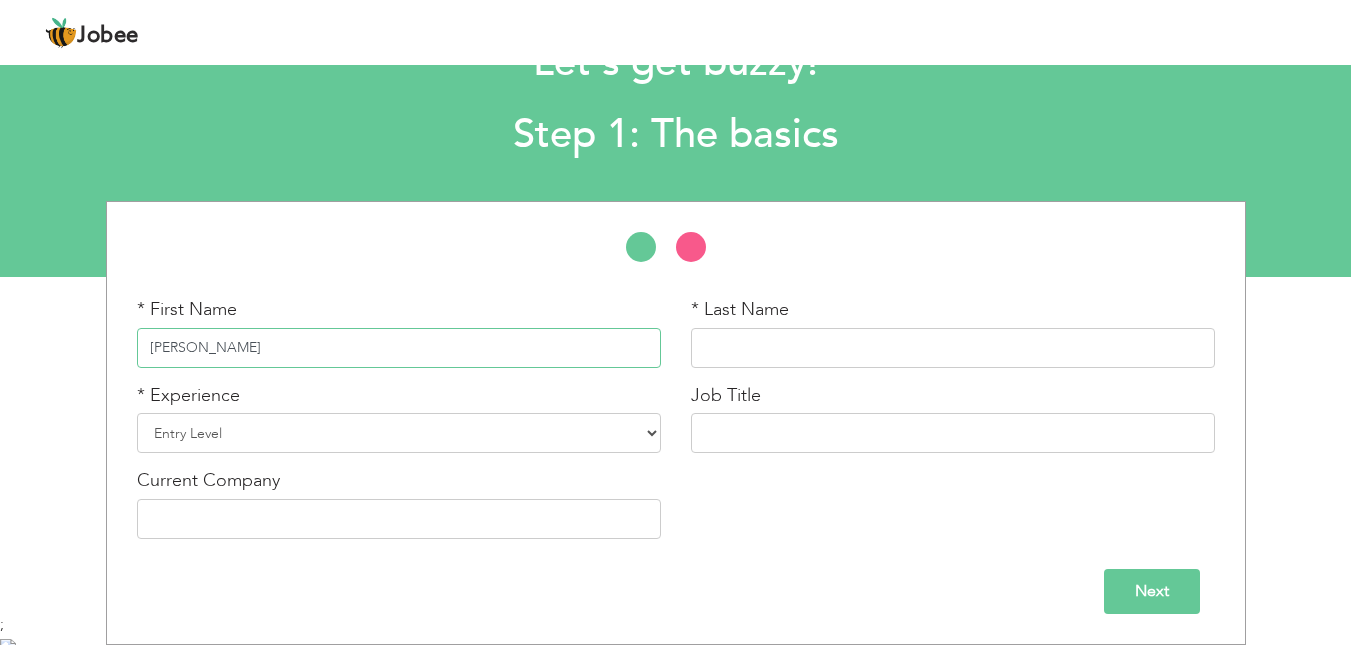 type on "Muhammad Junaid" 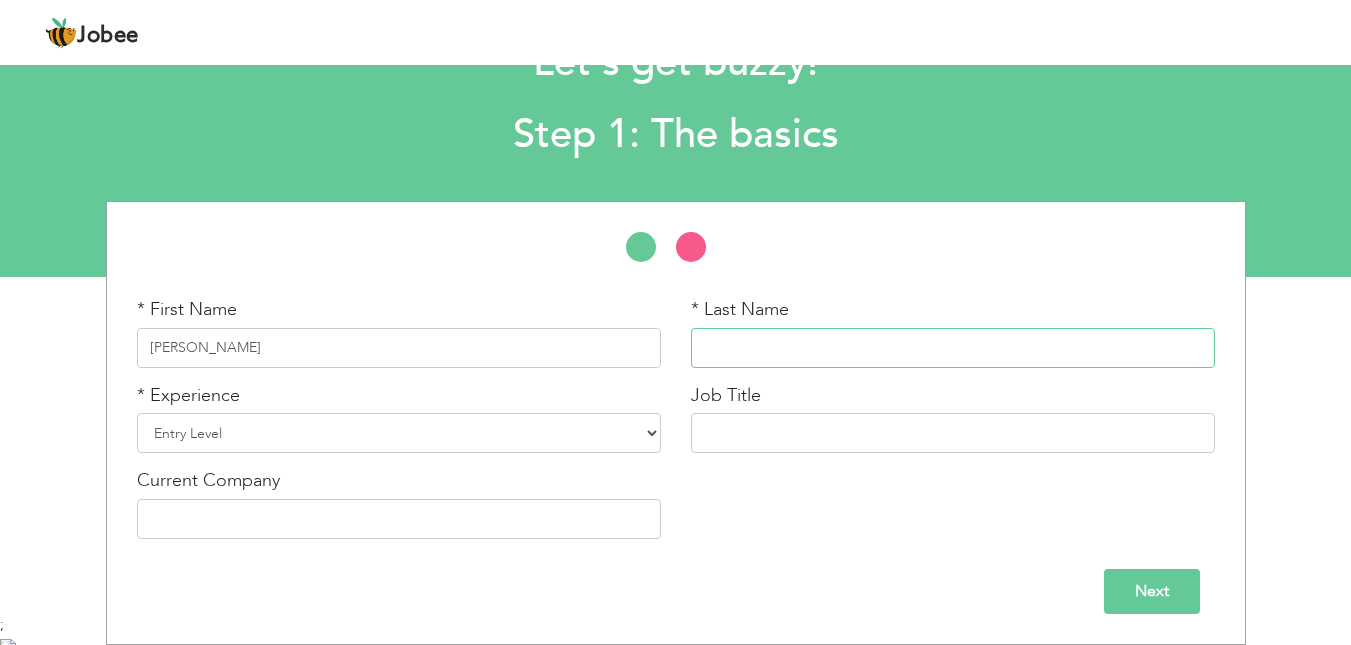 click at bounding box center (953, 348) 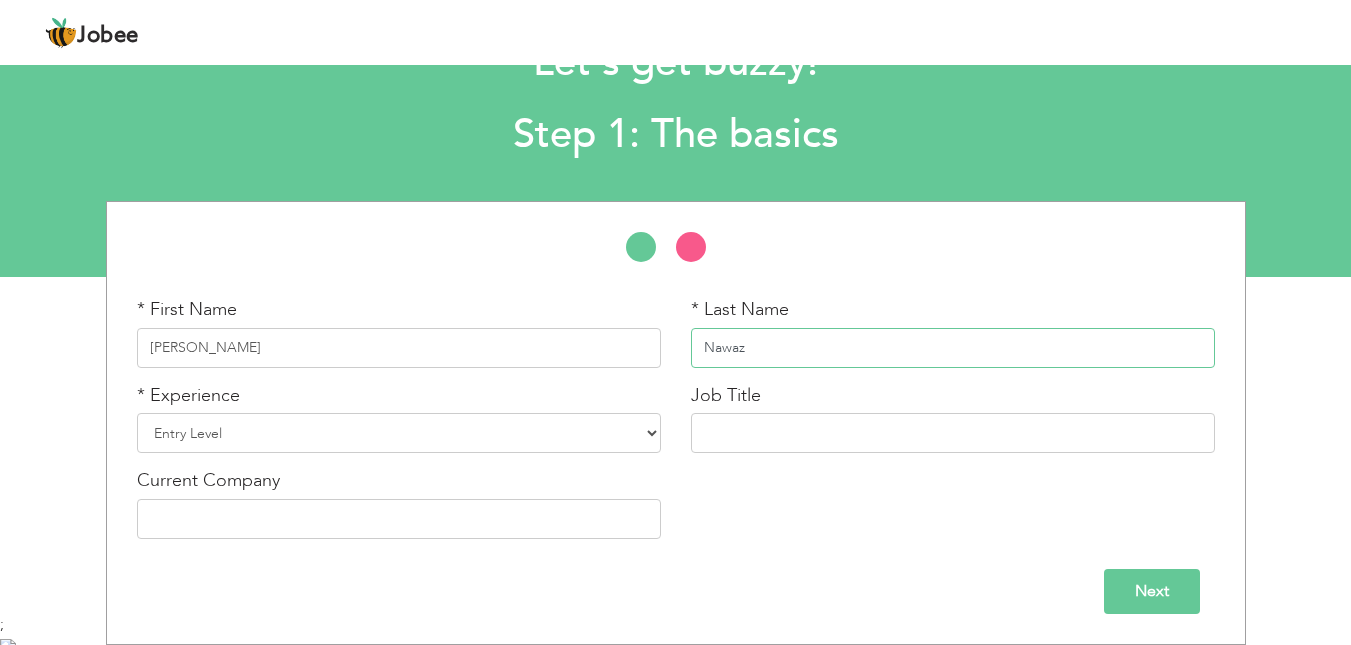 type on "Nawaz" 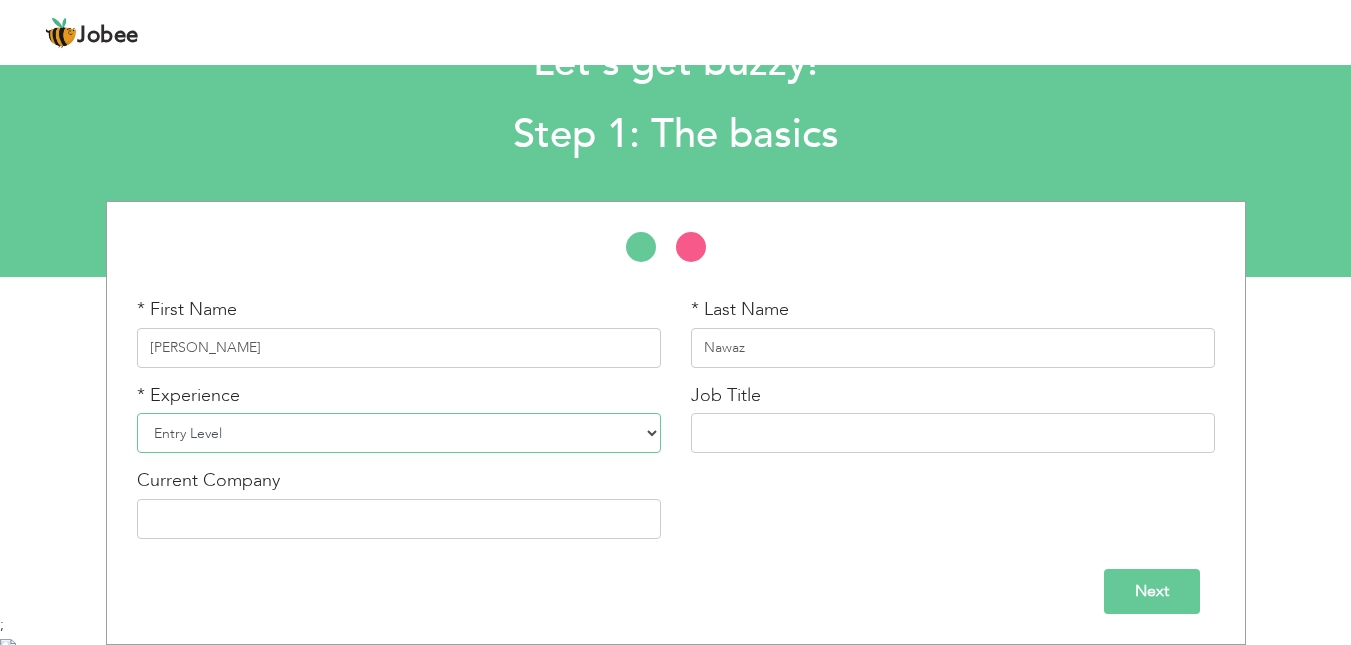 click on "Entry Level
Less than 1 Year
1 Year
2 Years
3 Years
4 Years
5 Years
6 Years
7 Years
8 Years
9 Years
10 Years
11 Years
12 Years
13 Years
14 Years
15 Years
16 Years
17 Years
18 Years
19 Years
20 Years
21 Years
22 Years
23 Years
24 Years
25 Years
26 Years
27 Years
28 Years
29 Years
30 Years
31 Years
32 Years
33 Years
34 Years
35 Years
More than 35 Years" at bounding box center [399, 433] 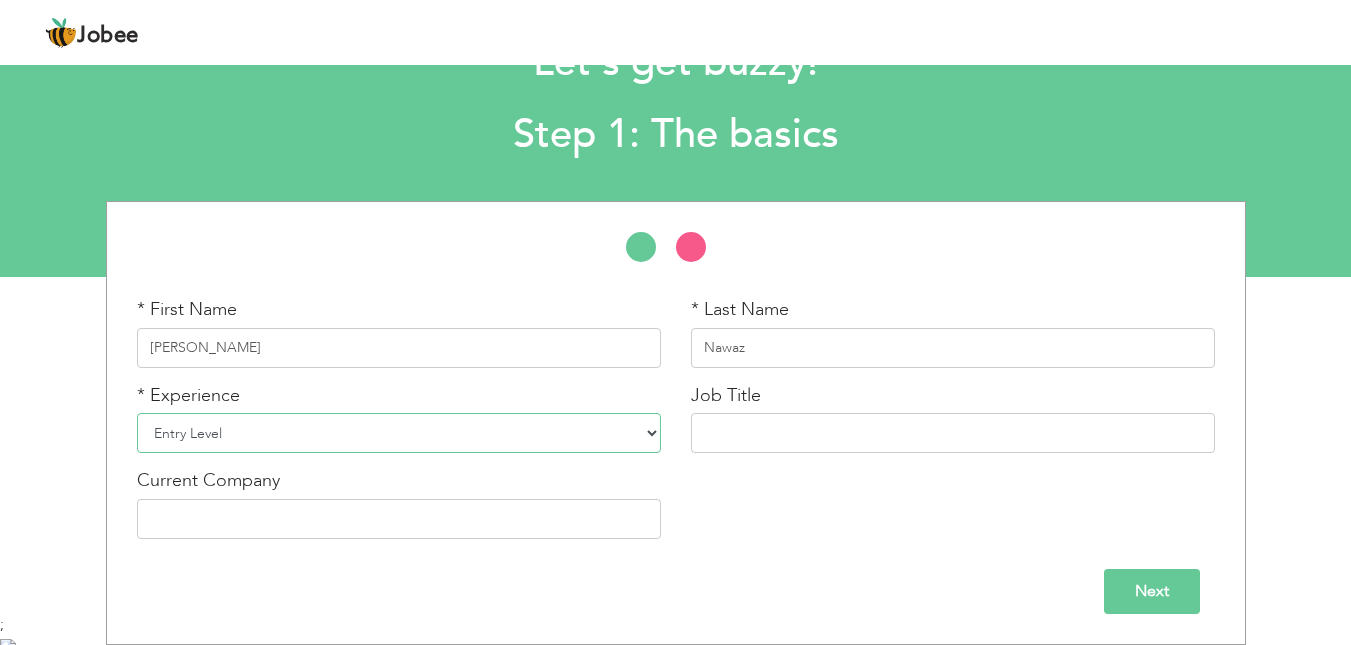 select on "4" 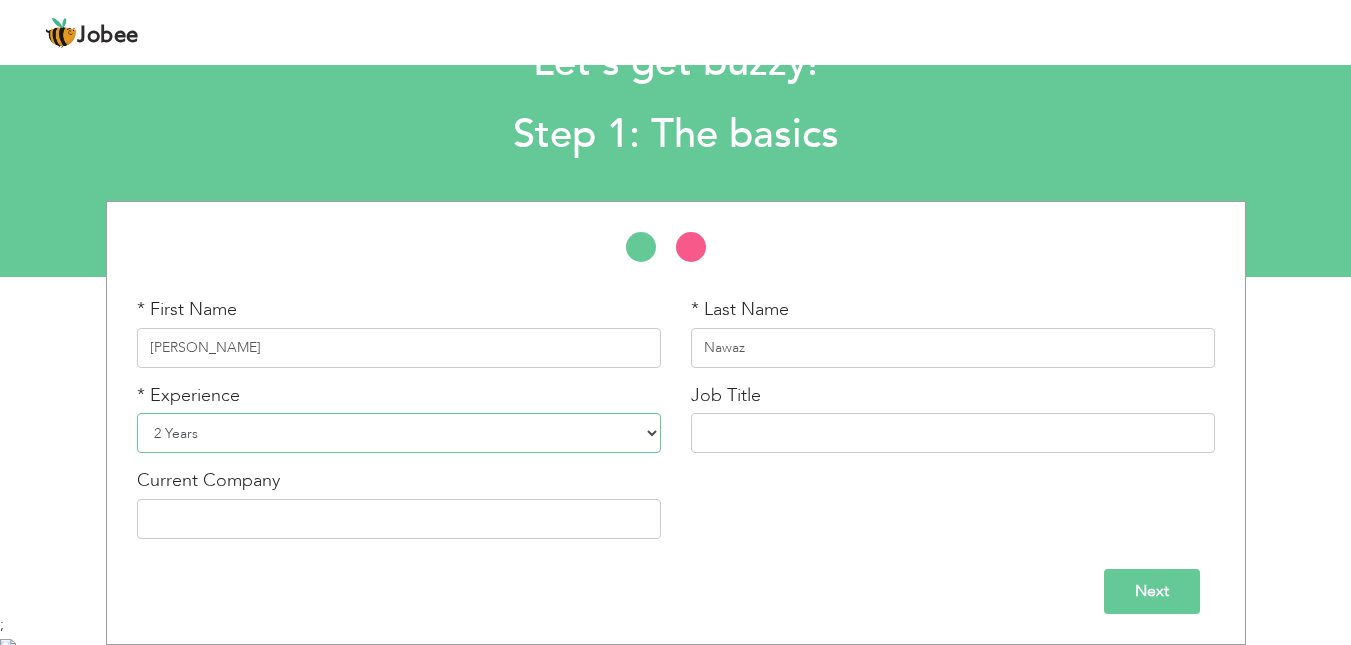 click on "Entry Level
Less than 1 Year
1 Year
2 Years
3 Years
4 Years
5 Years
6 Years
7 Years
8 Years
9 Years
10 Years
11 Years
12 Years
13 Years
14 Years
15 Years
16 Years
17 Years
18 Years
19 Years
20 Years
21 Years
22 Years
23 Years
24 Years
25 Years
26 Years
27 Years
28 Years
29 Years
30 Years
31 Years
32 Years
33 Years
34 Years
35 Years
More than 35 Years" at bounding box center [399, 433] 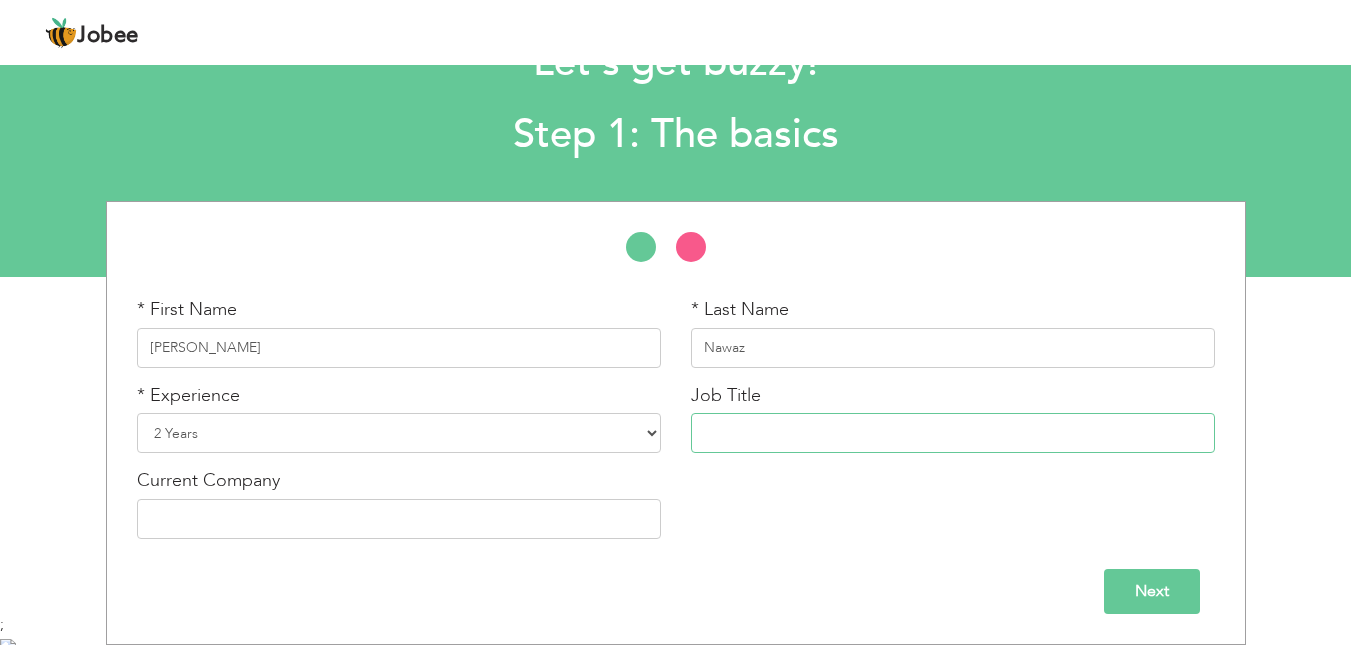click at bounding box center [953, 433] 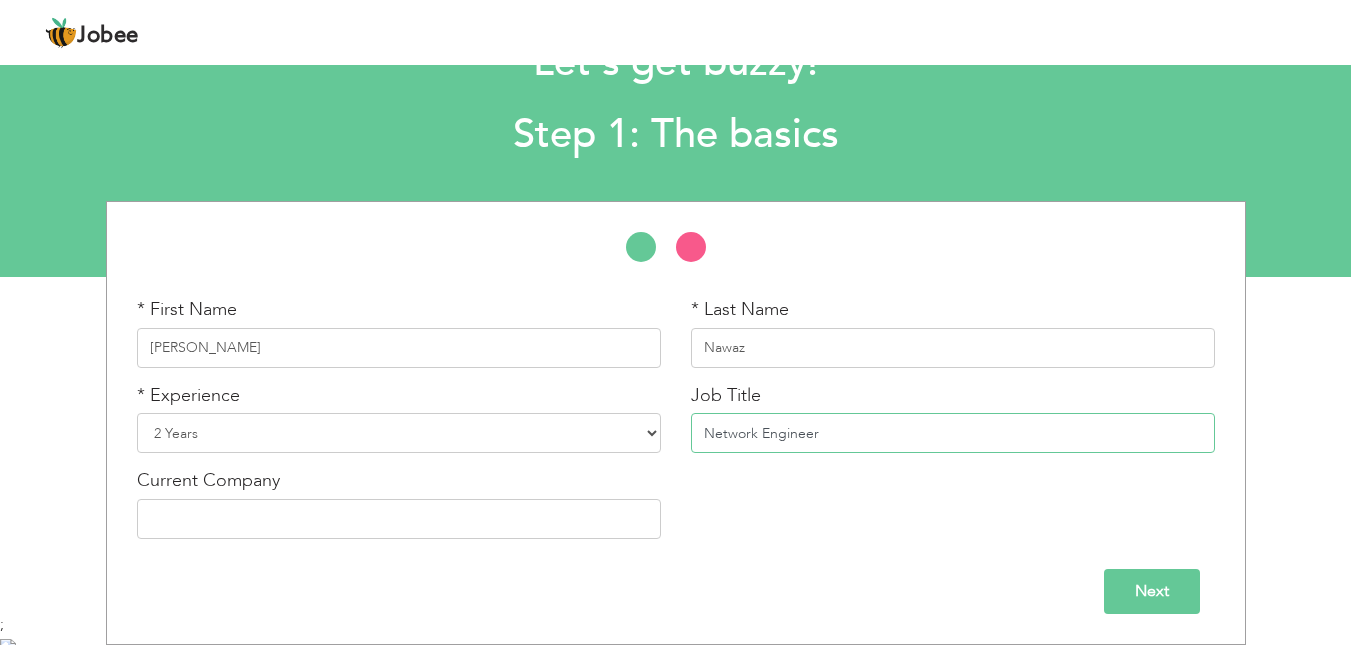 type on "Network Engineer" 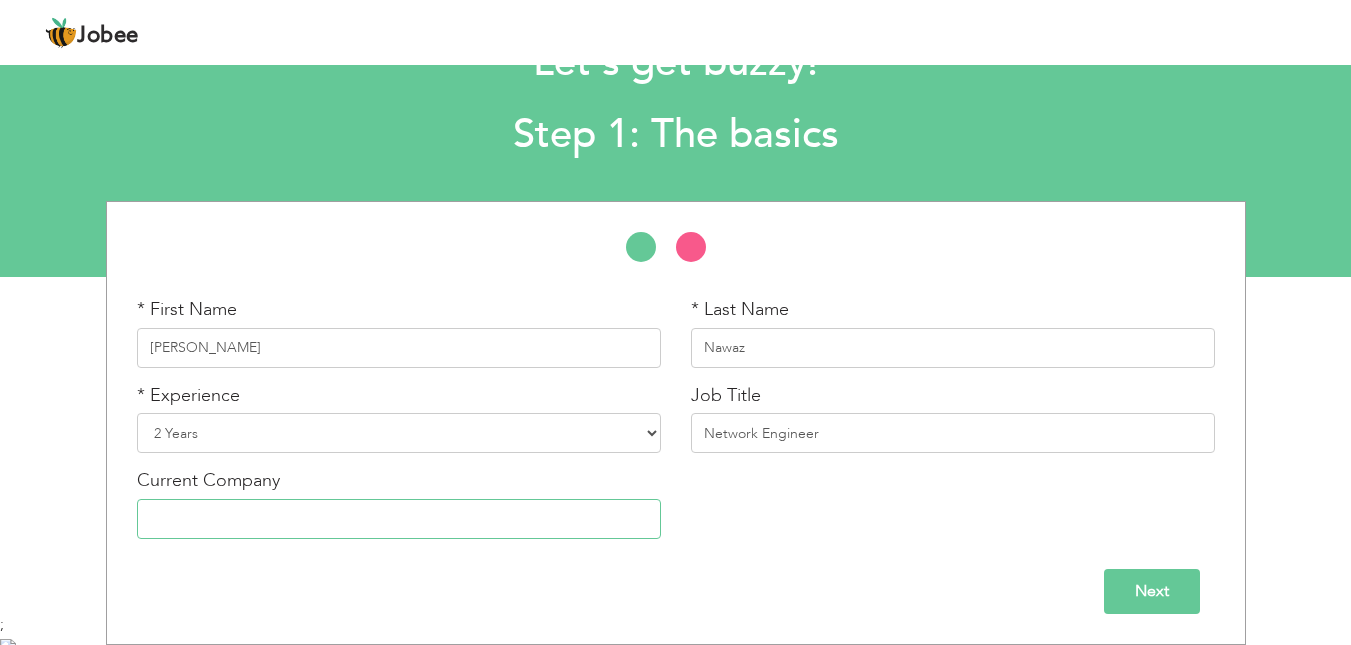 click at bounding box center [399, 519] 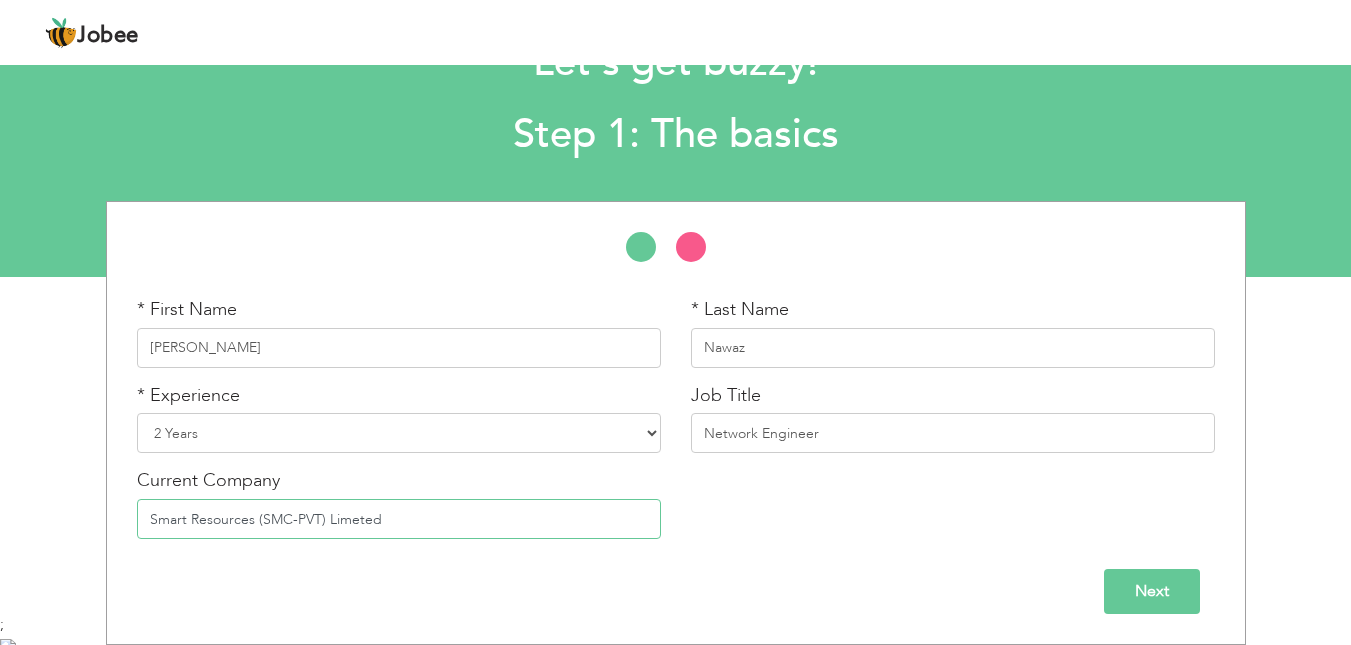 type on "Smart Resources (SMC-PVT) Limeted" 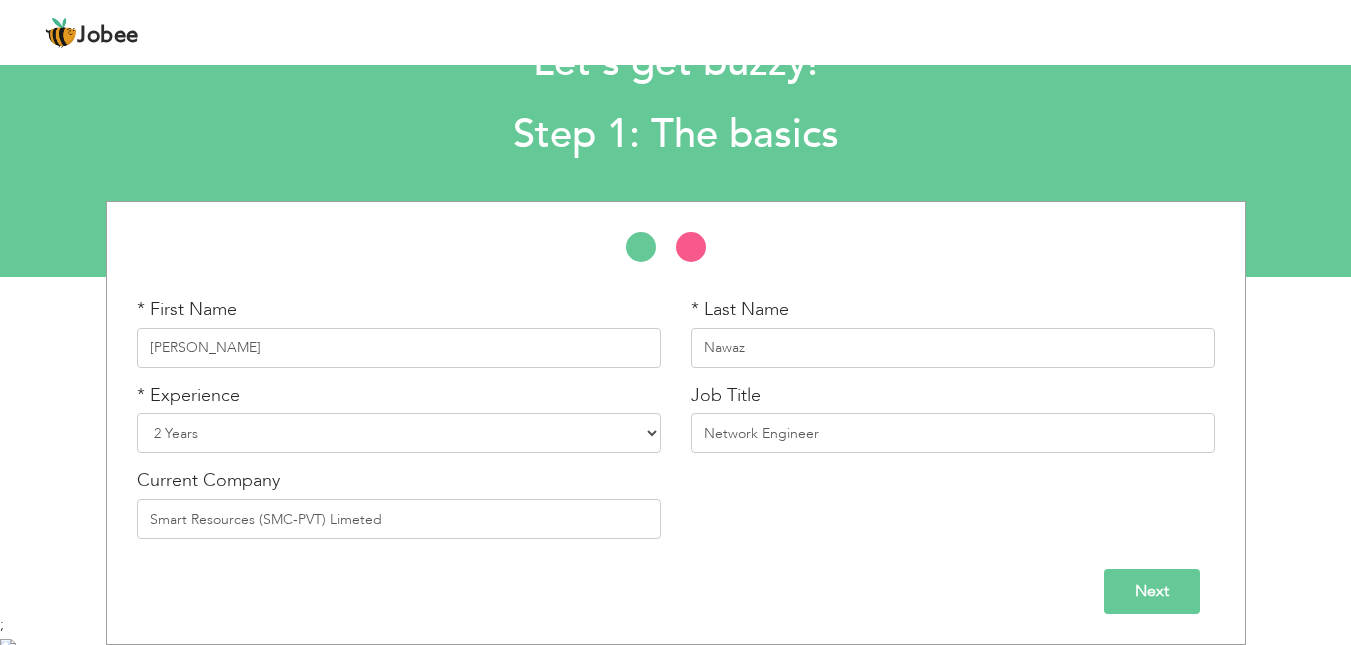 click on "Next" at bounding box center (1152, 591) 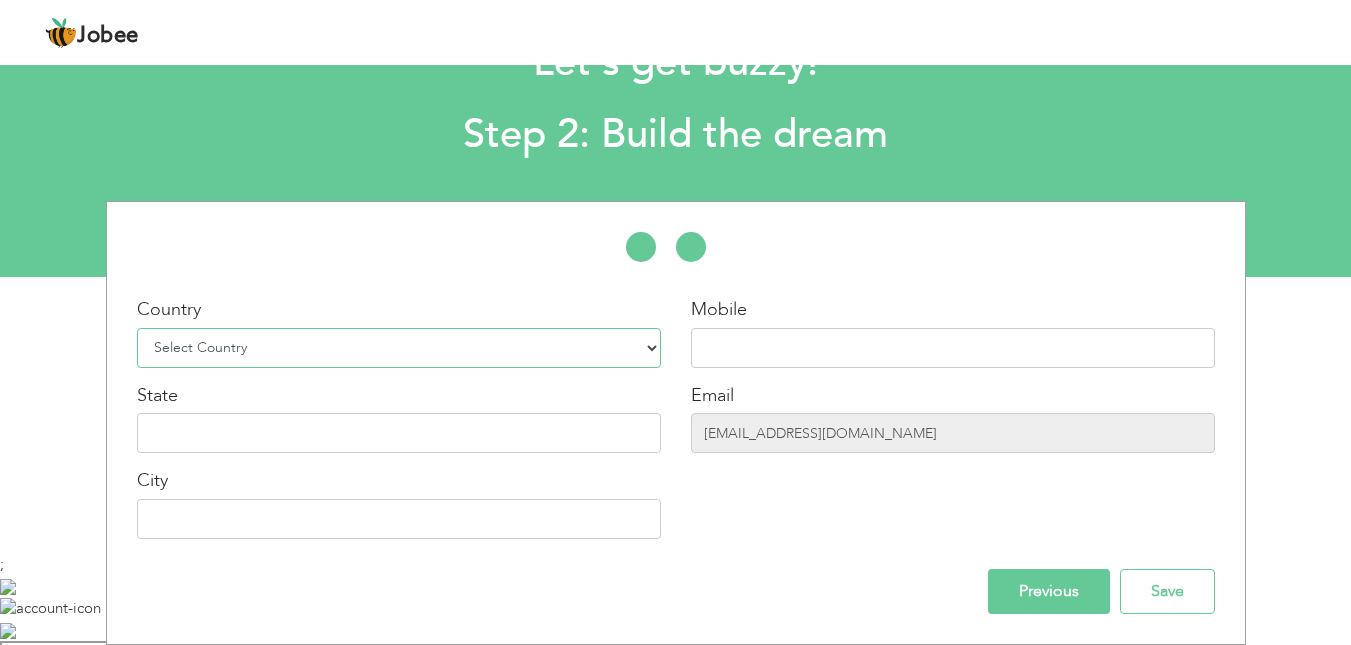 click on "Select Country
Afghanistan
Albania
Algeria
American Samoa
Andorra
Angola
Anguilla
Antarctica
Antigua and Barbuda
Argentina
Armenia
Aruba
Australia
Austria
Azerbaijan
Bahamas
Bahrain
Bangladesh
Barbados
Belarus
Belgium
Belize
Benin
Bermuda
Bhutan
Bolivia
Bosnia-Herzegovina
Botswana
Bouvet Island
Brazil
British Indian Ocean Territory
Brunei Darussalam
Bulgaria
Burkina Faso
Burundi
Cambodia
Cameroon
Canada
Cape Verde
Cayman Islands
Central African Republic
Chad
Chile
China
Christmas Island
Cocos (Keeling) Islands
Colombia
Comoros
Congo
Congo, Dem. Republic
Cook Islands
Costa Rica
Croatia
Cuba
Cyprus
Czech Rep
Denmark
Djibouti
Dominica
Dominican Republic
Ecuador
Egypt
El Salvador
Equatorial Guinea
Eritrea
Estonia
Ethiopia
European Union
Falkland Islands (Malvinas)
Faroe Islands
Fiji
Finland
France
French Guiana
French Southern Territories
Gabon
Gambia
Georgia" at bounding box center (399, 348) 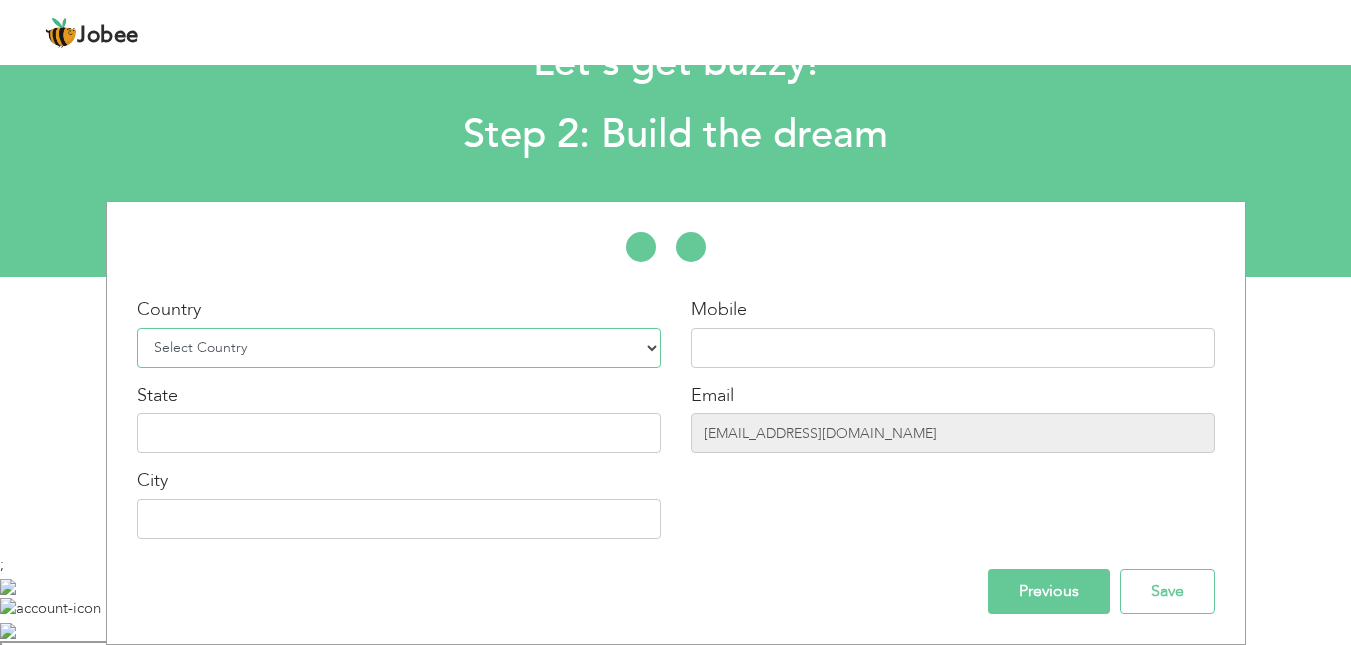select on "166" 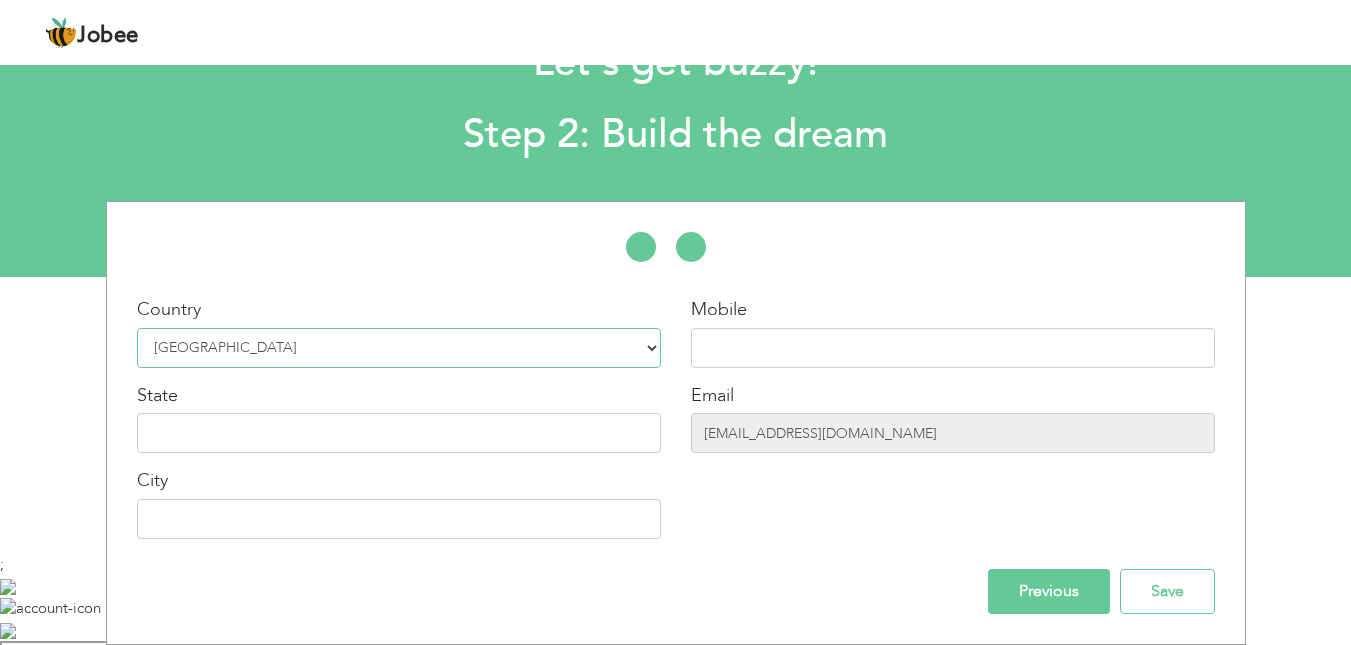 click on "Select Country
Afghanistan
Albania
Algeria
American Samoa
Andorra
Angola
Anguilla
Antarctica
Antigua and Barbuda
Argentina
Armenia
Aruba
Australia
Austria
Azerbaijan
Bahamas
Bahrain
Bangladesh
Barbados
Belarus
Belgium
Belize
Benin
Bermuda
Bhutan
Bolivia
Bosnia-Herzegovina
Botswana
Bouvet Island
Brazil
British Indian Ocean Territory
Brunei Darussalam
Bulgaria
Burkina Faso
Burundi
Cambodia
Cameroon
Canada
Cape Verde
Cayman Islands
Central African Republic
Chad
Chile
China
Christmas Island
Cocos (Keeling) Islands
Colombia
Comoros
Congo
Congo, Dem. Republic
Cook Islands
Costa Rica
Croatia
Cuba
Cyprus
Czech Rep
Denmark
Djibouti
Dominica
Dominican Republic
Ecuador
Egypt
El Salvador
Equatorial Guinea
Eritrea
Estonia
Ethiopia
European Union
Falkland Islands (Malvinas)
Faroe Islands
Fiji
Finland
France
French Guiana
French Southern Territories
Gabon
Gambia
Georgia" at bounding box center (399, 348) 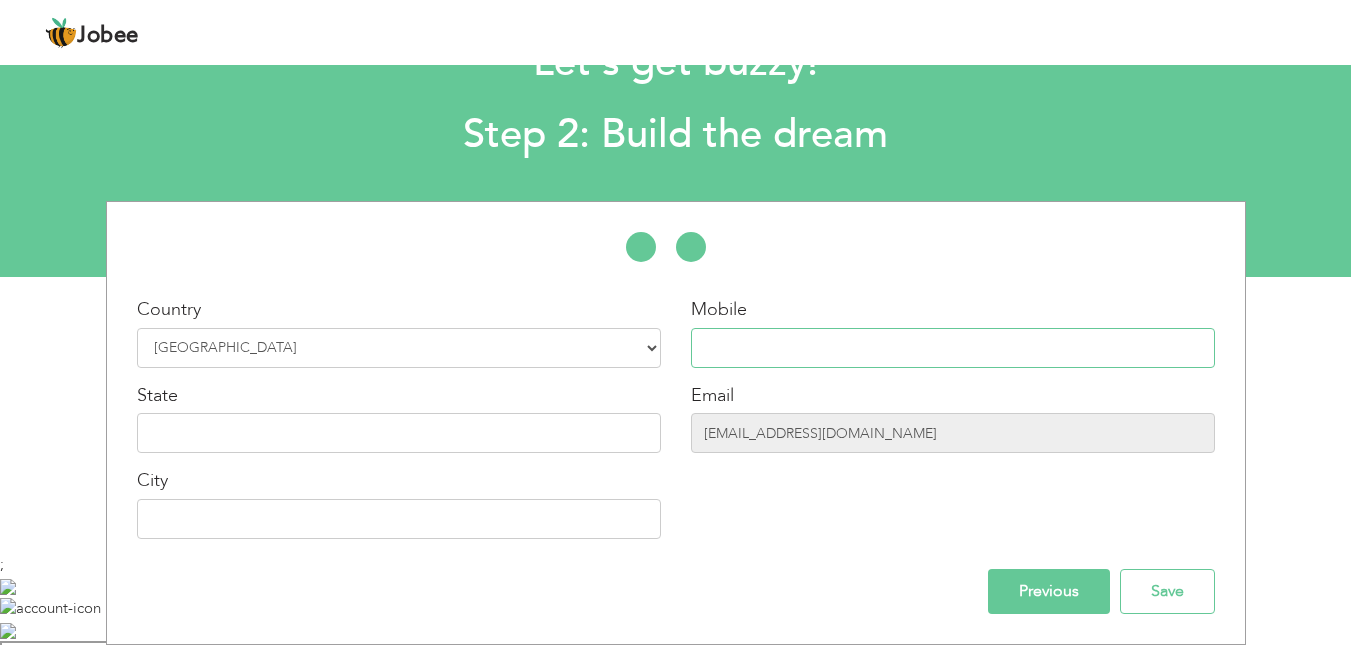click at bounding box center (953, 348) 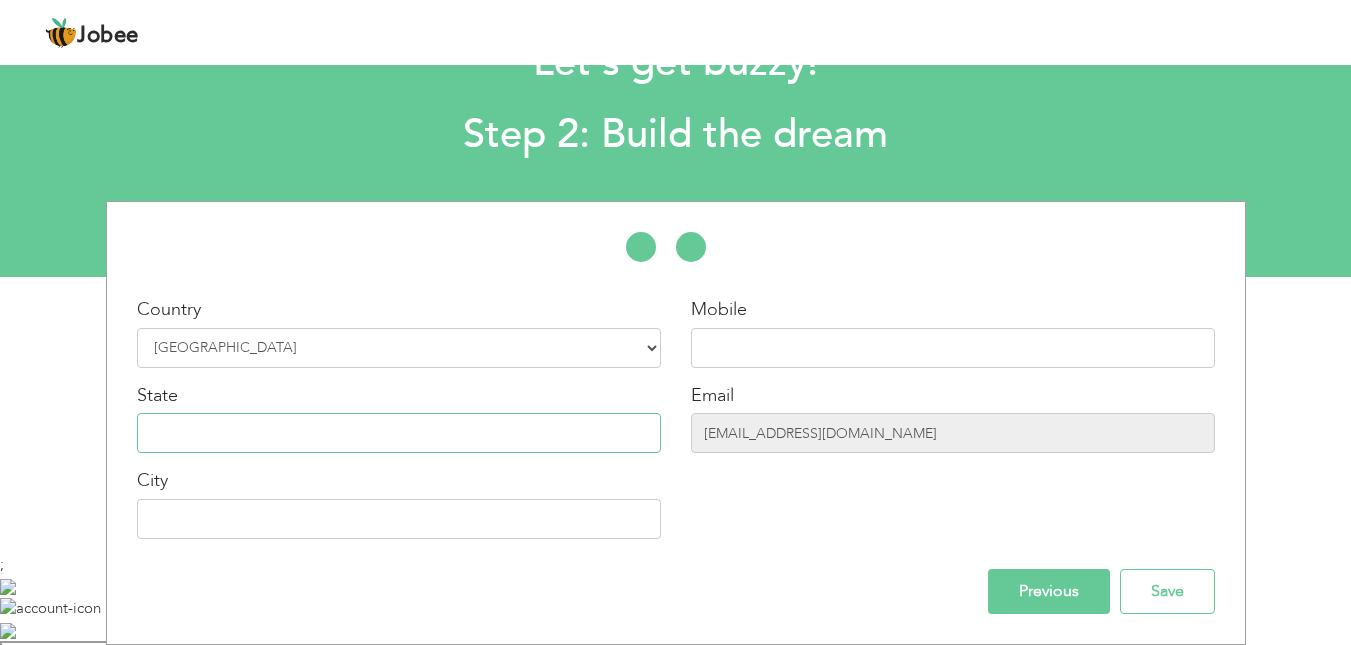 click at bounding box center [399, 433] 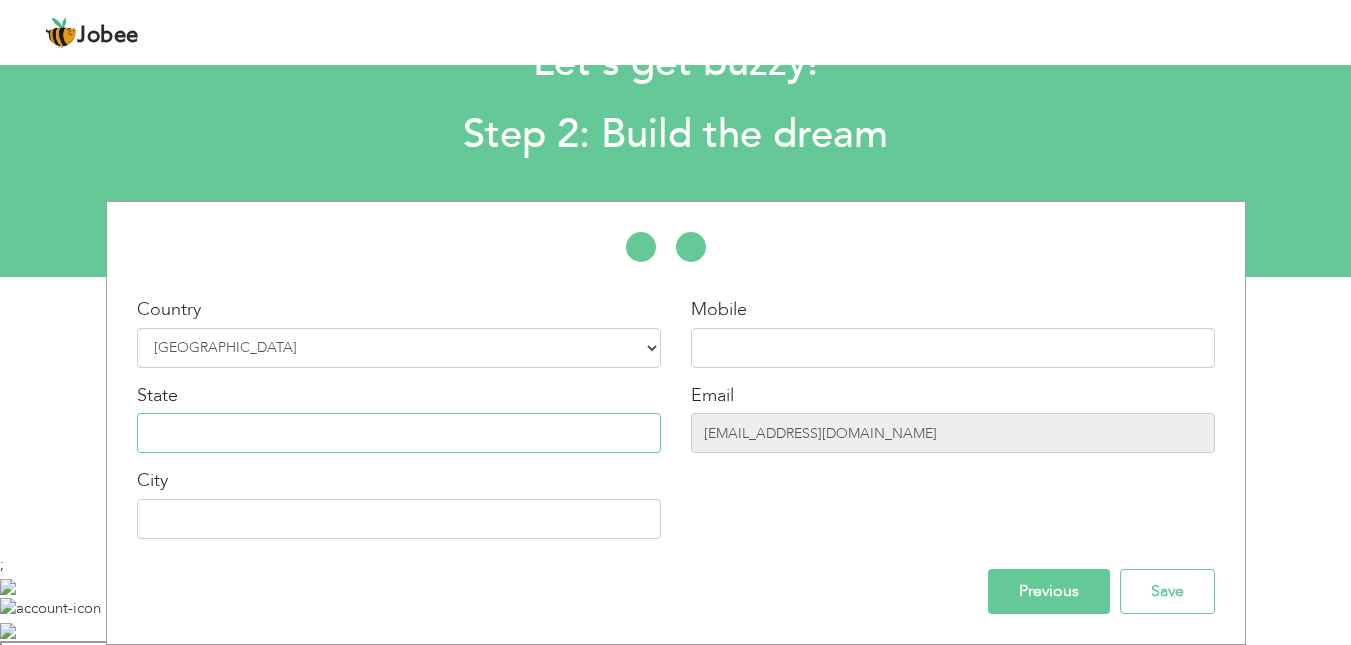 type on "i" 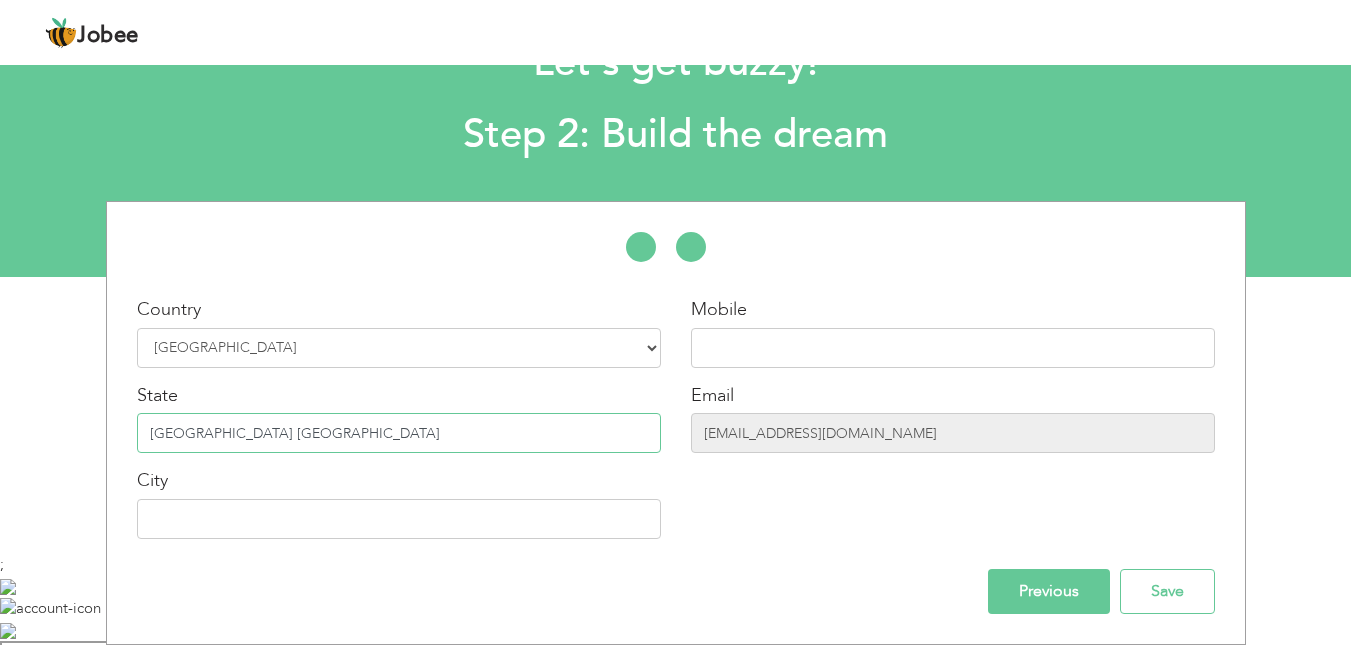 type on "Islamabad capital Territory" 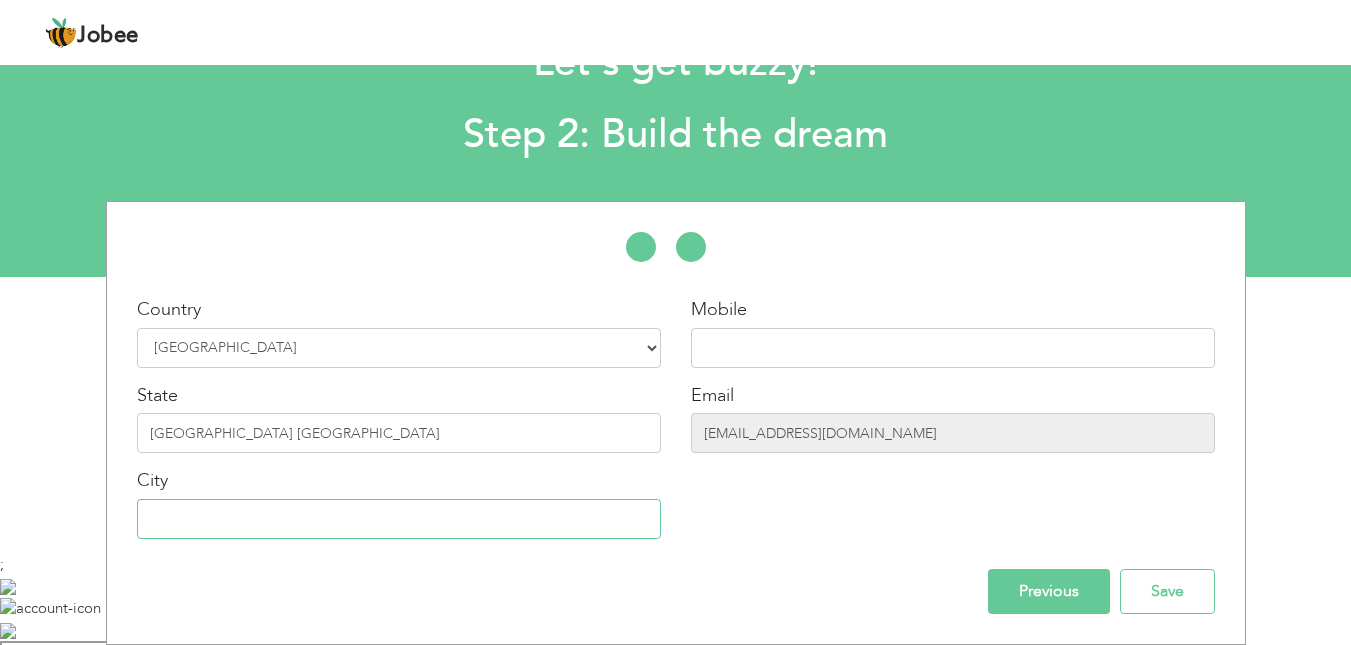 click at bounding box center [399, 519] 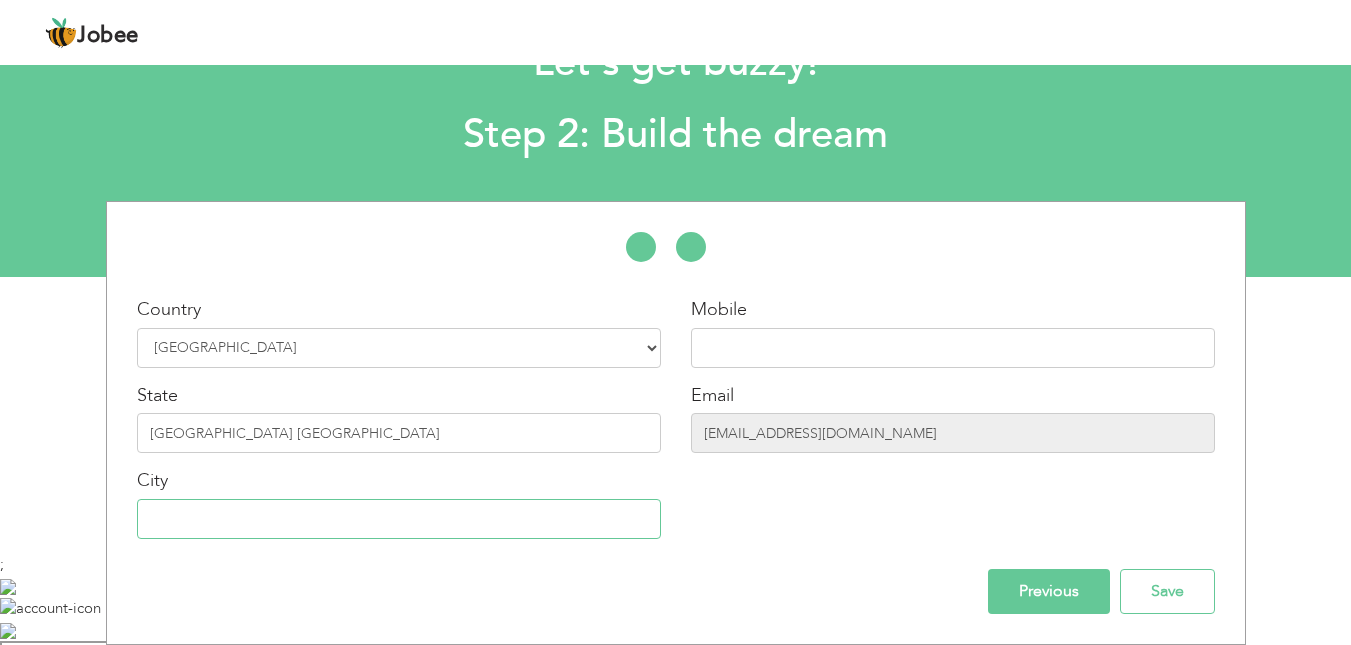 type on "i" 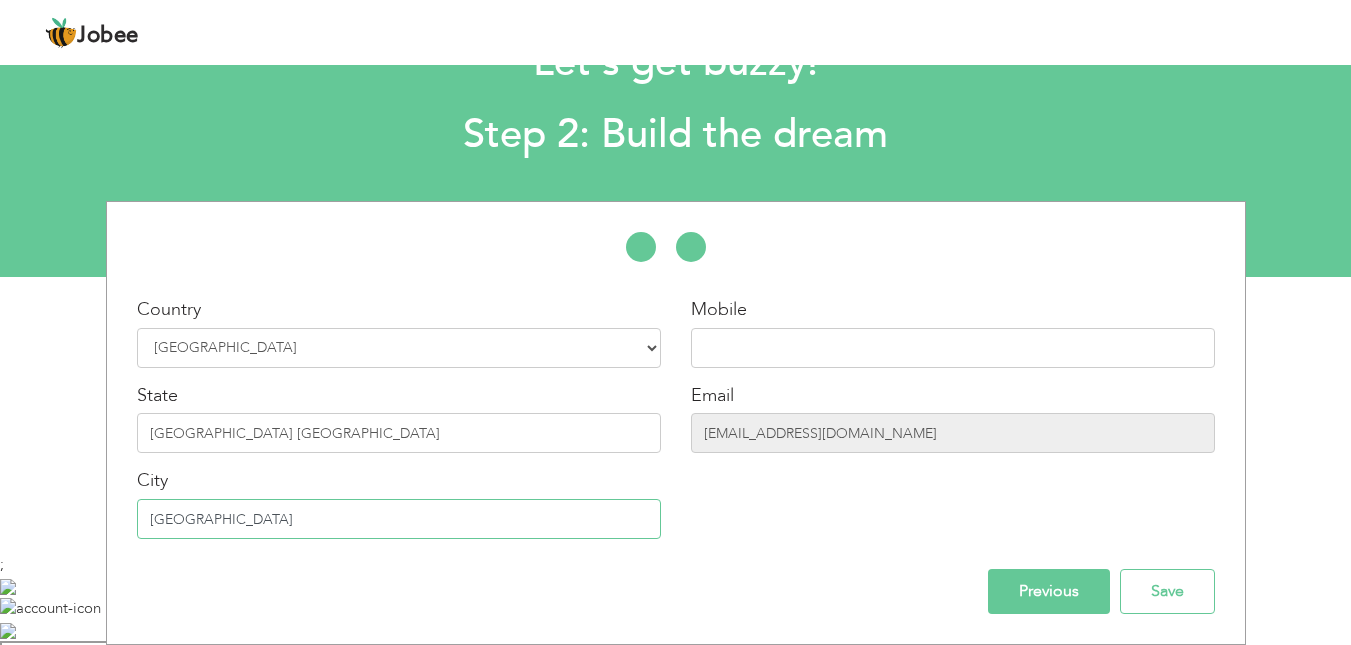 type on "[GEOGRAPHIC_DATA]" 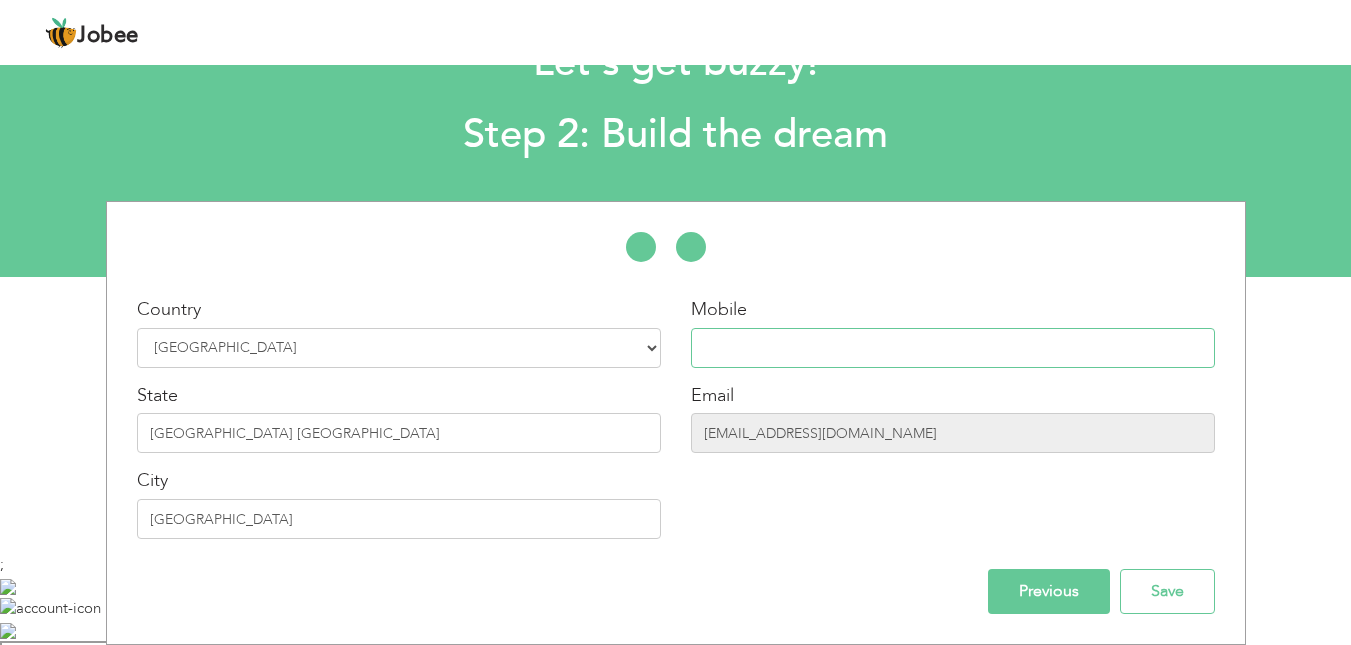 click at bounding box center (953, 348) 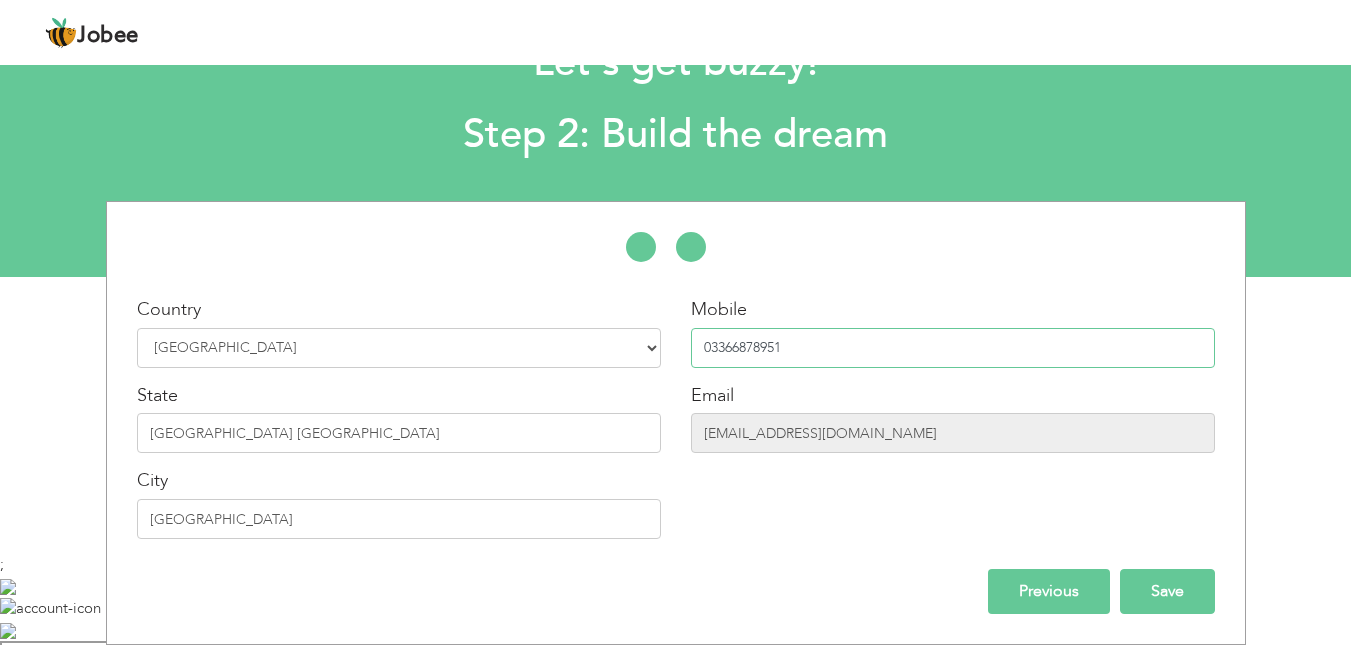 type on "03366878951" 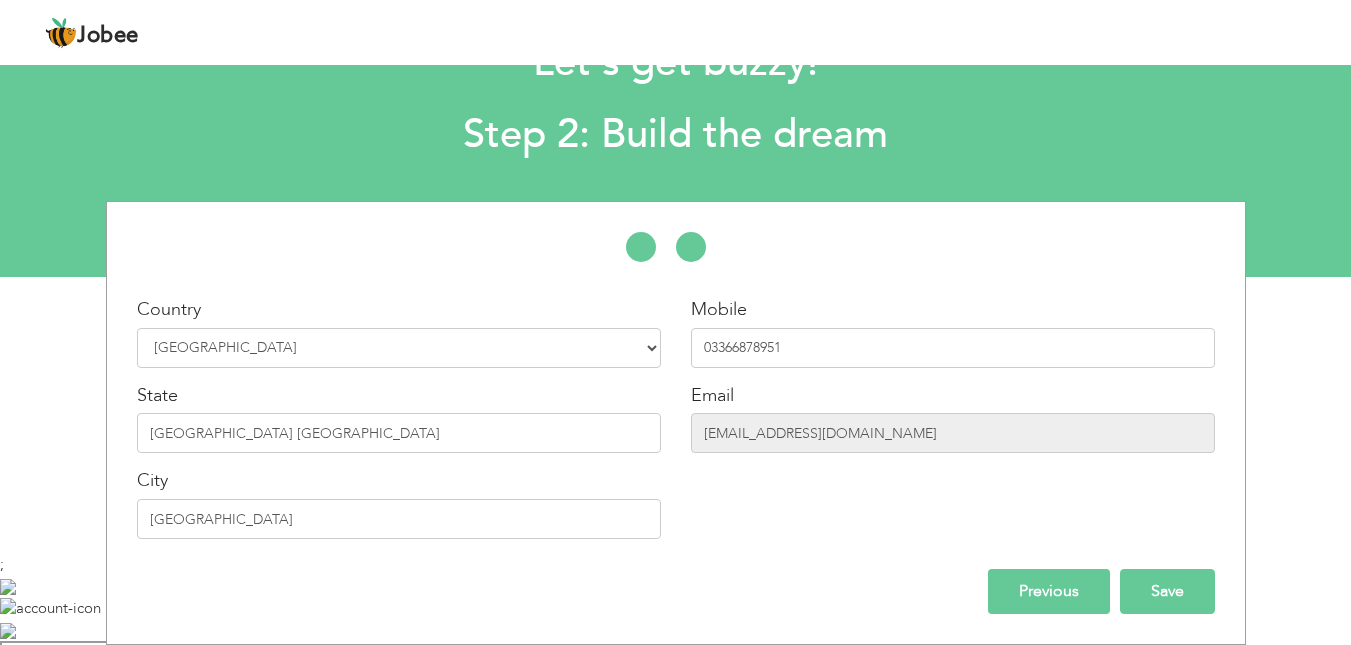 click on "Save" at bounding box center (1167, 591) 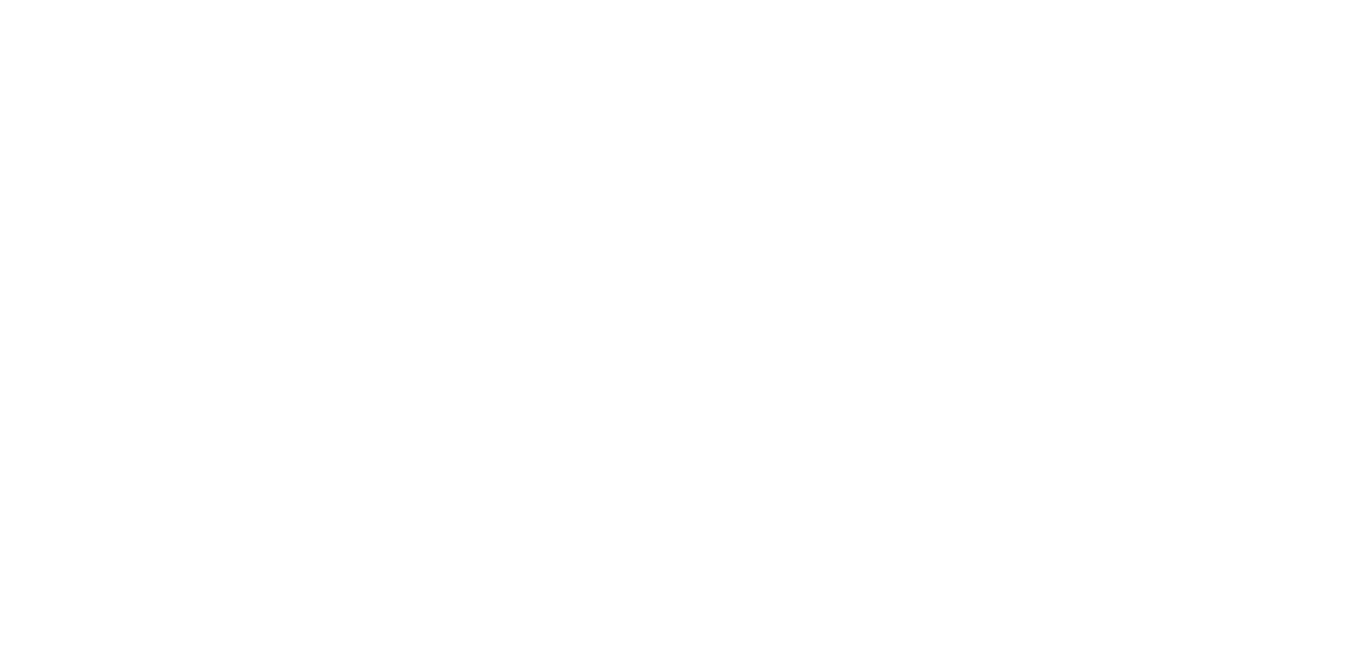 scroll, scrollTop: 0, scrollLeft: 0, axis: both 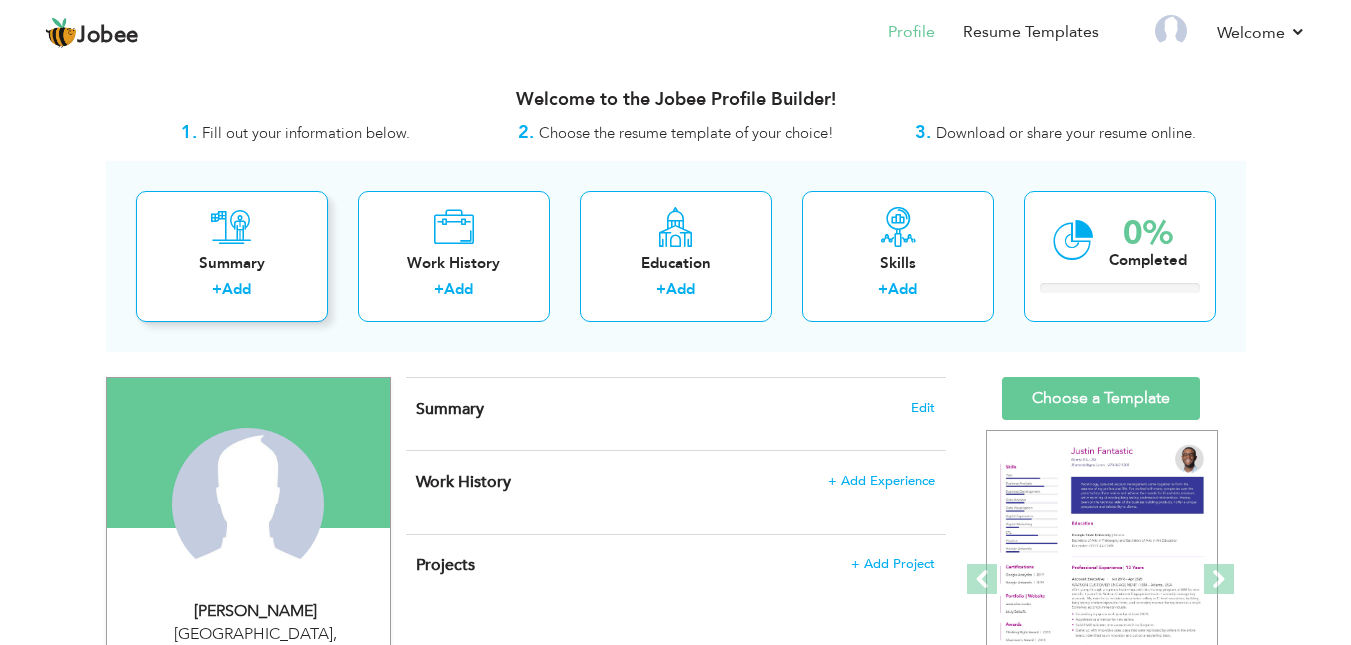 click on "Summary" at bounding box center [232, 263] 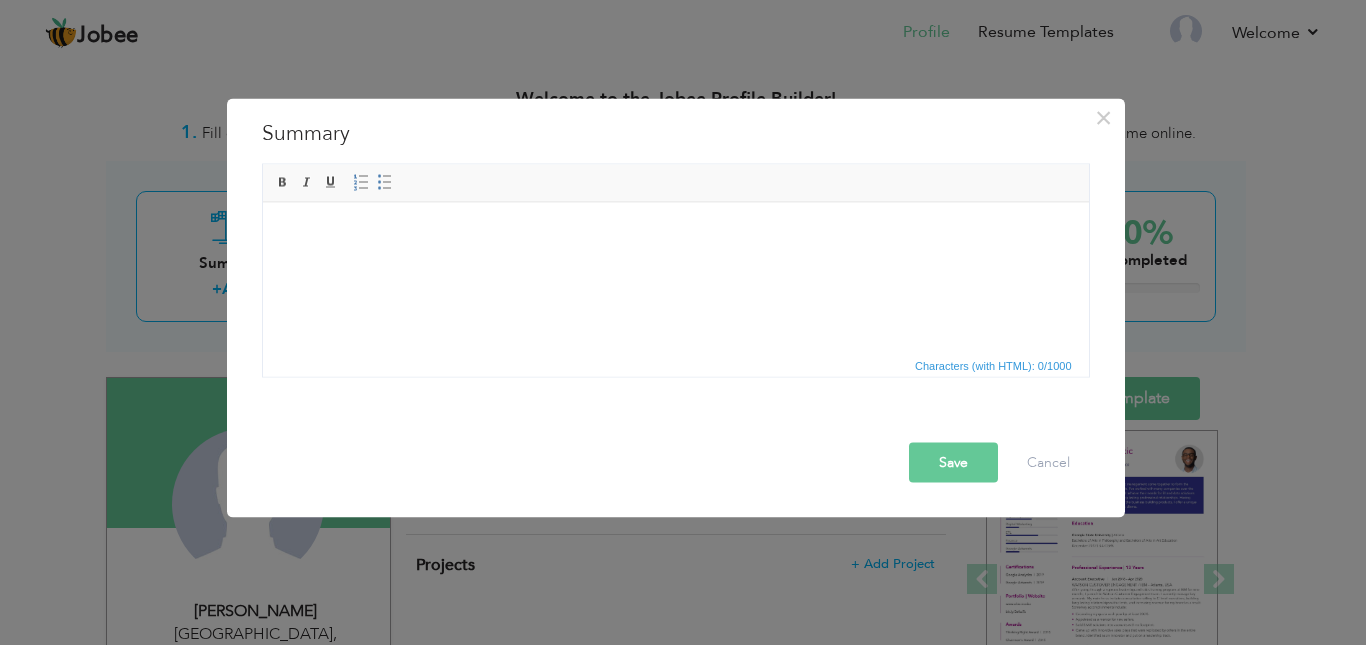 click at bounding box center [675, 232] 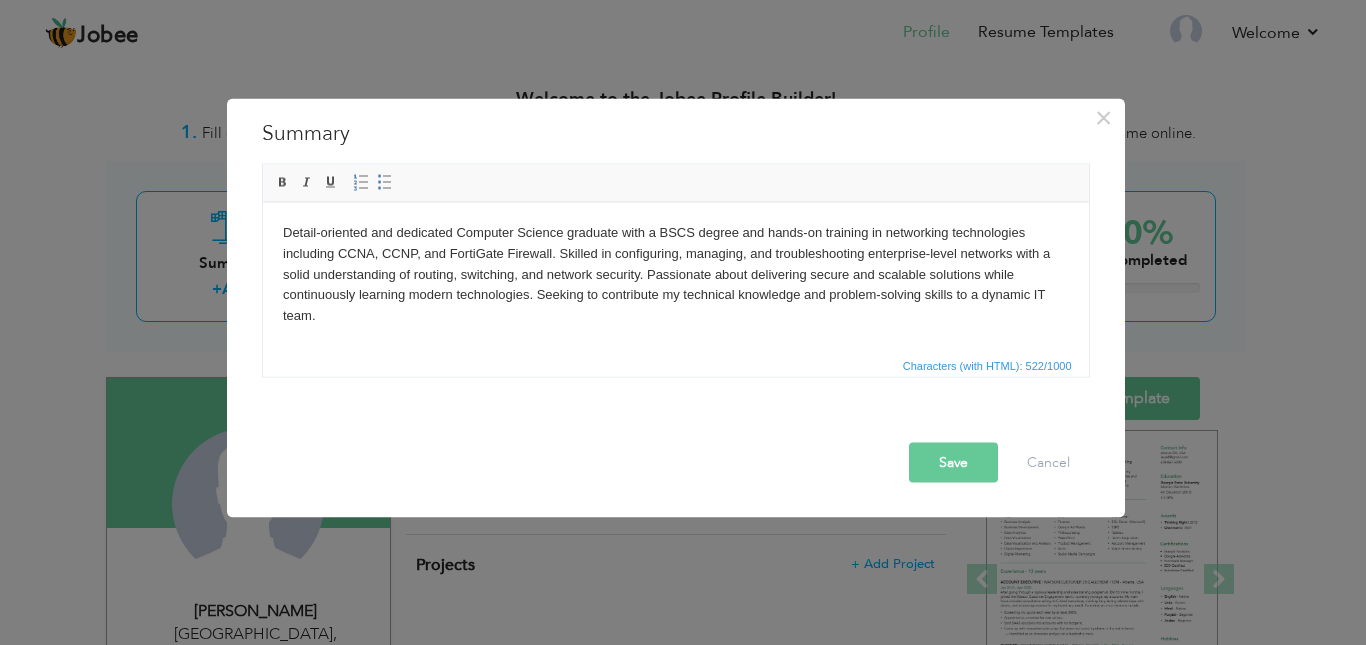 click on "Save" at bounding box center [953, 462] 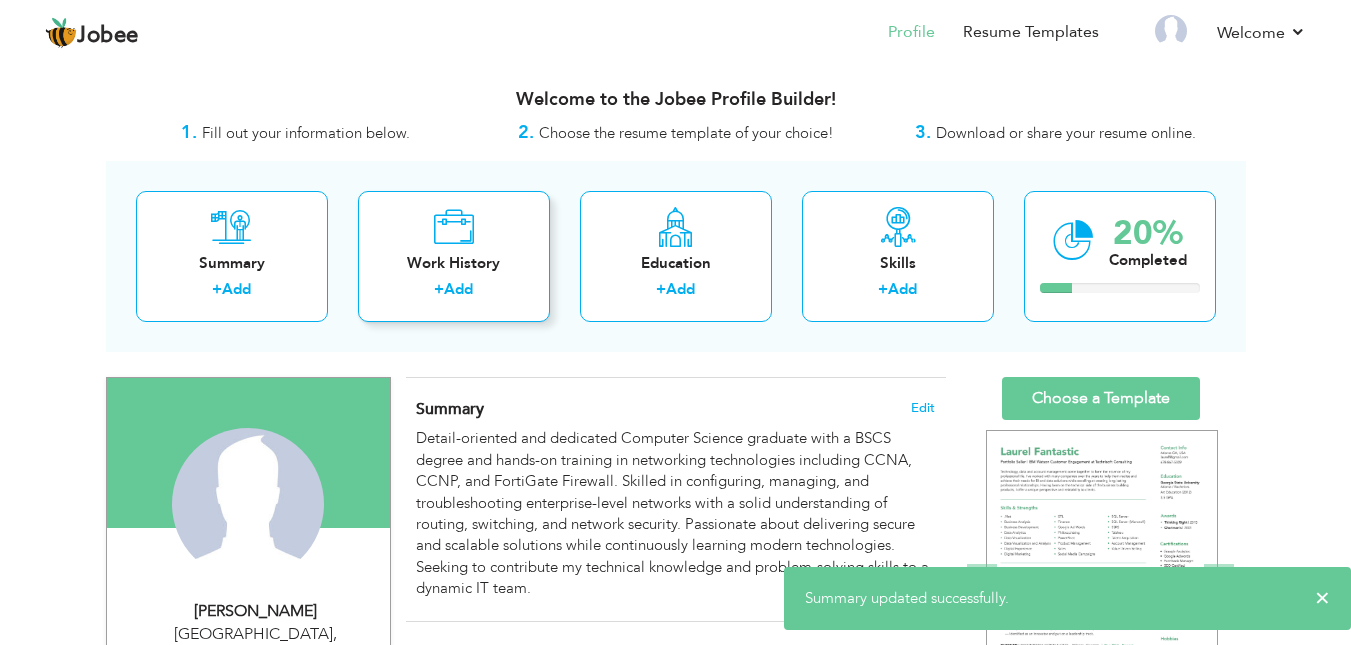 click on "Add" at bounding box center (458, 289) 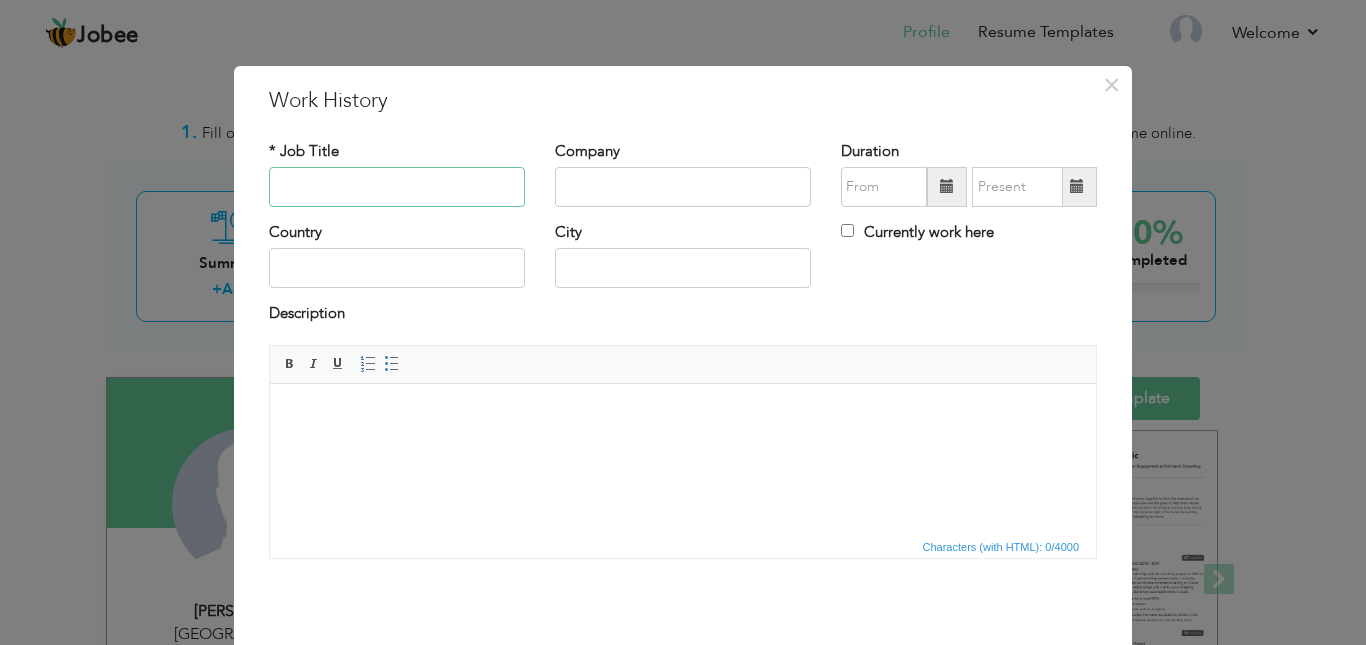 click at bounding box center (397, 187) 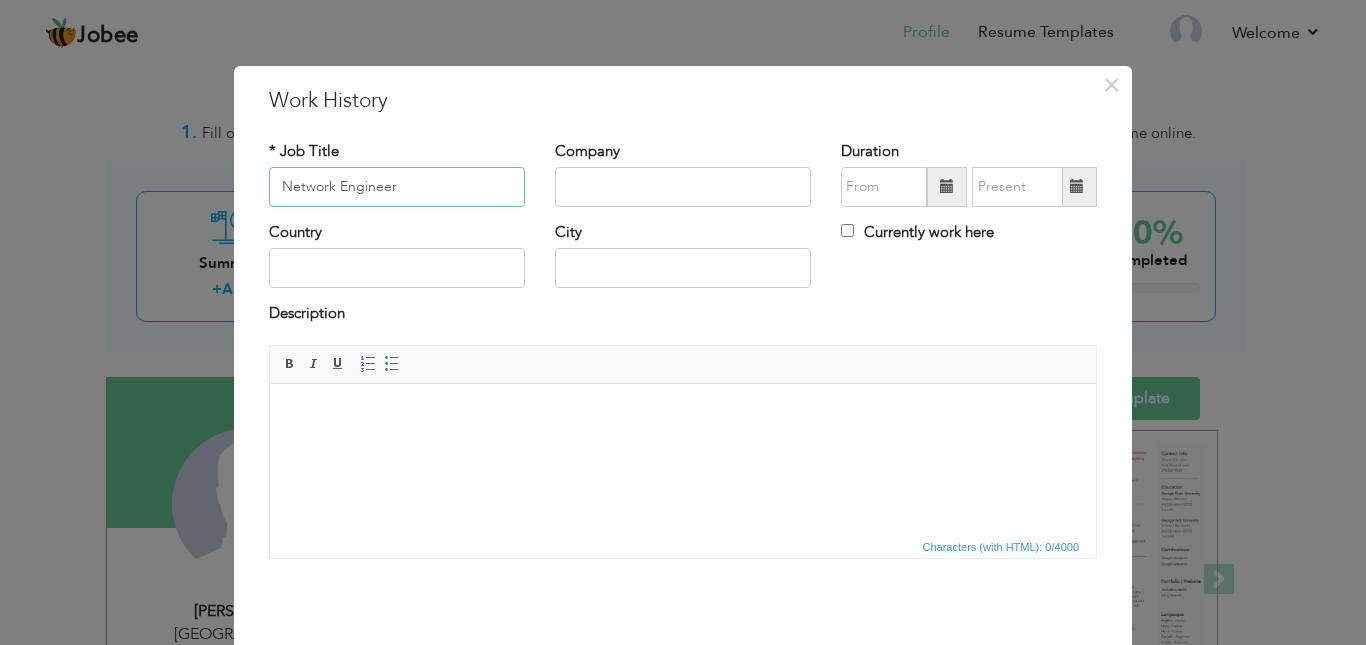 type on "Network Engineer" 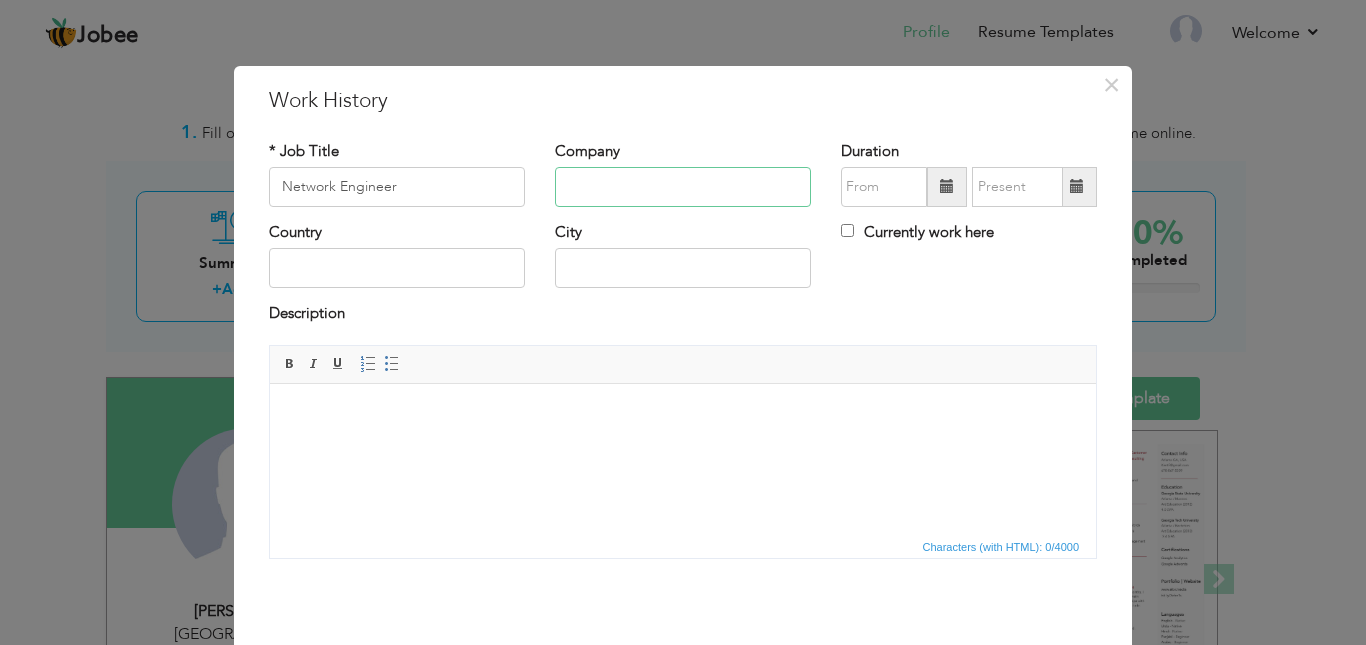 click at bounding box center (683, 187) 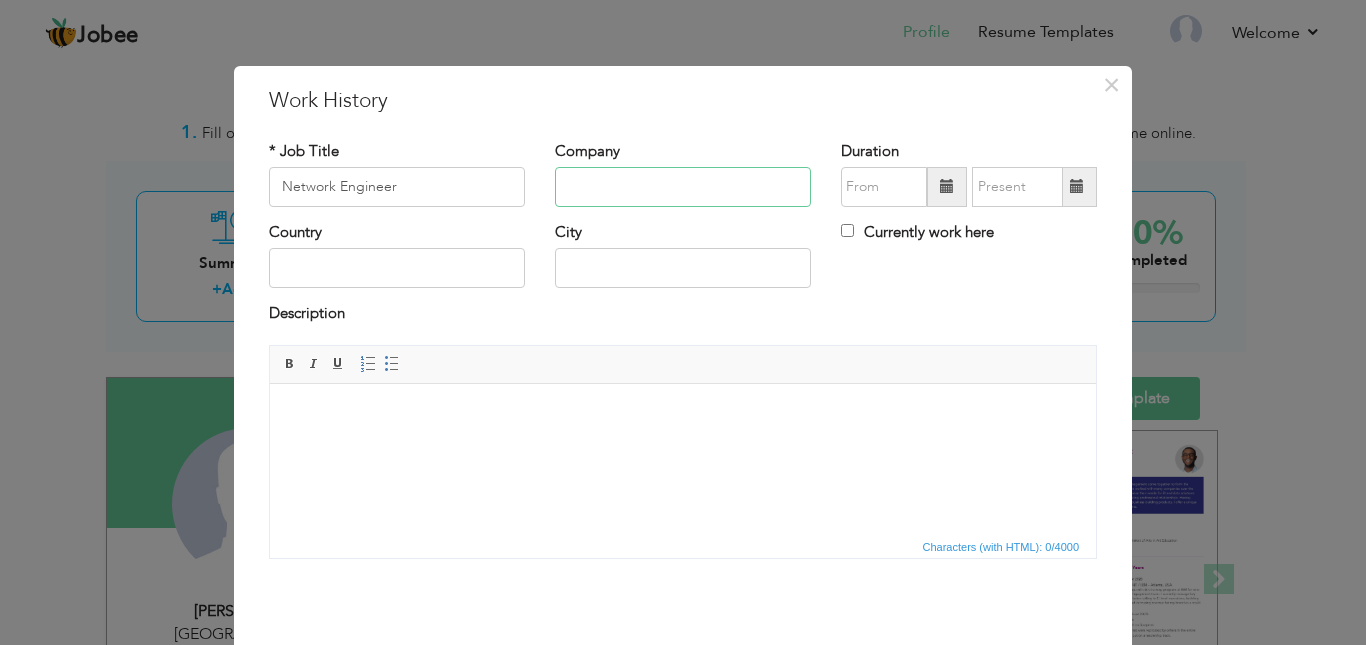 click at bounding box center [683, 187] 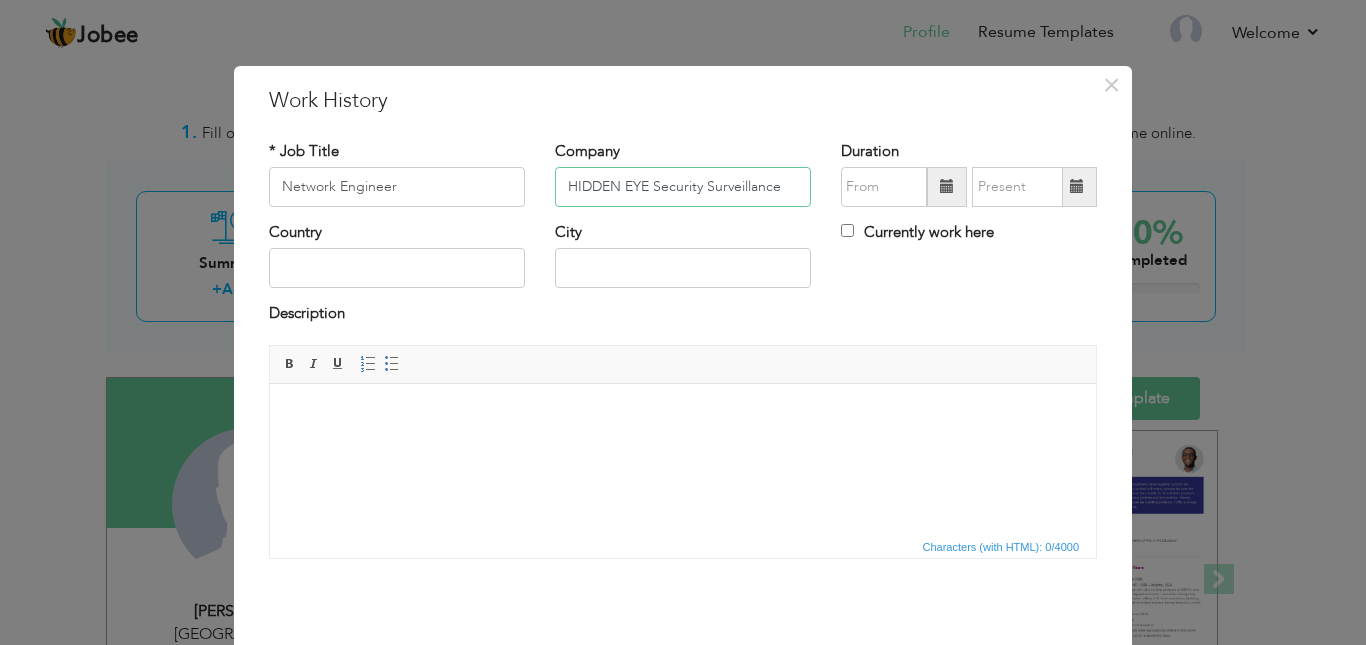 click on "HIDDEN EYE Security Surveillance" at bounding box center [683, 187] 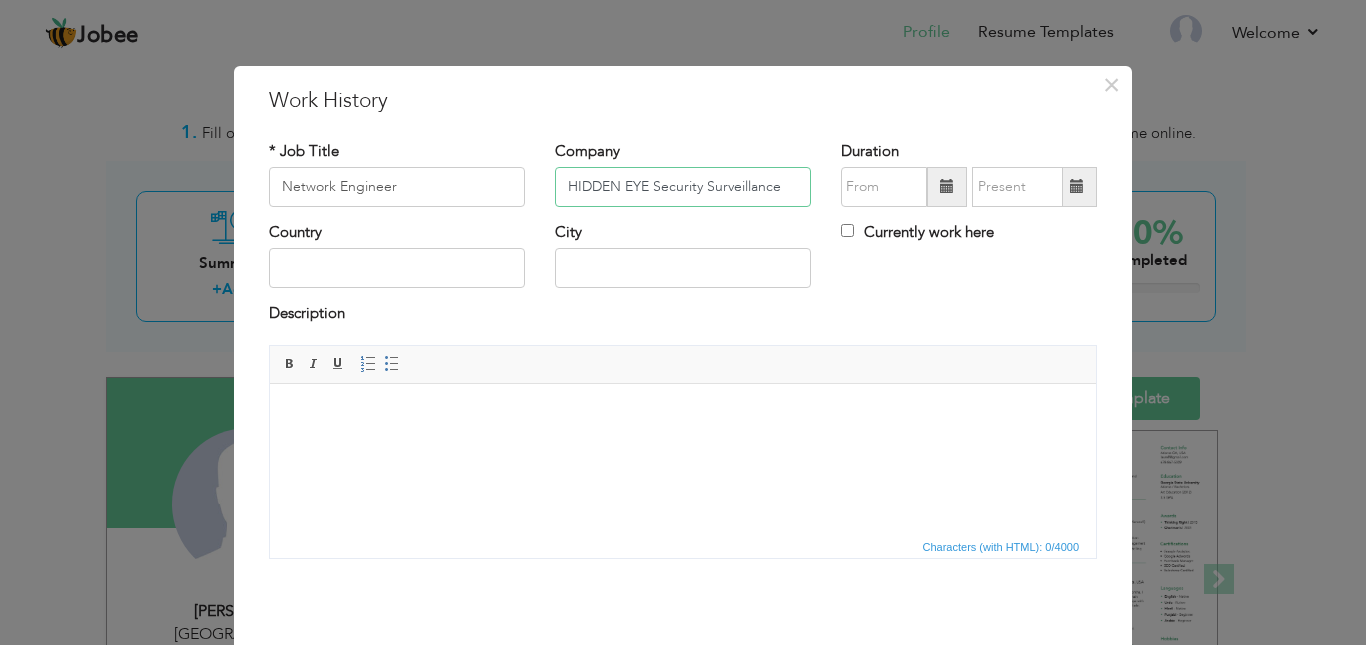 type on "HIDDEN EYE Security Surveillance" 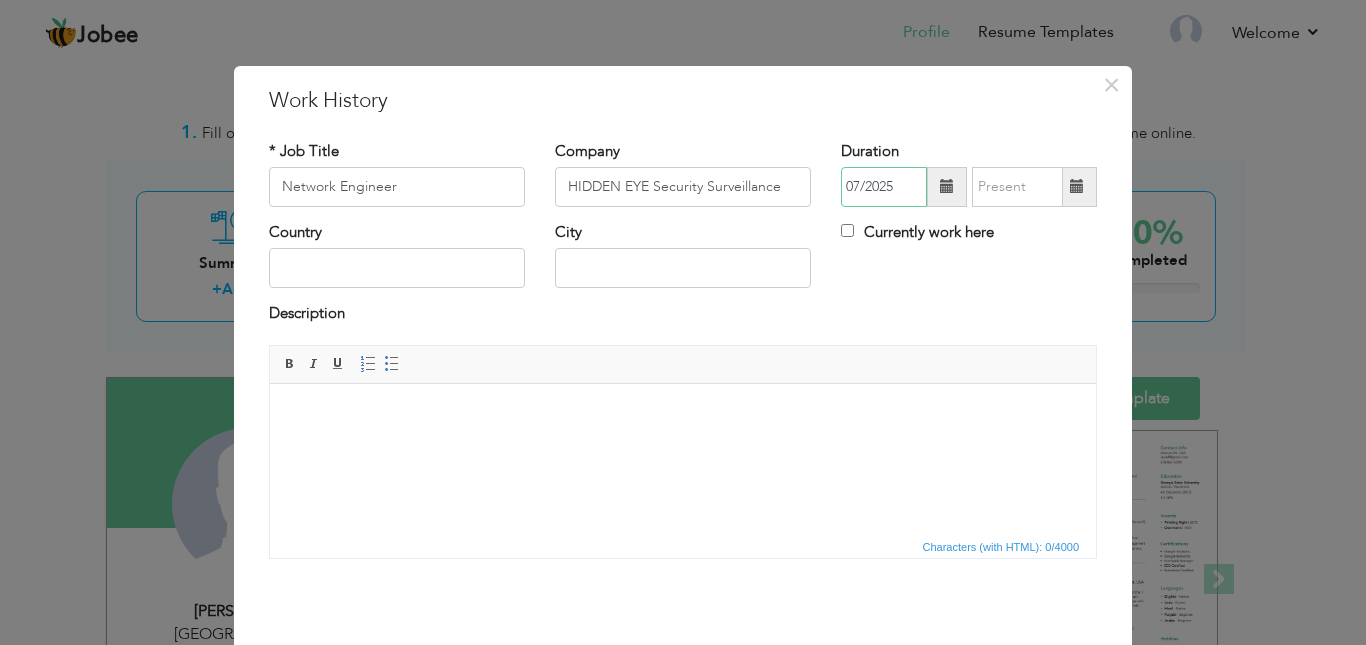 click on "07/2025" at bounding box center [884, 187] 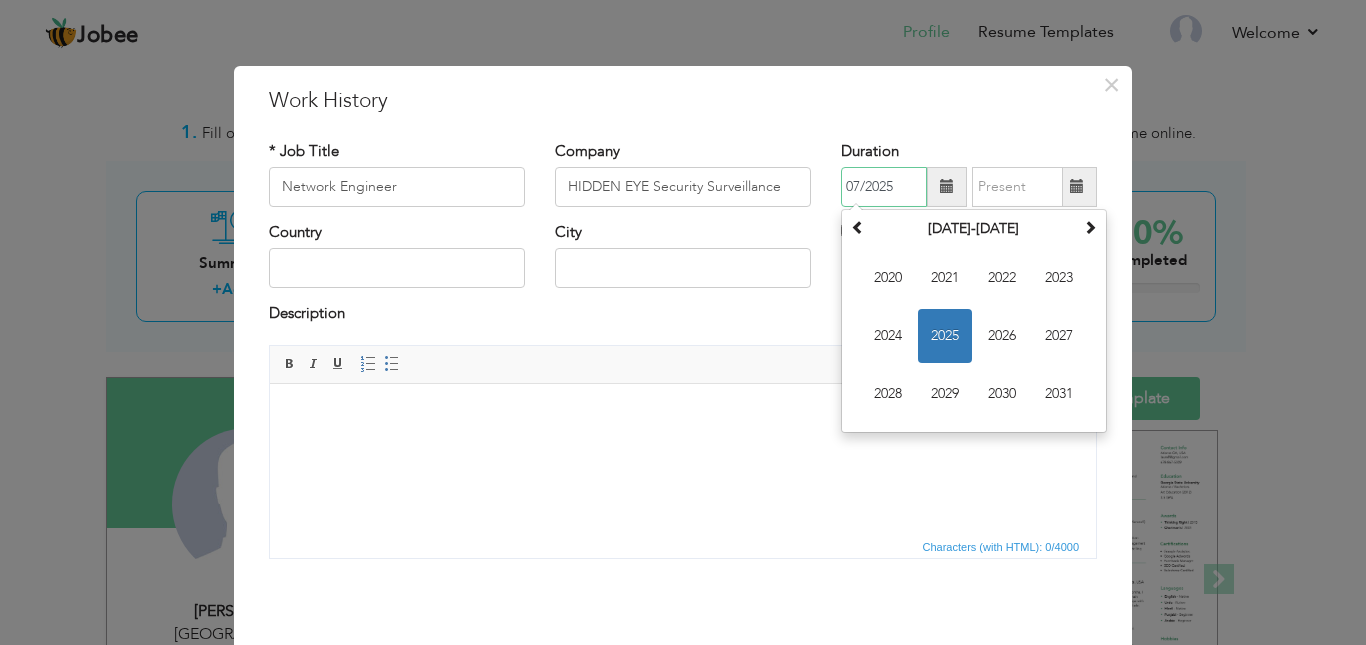 drag, startPoint x: 887, startPoint y: 183, endPoint x: 913, endPoint y: 187, distance: 26.305893 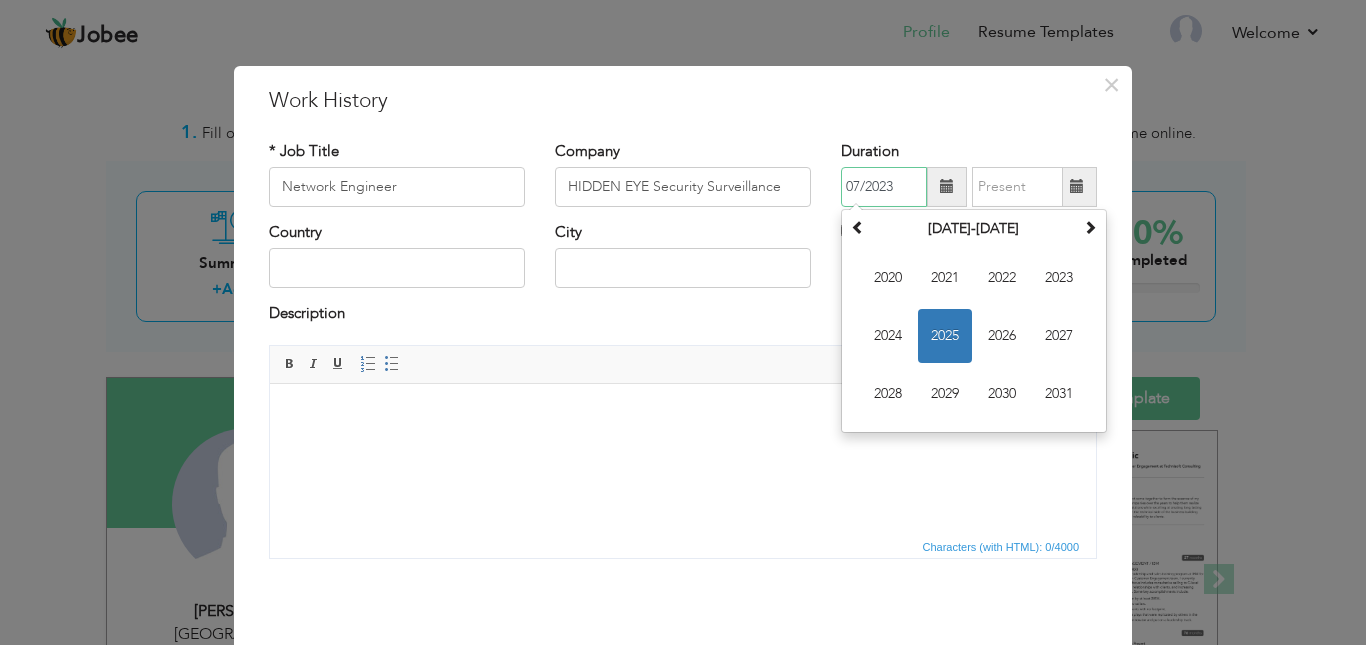type on "07/2023" 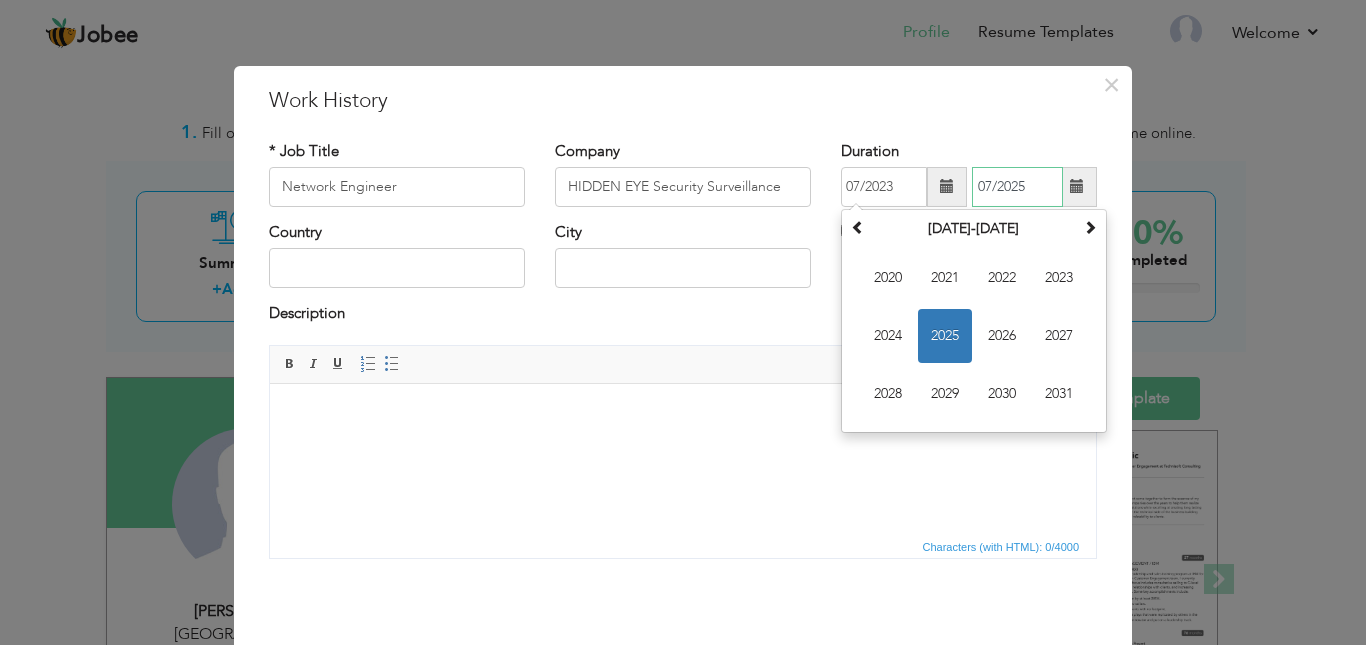 click on "07/2025" at bounding box center (1017, 187) 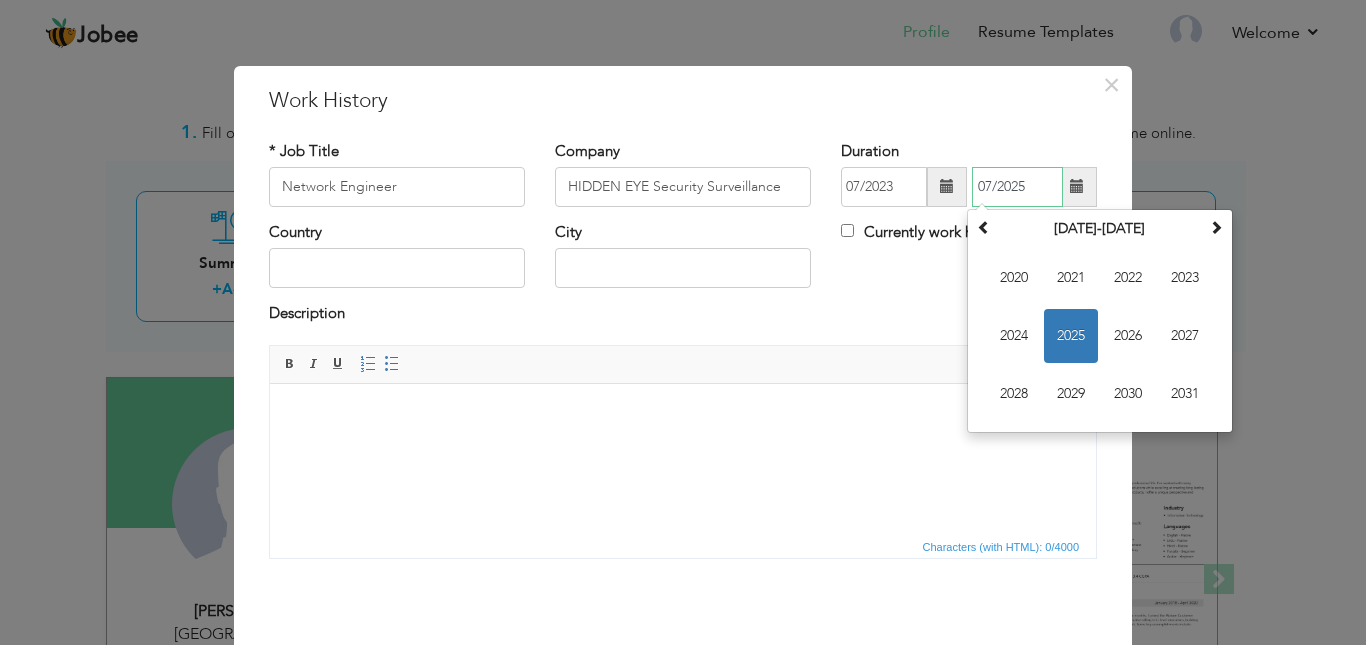 click on "07/2025" at bounding box center (1017, 187) 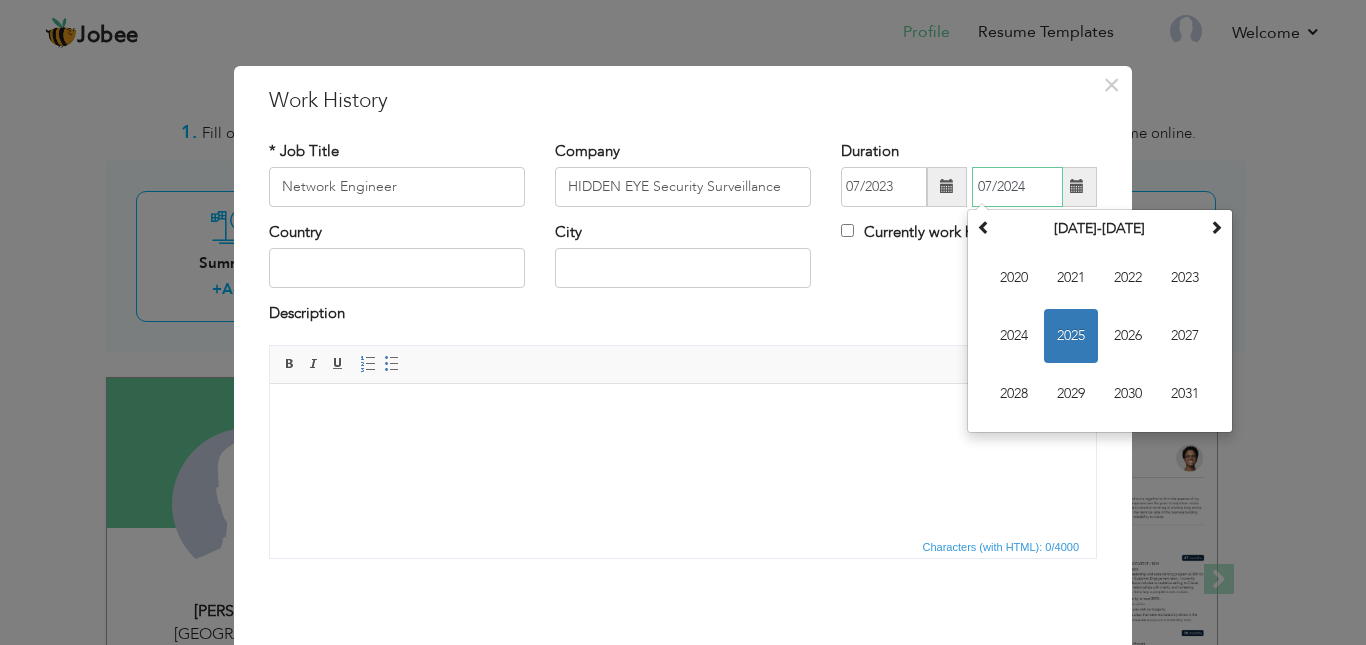 type on "07/2024" 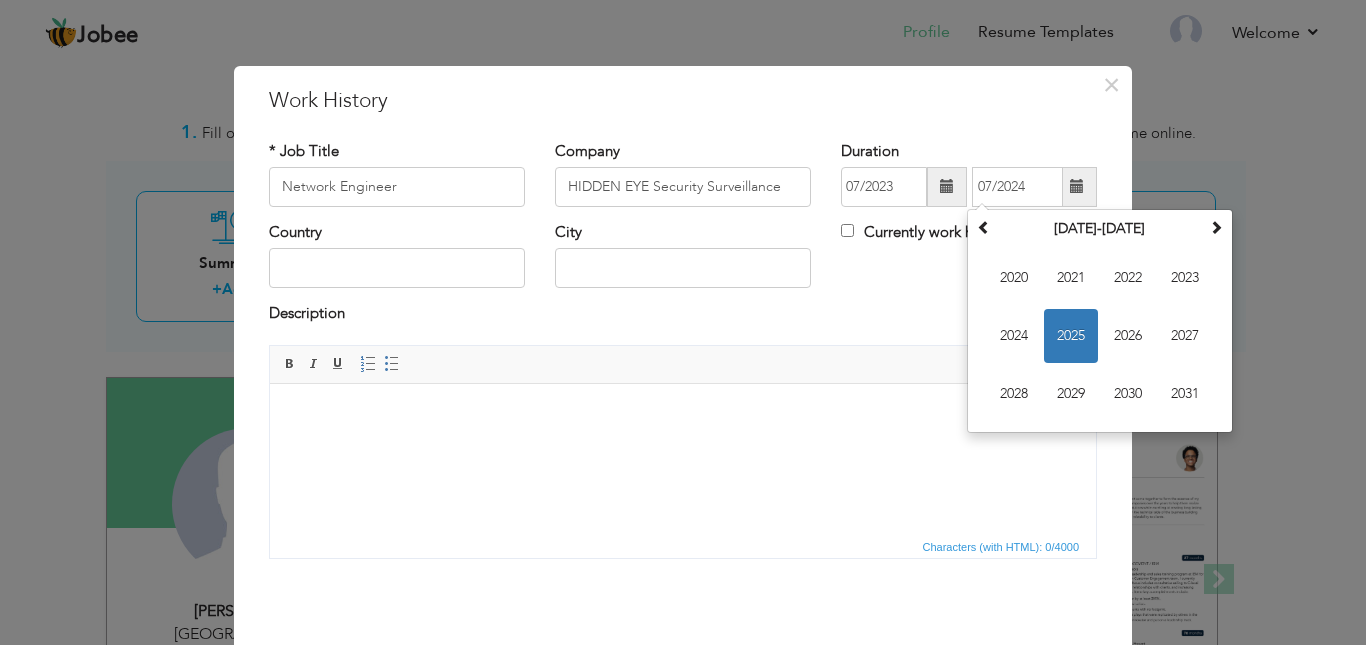 click on "Description" at bounding box center [683, 316] 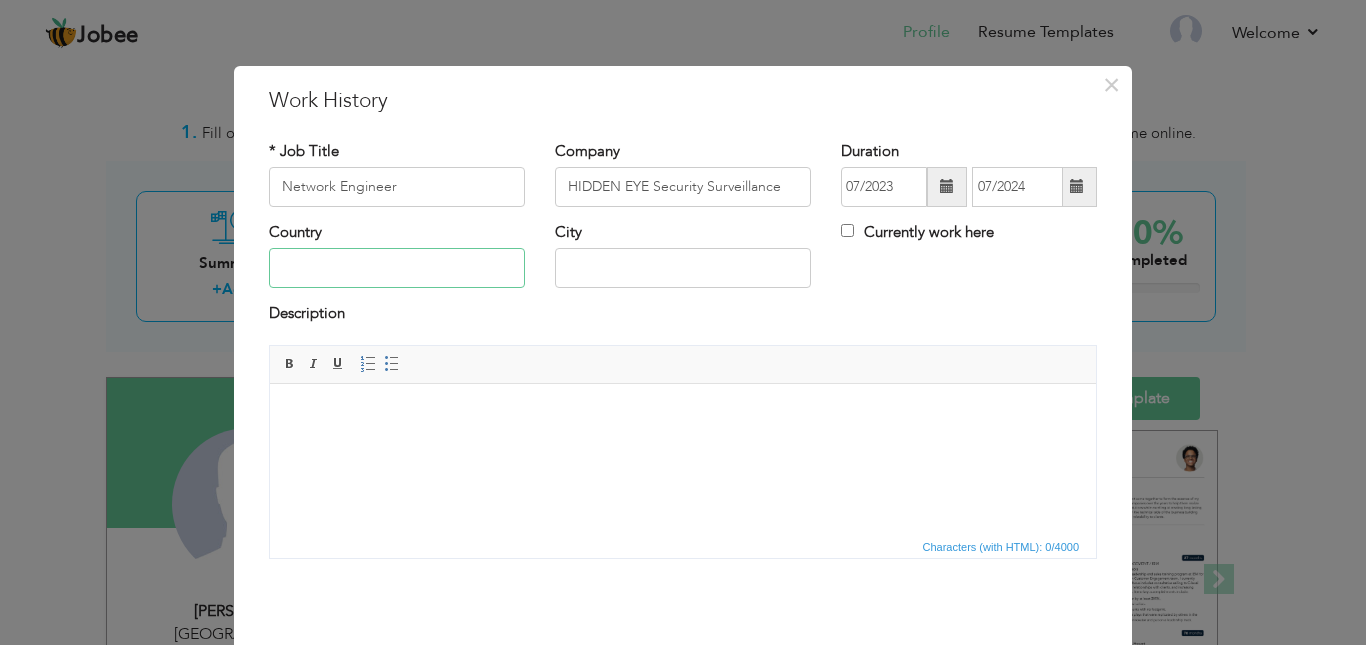 click at bounding box center [397, 268] 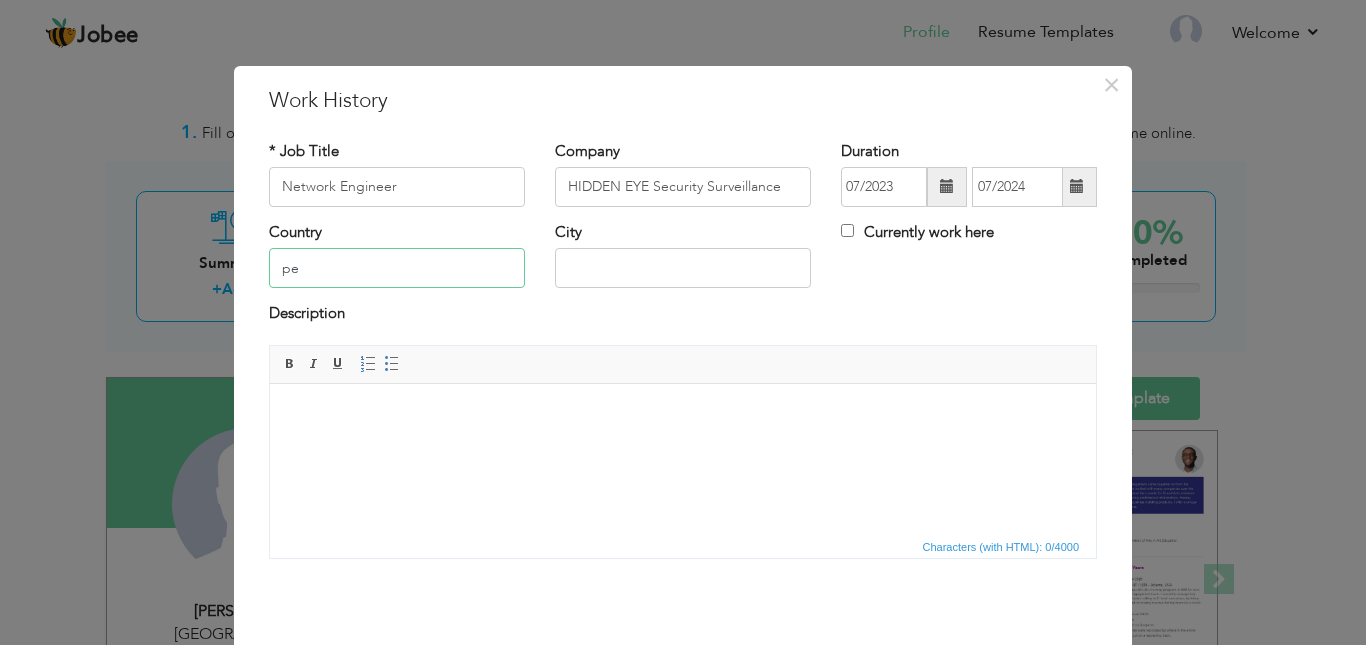 type on "p" 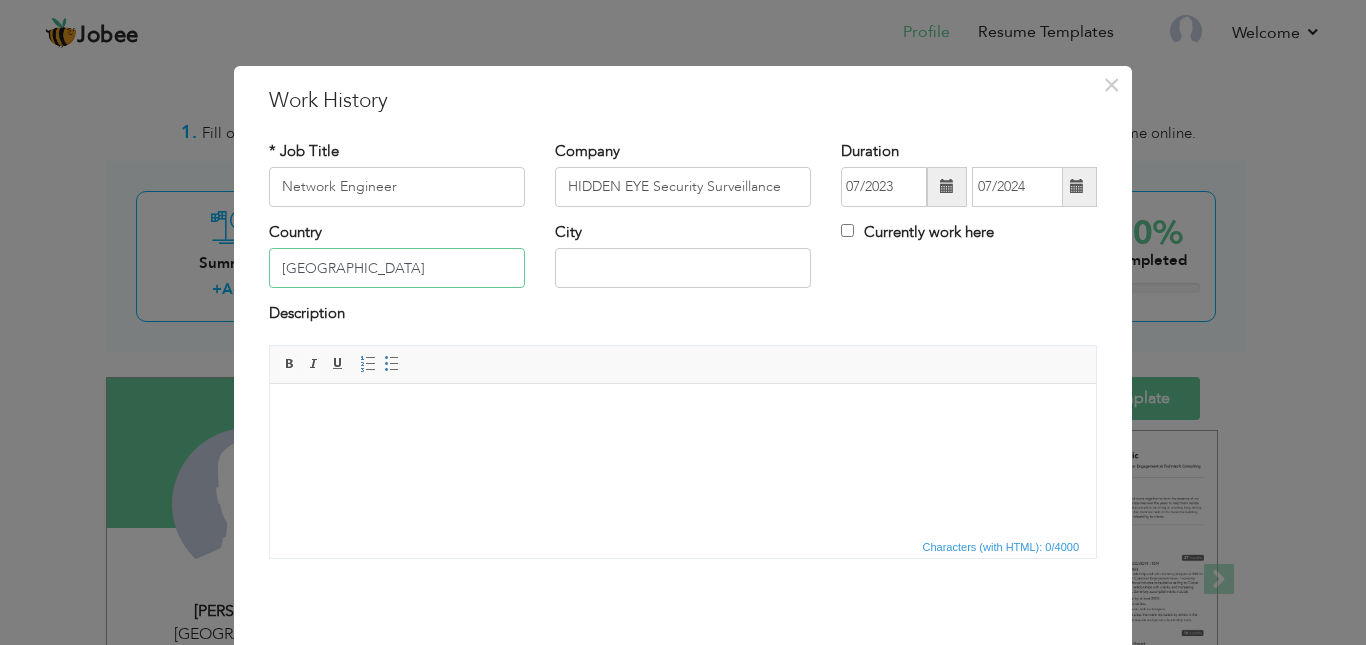 type on "[GEOGRAPHIC_DATA]" 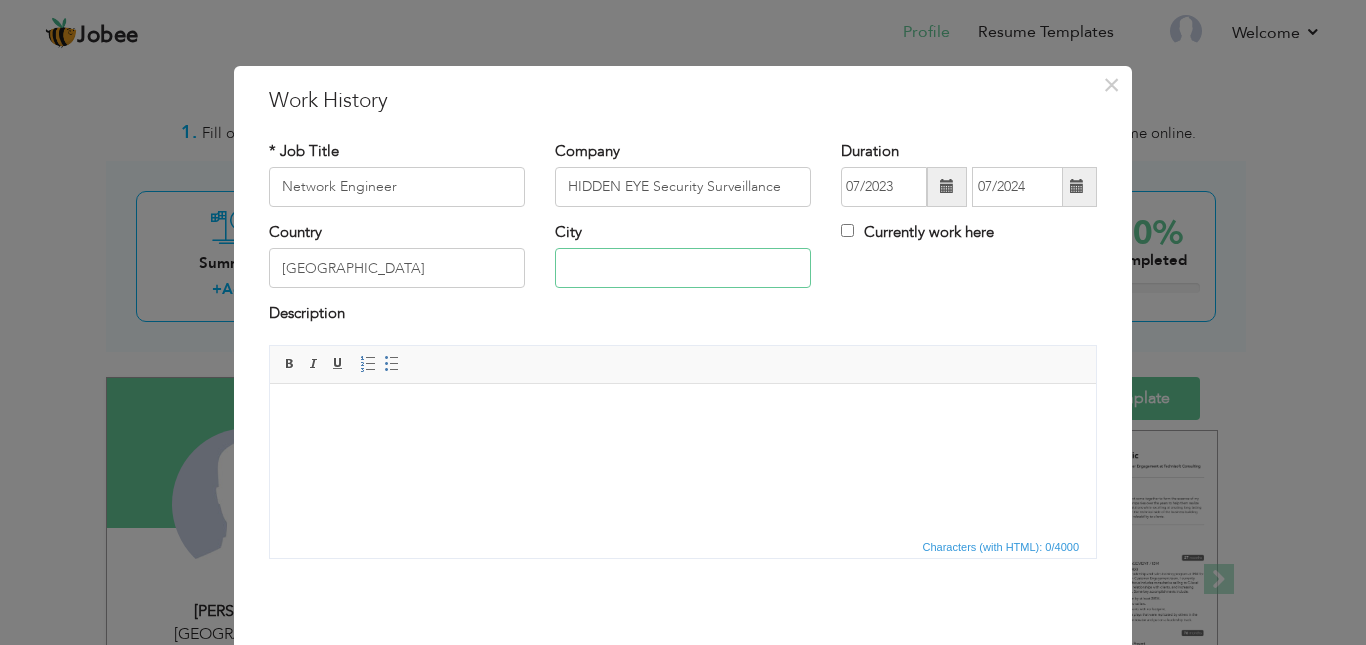 click at bounding box center [683, 268] 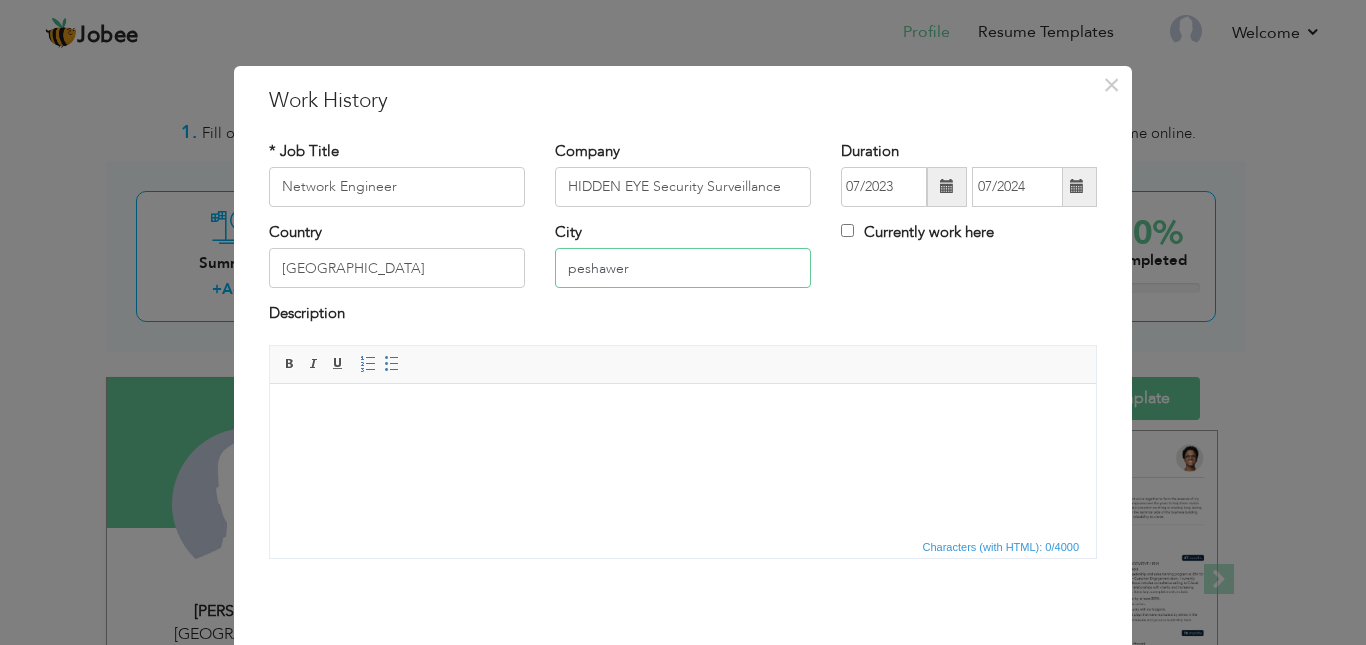 type on "peshawer" 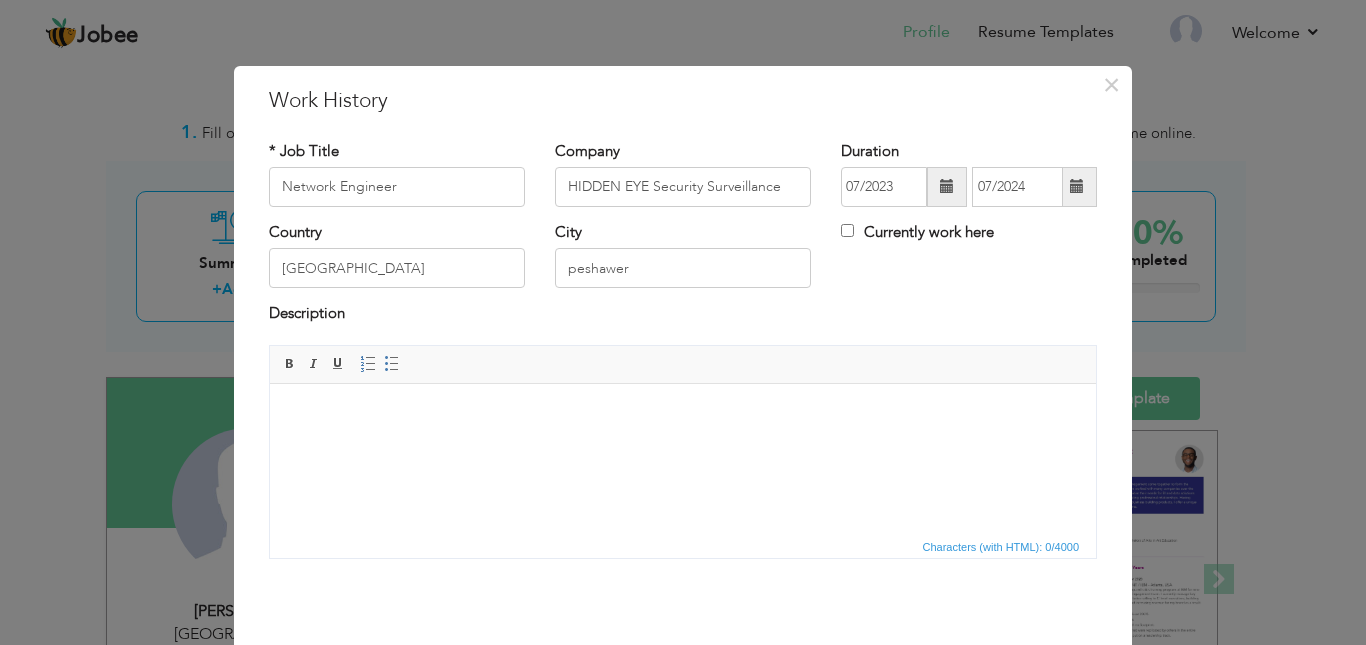 click at bounding box center [683, 413] 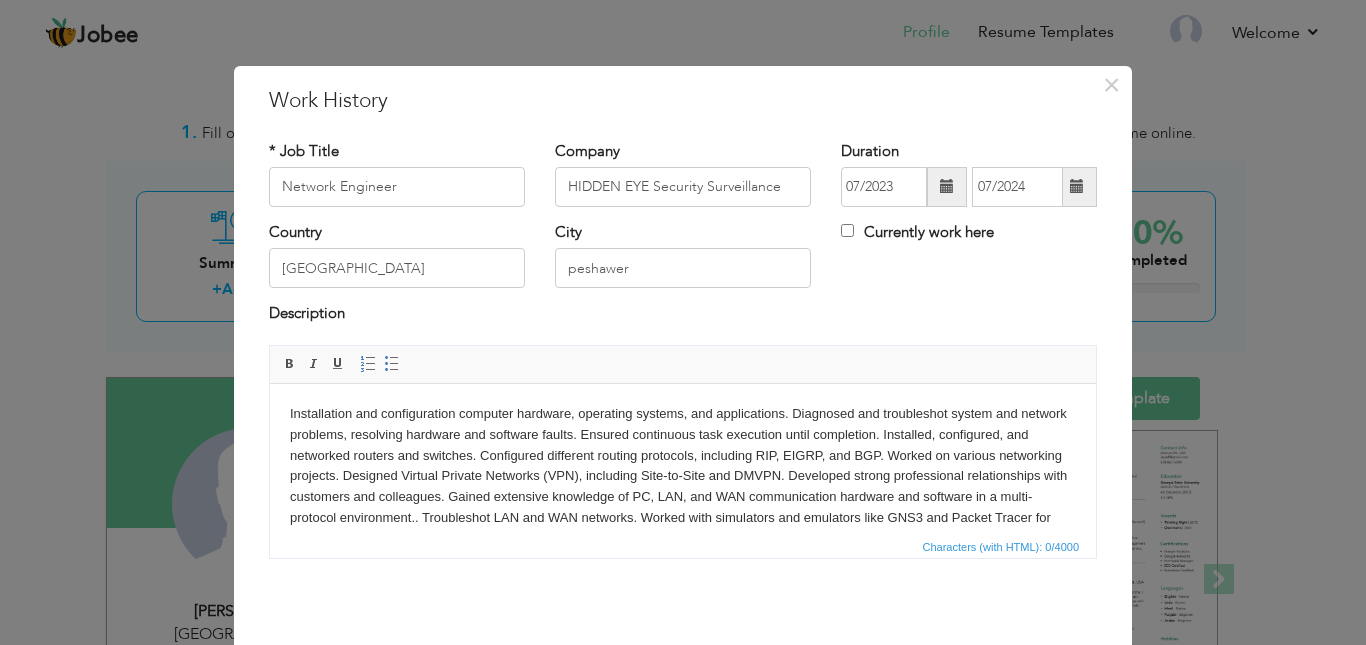 scroll, scrollTop: 12, scrollLeft: 0, axis: vertical 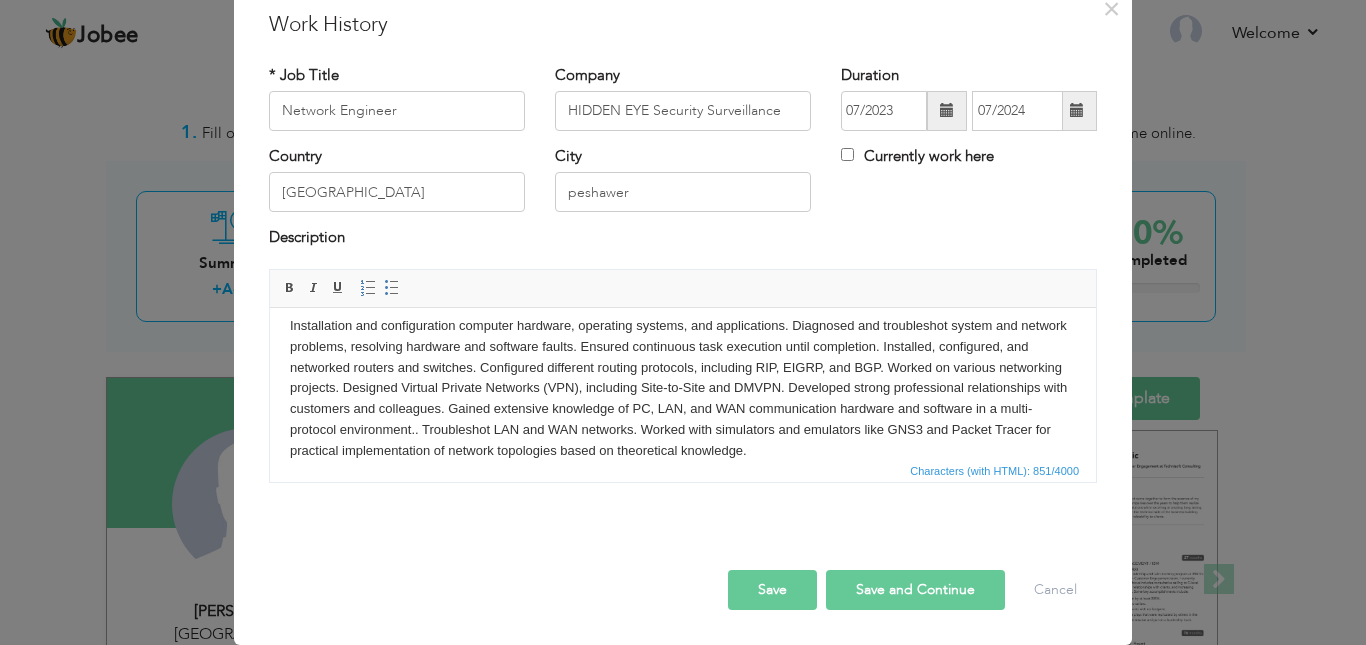 click on "Save and Continue" at bounding box center (915, 590) 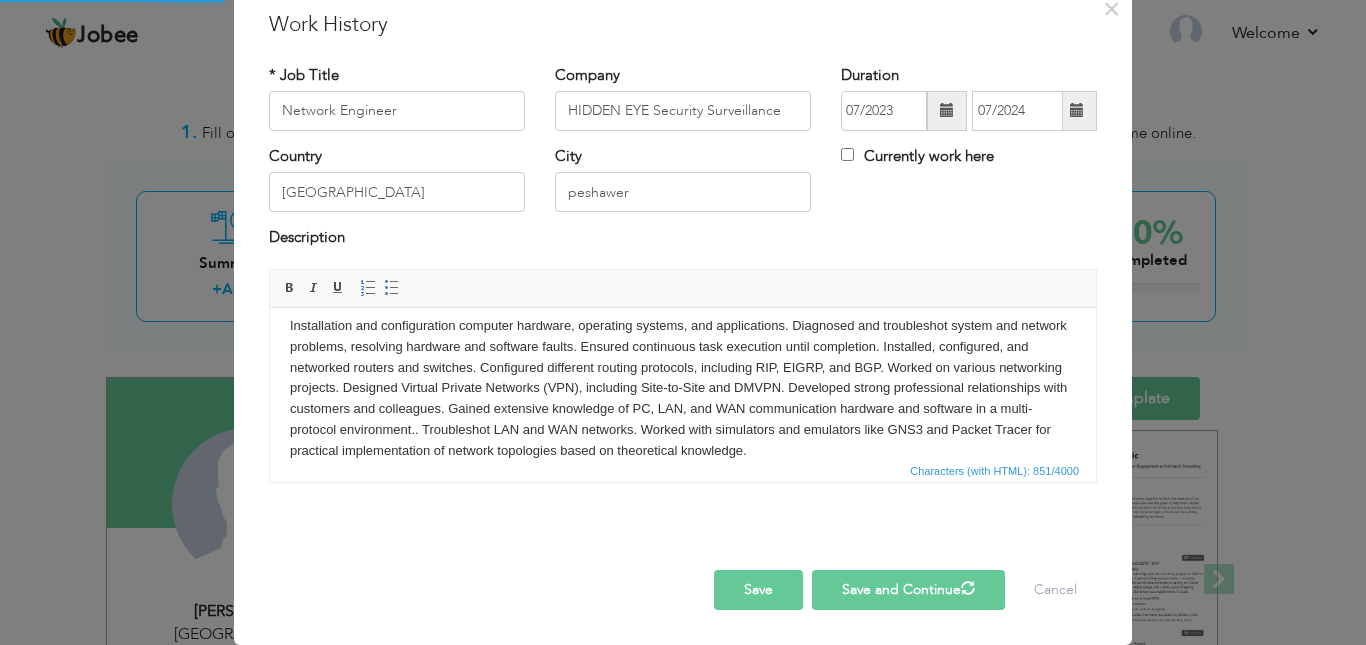 type 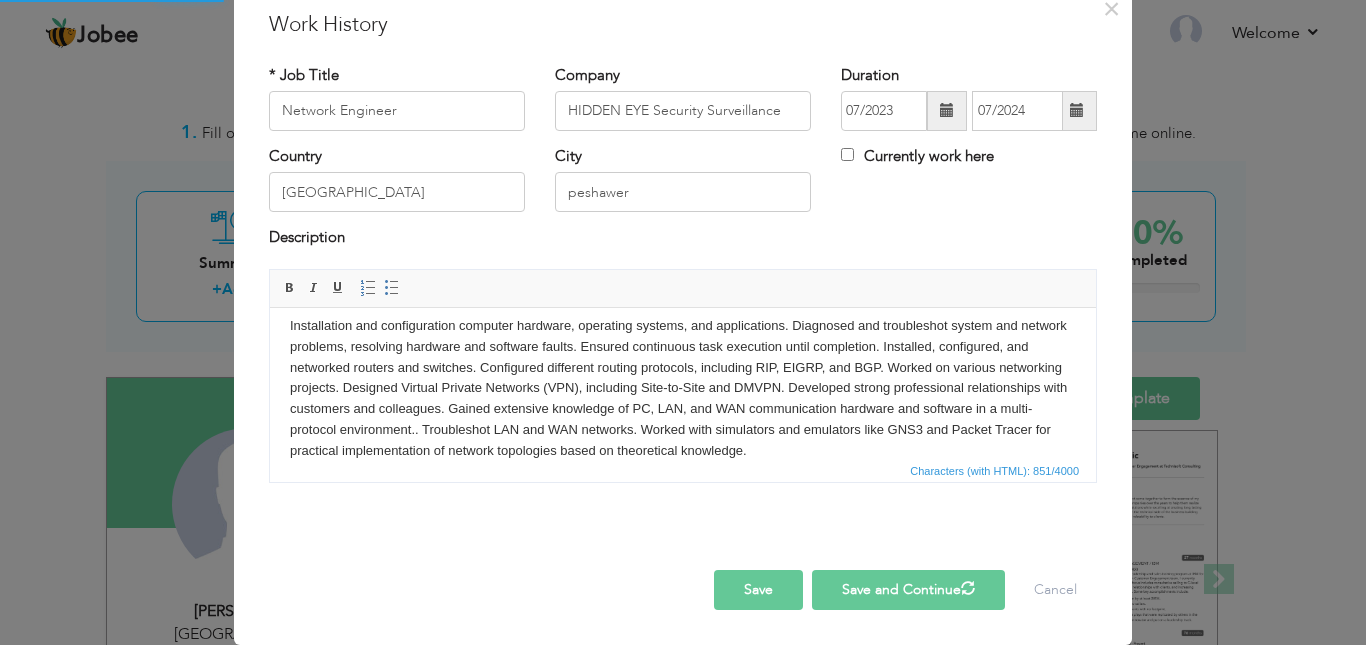 type 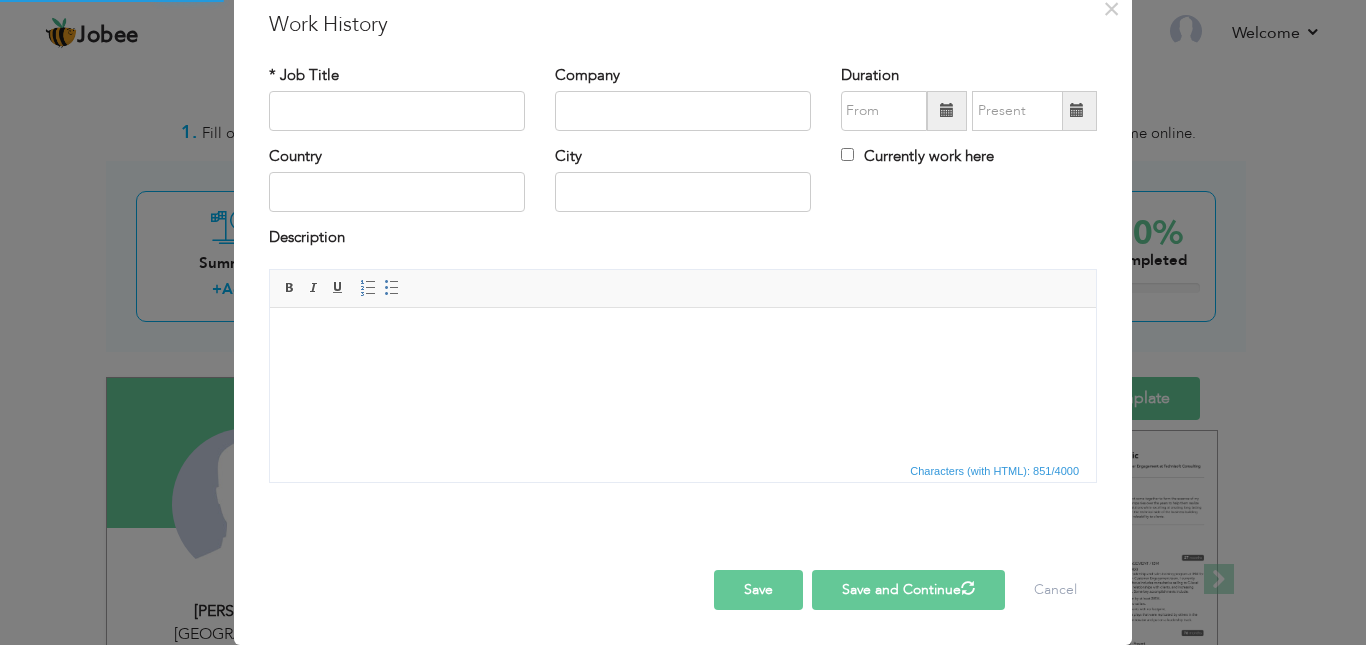 scroll, scrollTop: 0, scrollLeft: 0, axis: both 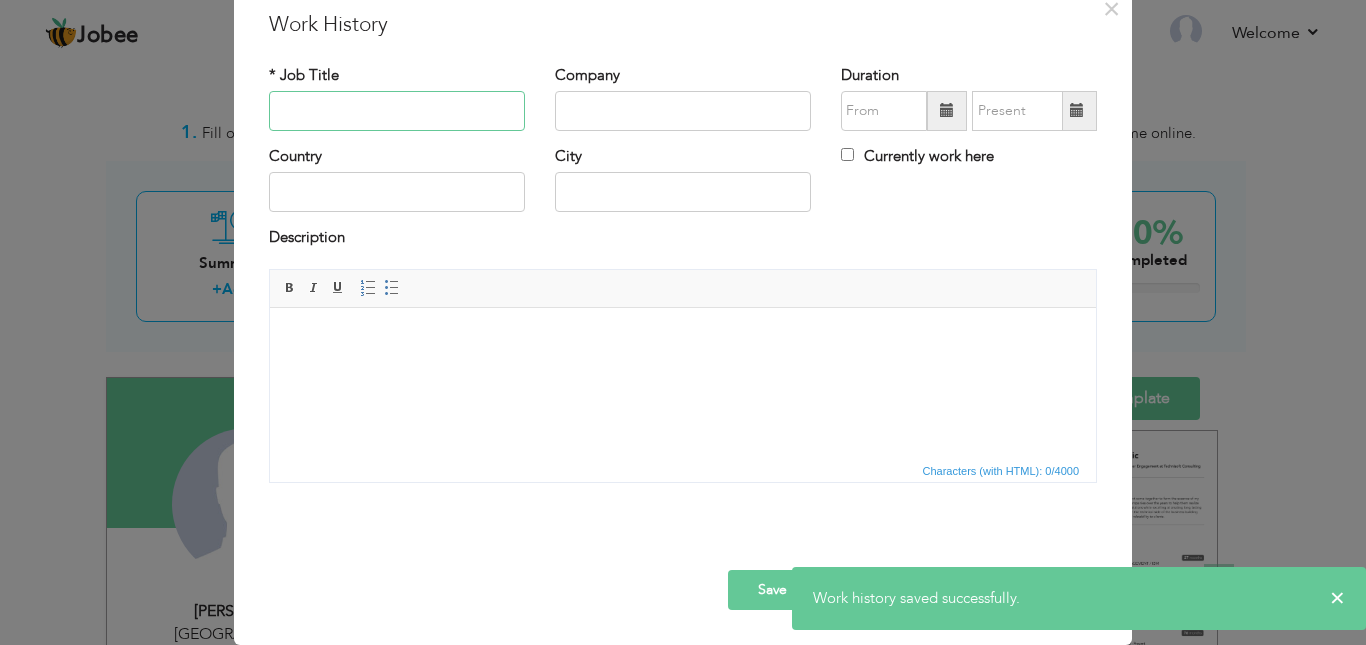 click at bounding box center [397, 111] 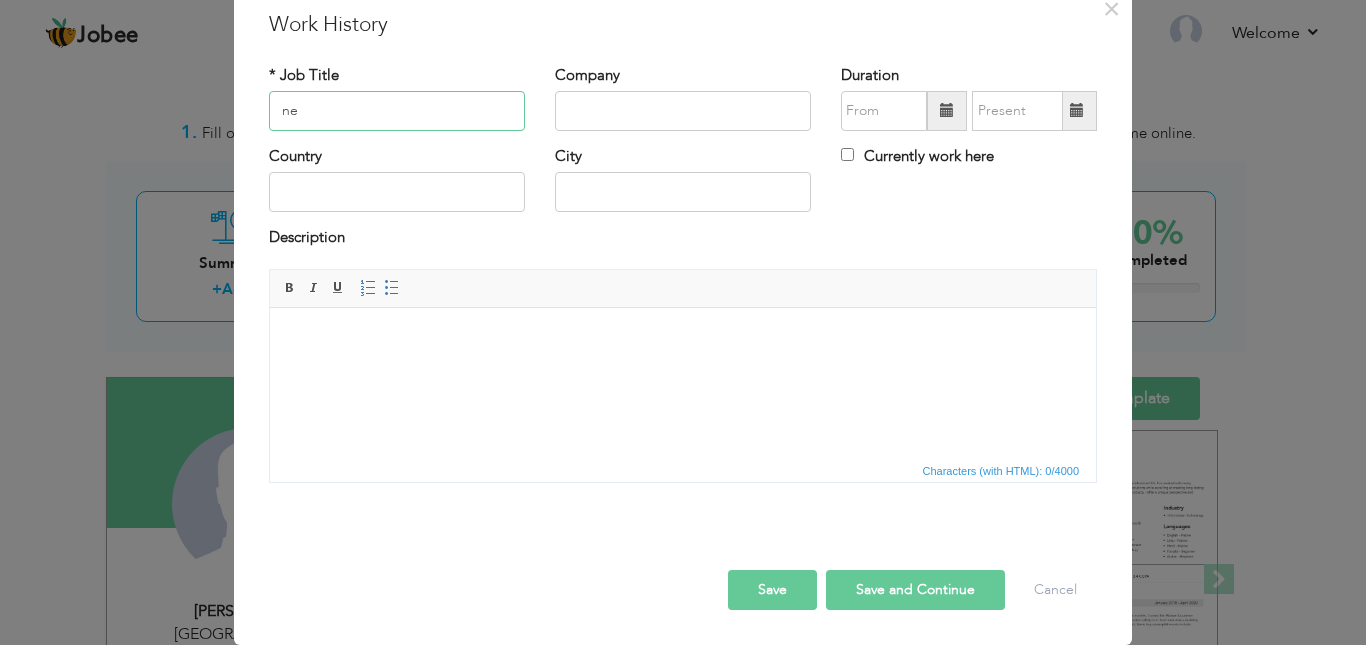 type on "n" 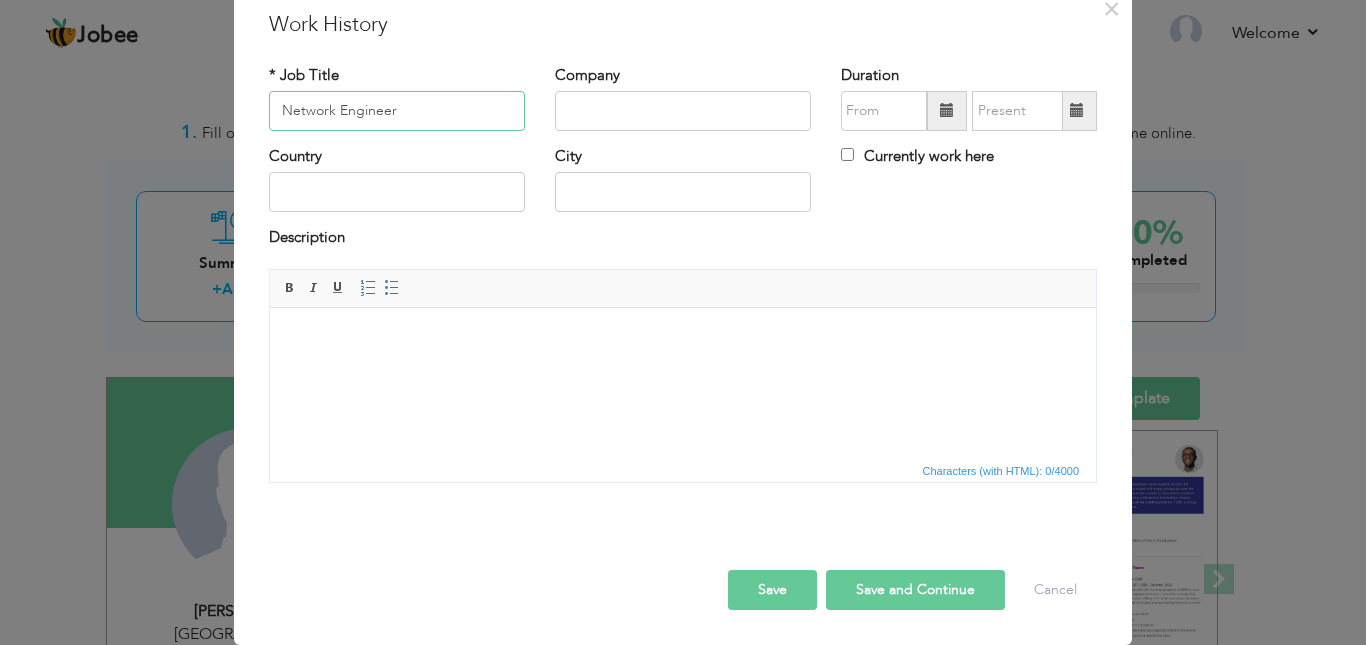 type on "Network Engineer" 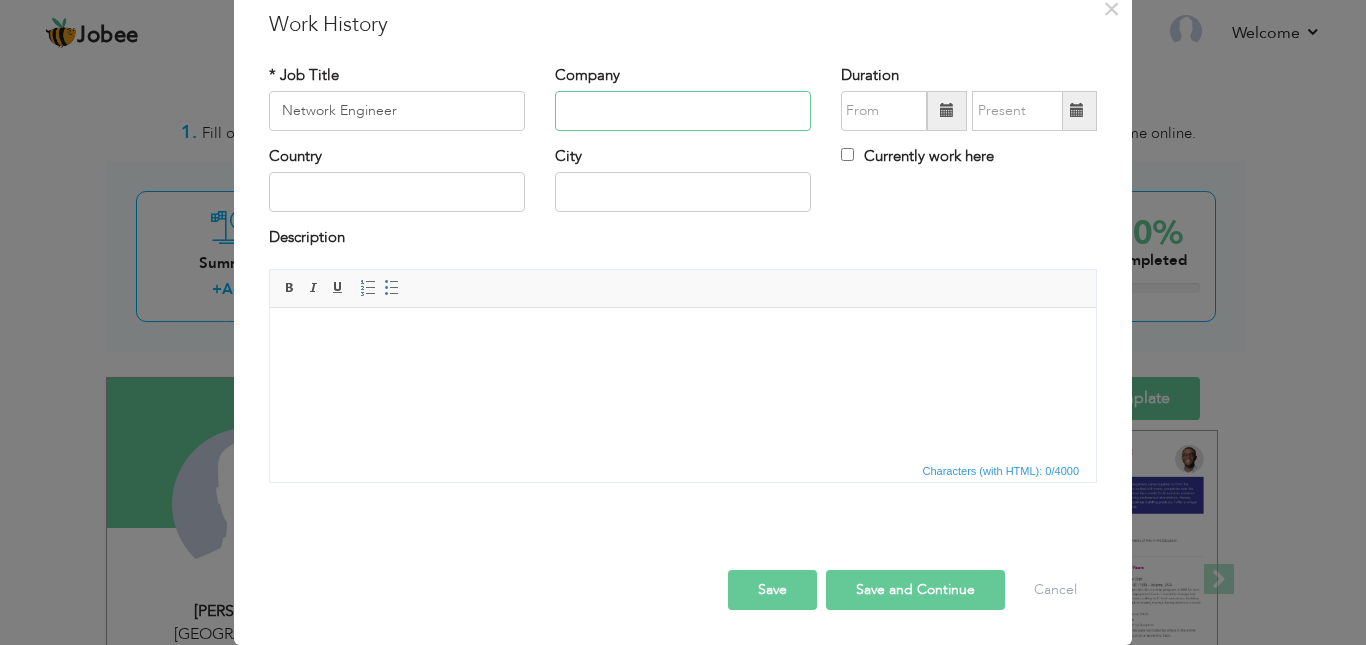 click at bounding box center (683, 111) 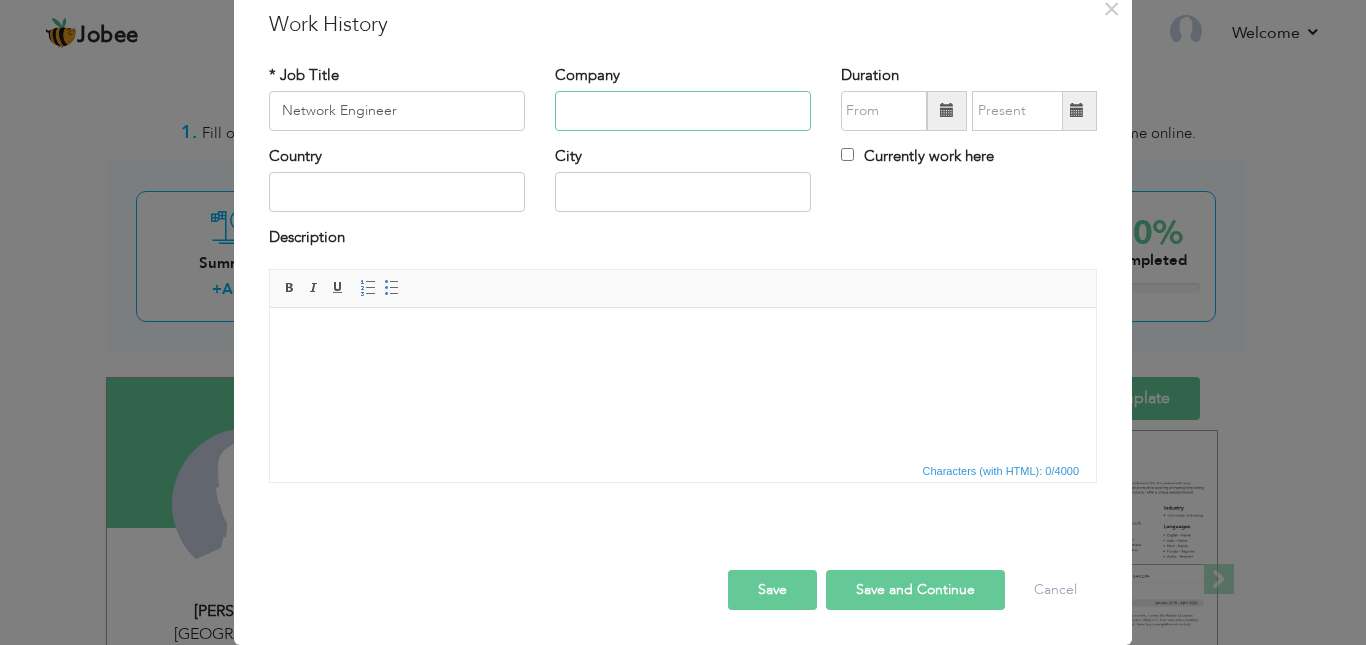 click at bounding box center (683, 111) 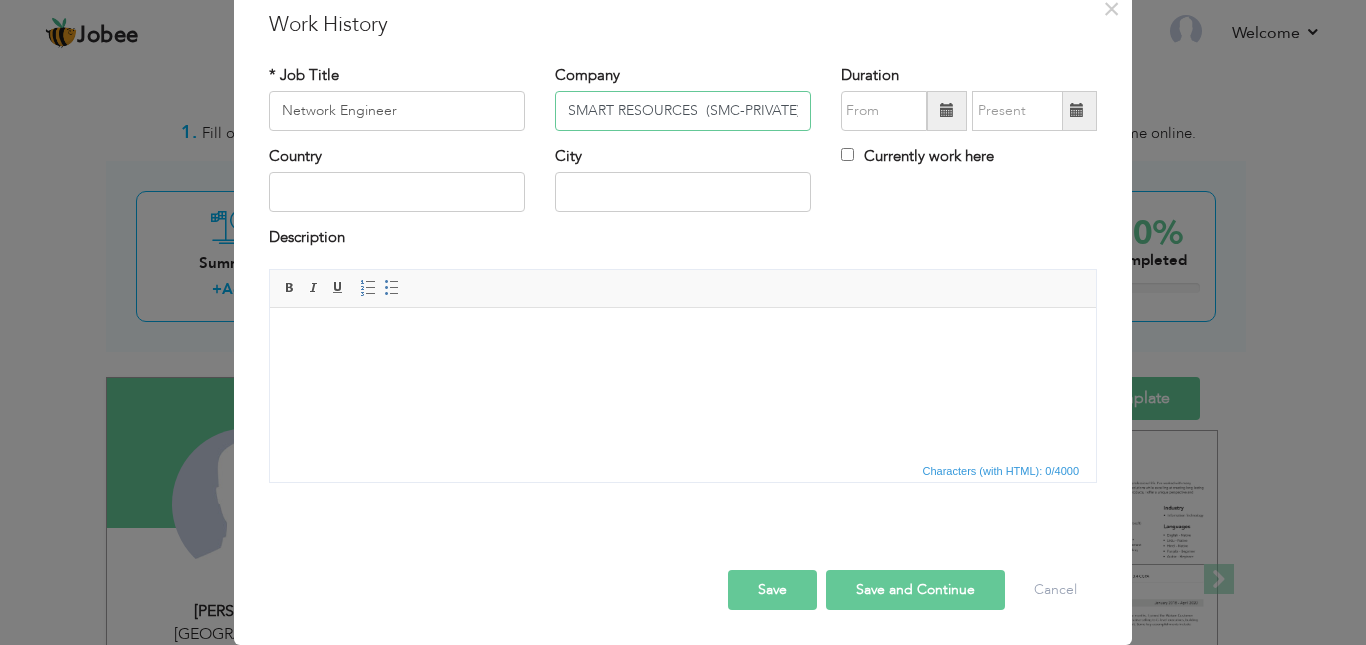 scroll, scrollTop: 0, scrollLeft: 62, axis: horizontal 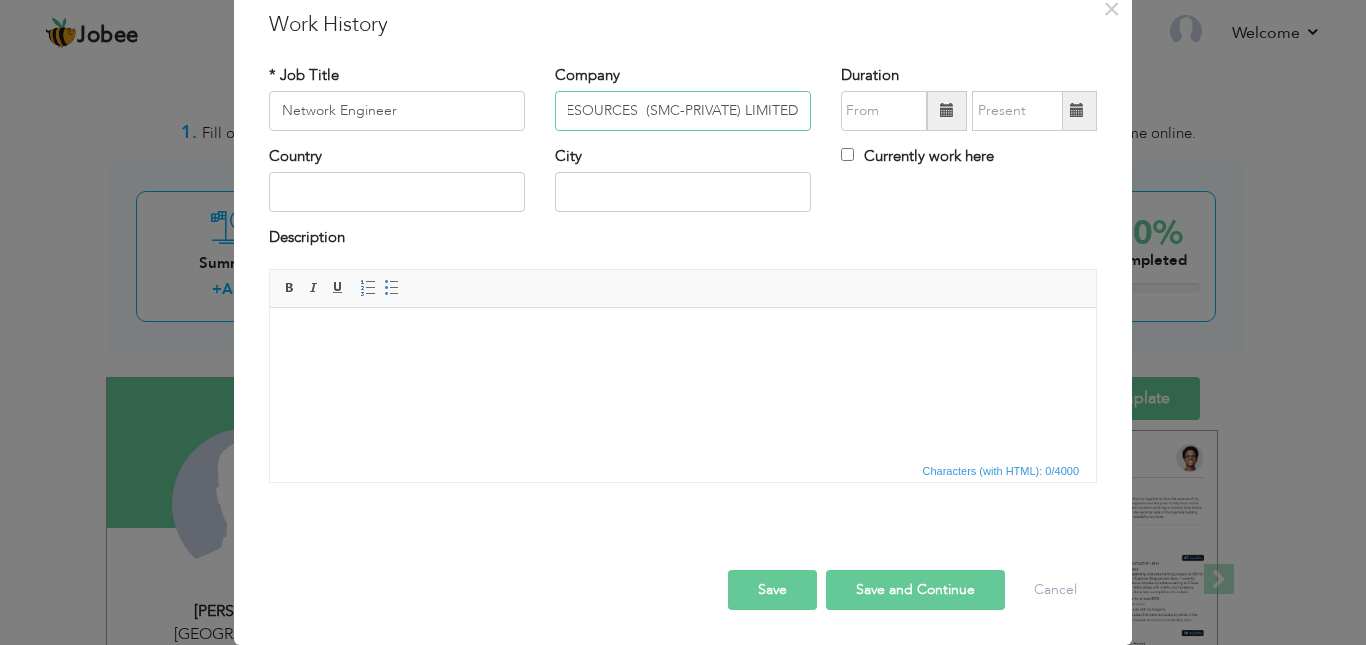 type on "SMART RESOURCES  (SMC-PRIVATE) LIMITED" 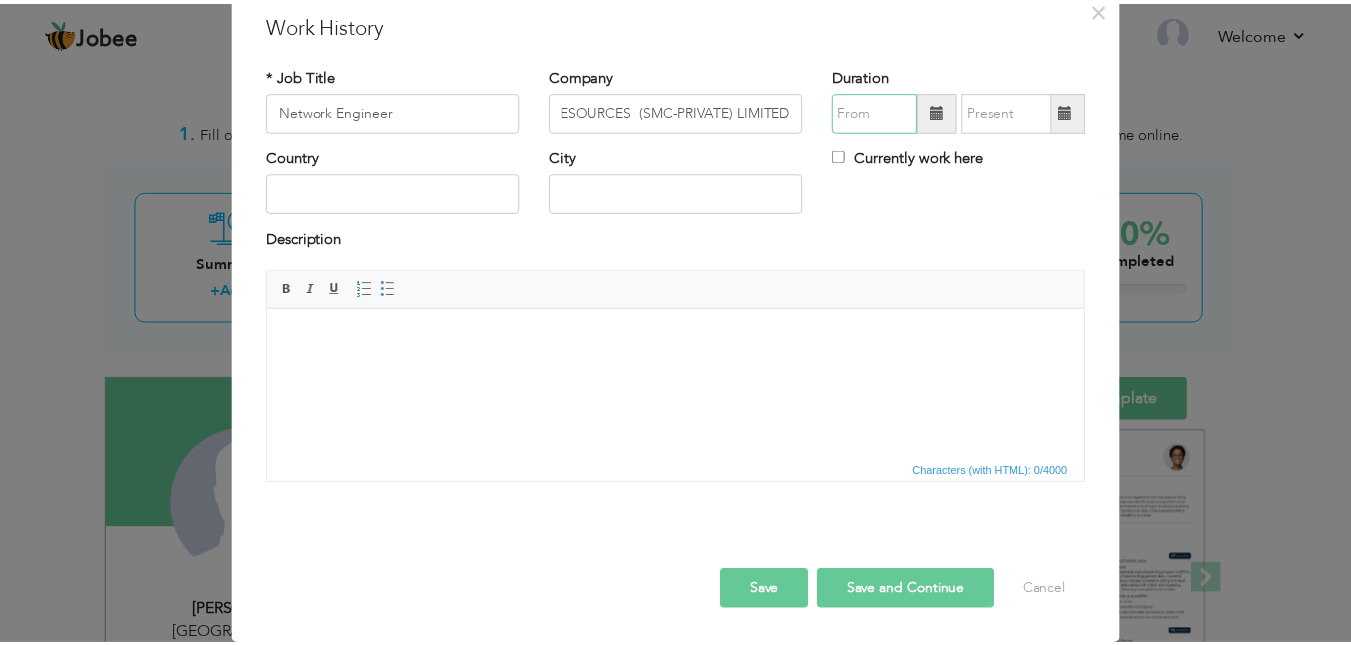 scroll, scrollTop: 0, scrollLeft: 0, axis: both 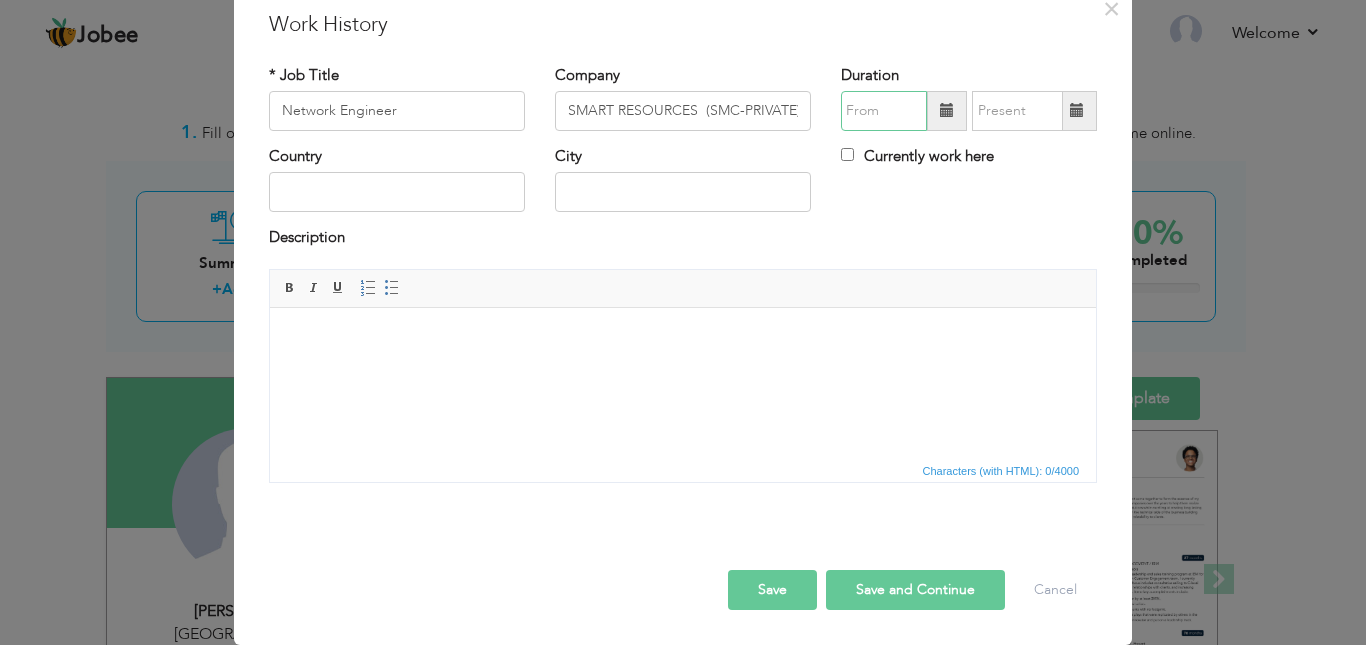 click at bounding box center [884, 111] 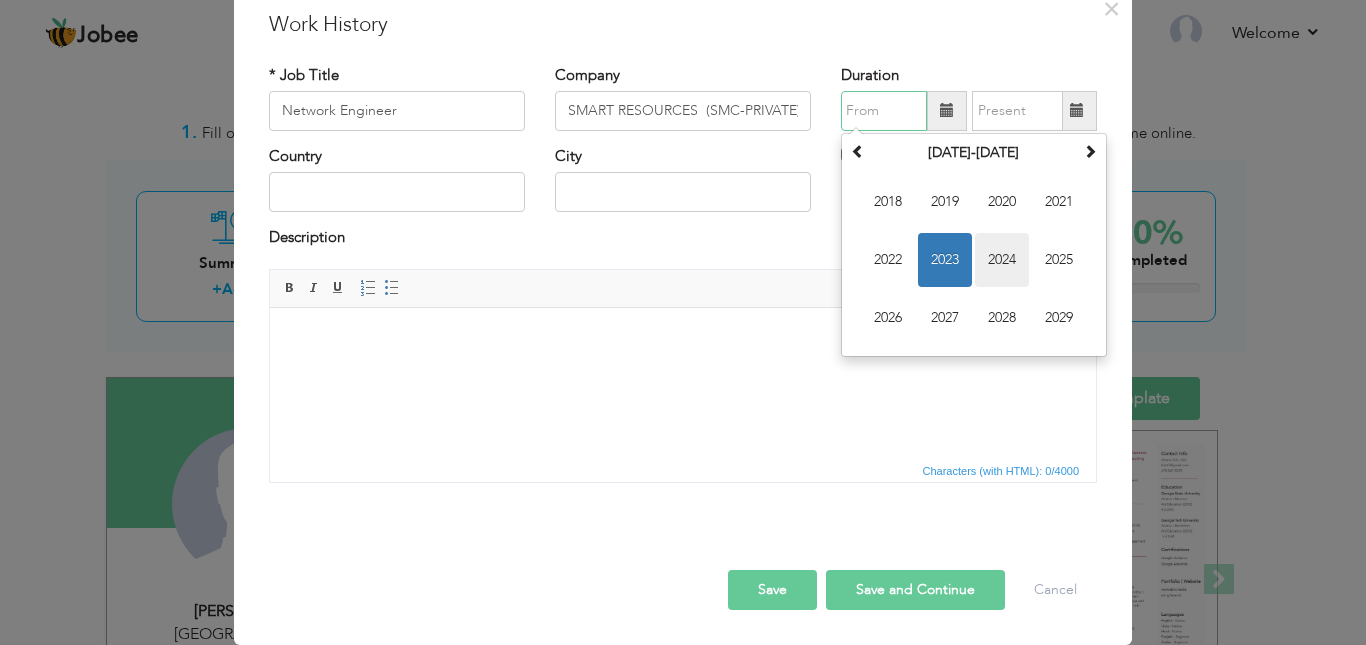 click on "2024" at bounding box center (1002, 260) 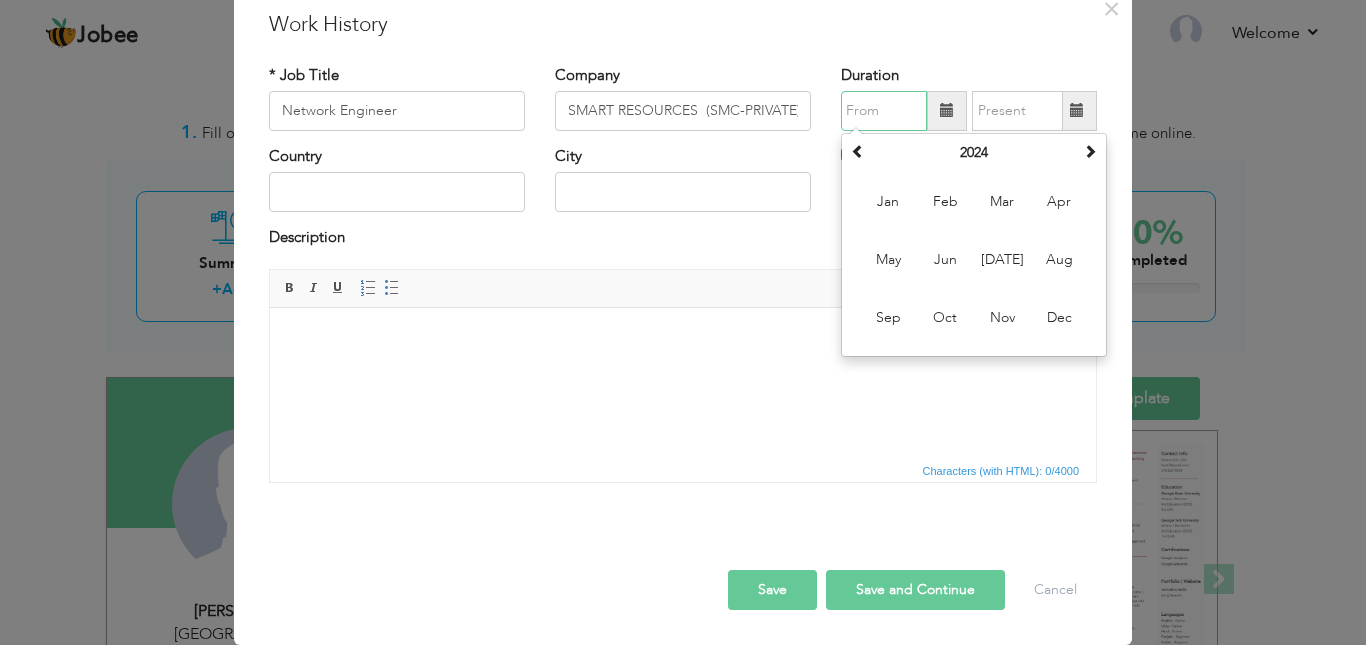 click at bounding box center [884, 111] 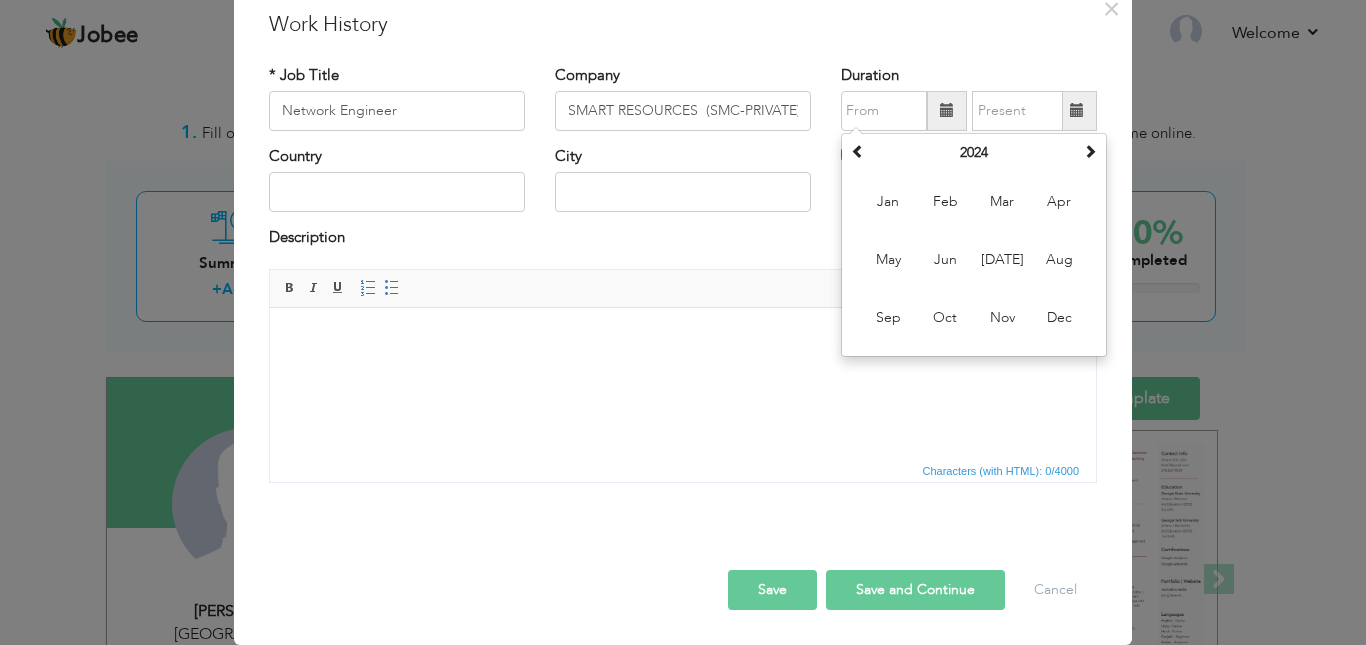 click on "Rich Text Editor, workEditor Editor toolbars Basic Styles   Bold   Italic   Underline Paragraph   Insert/Remove Numbered List   Insert/Remove Bulleted List Press ALT 0 for help Characters (with HTML): 0/4000" at bounding box center [683, 376] 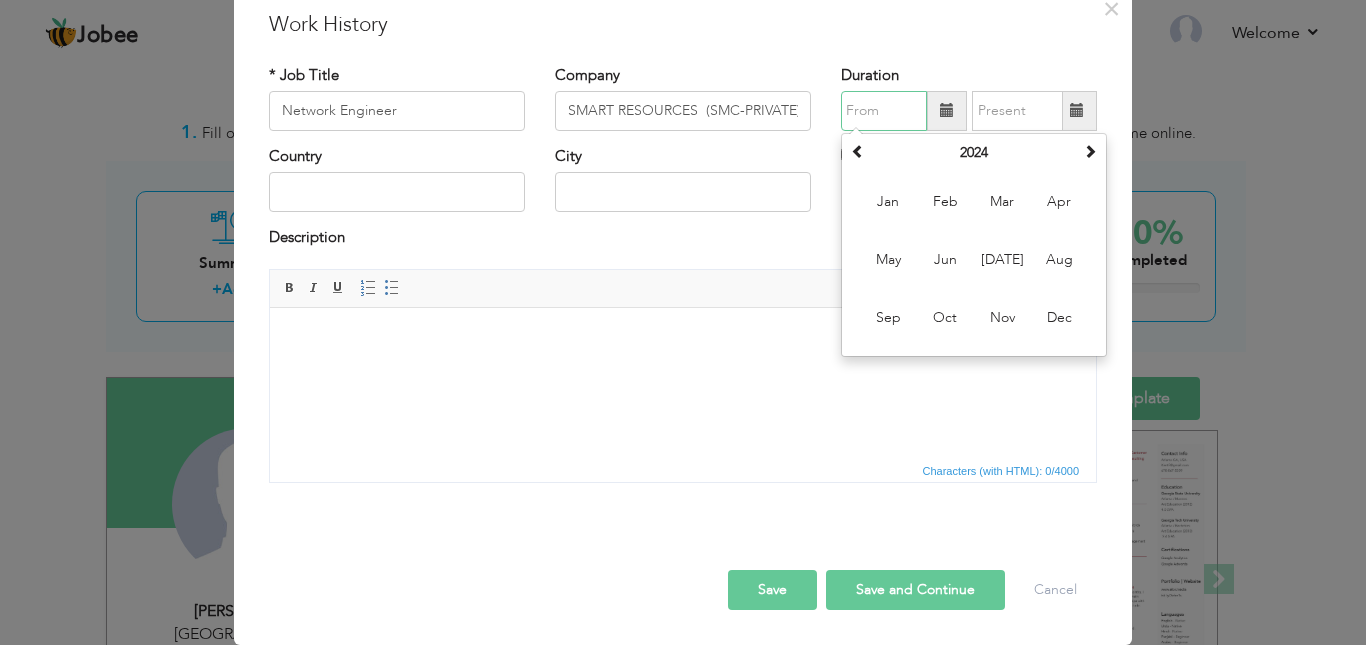 click at bounding box center (884, 111) 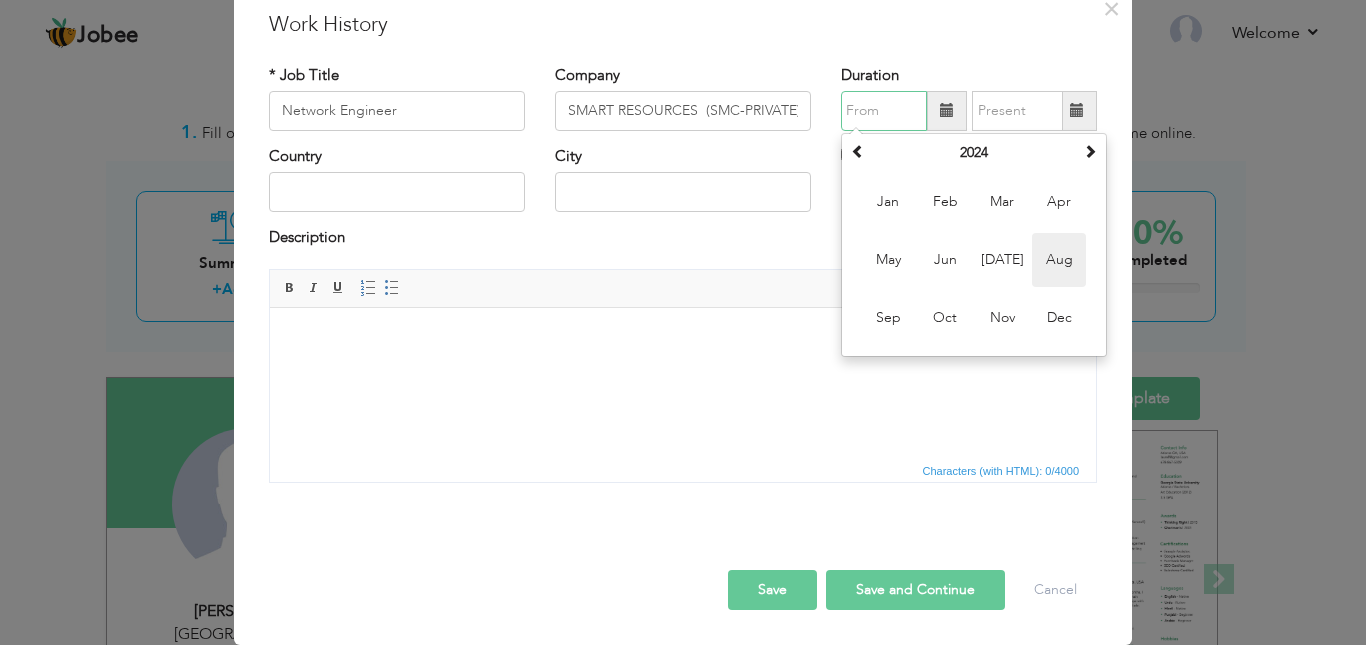 click on "Aug" at bounding box center (1059, 260) 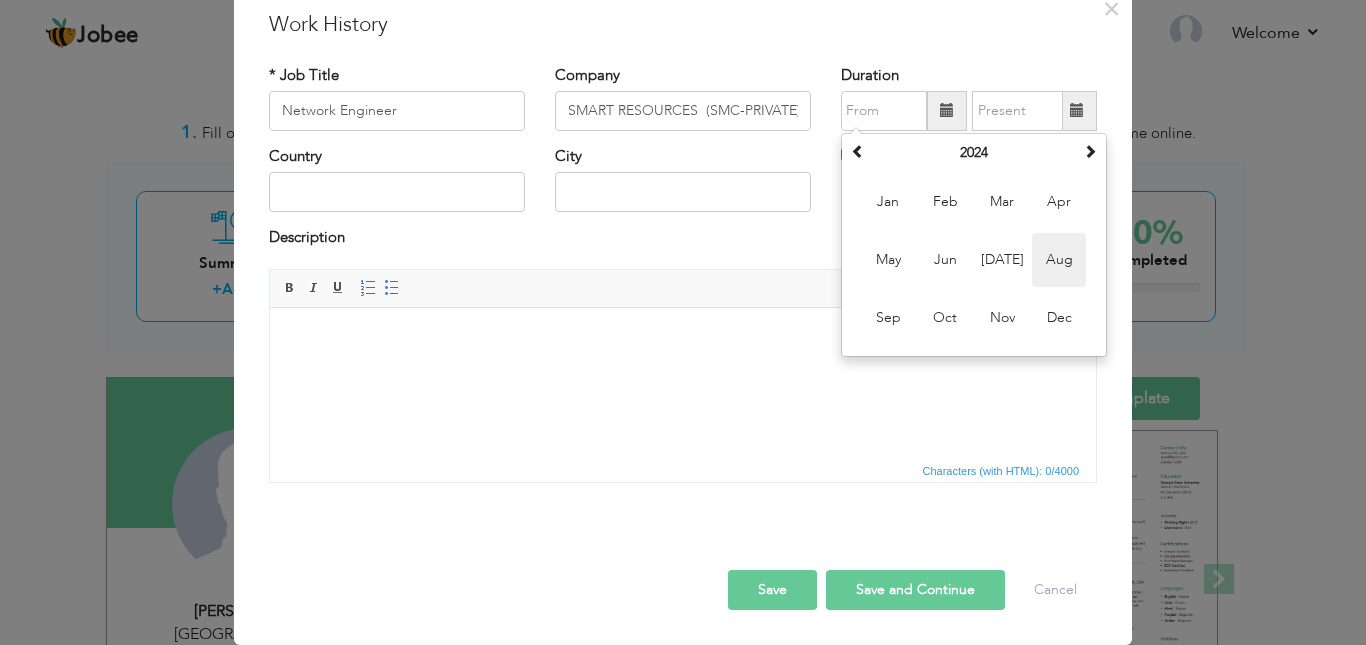 type on "08/2024" 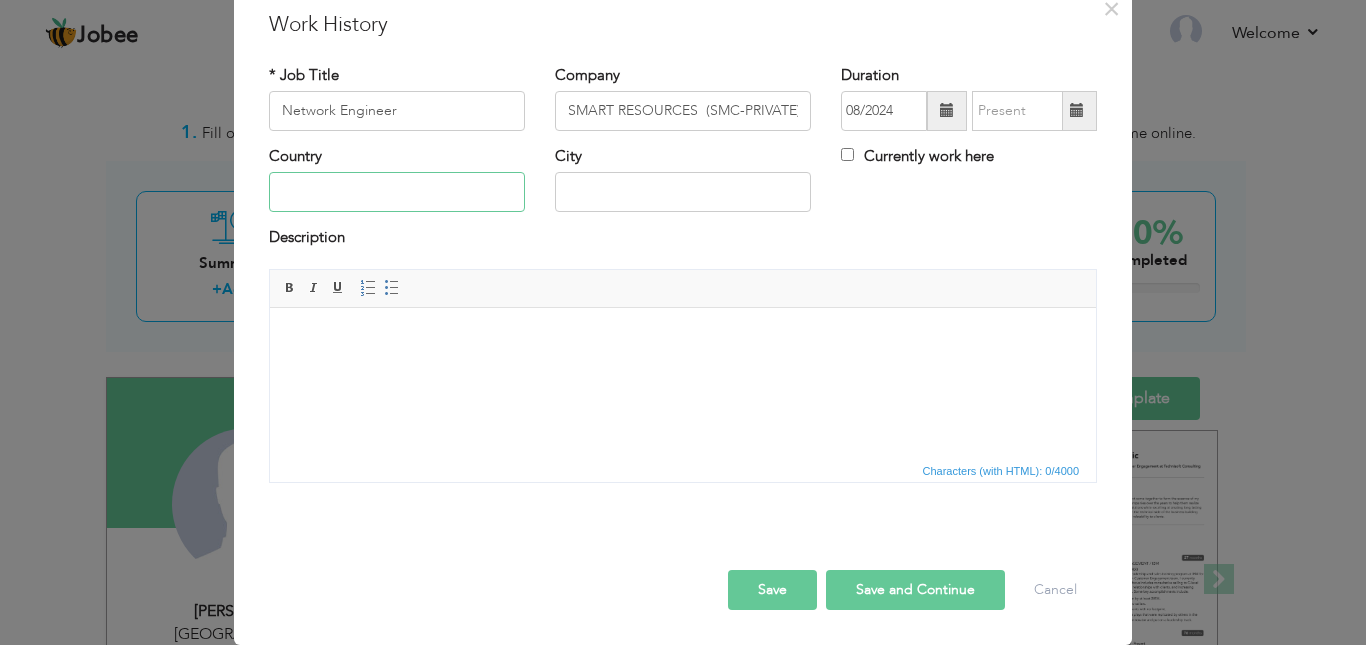 click at bounding box center (397, 192) 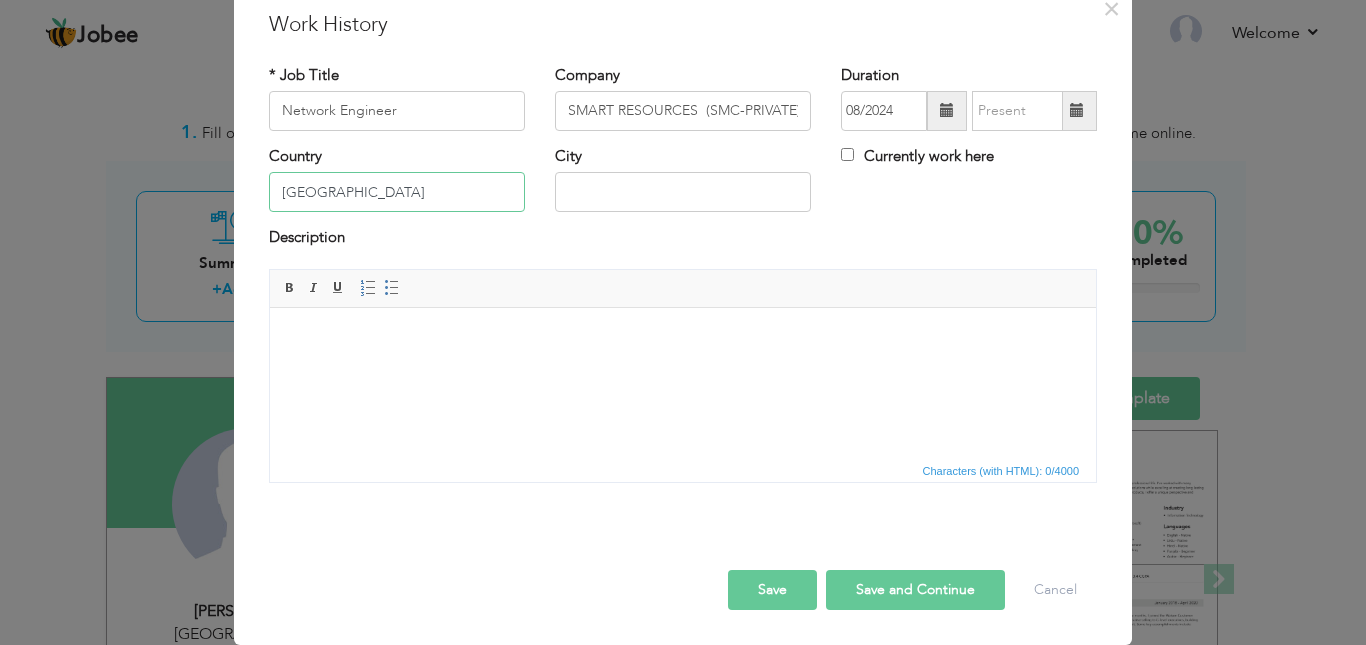 type on "[GEOGRAPHIC_DATA]" 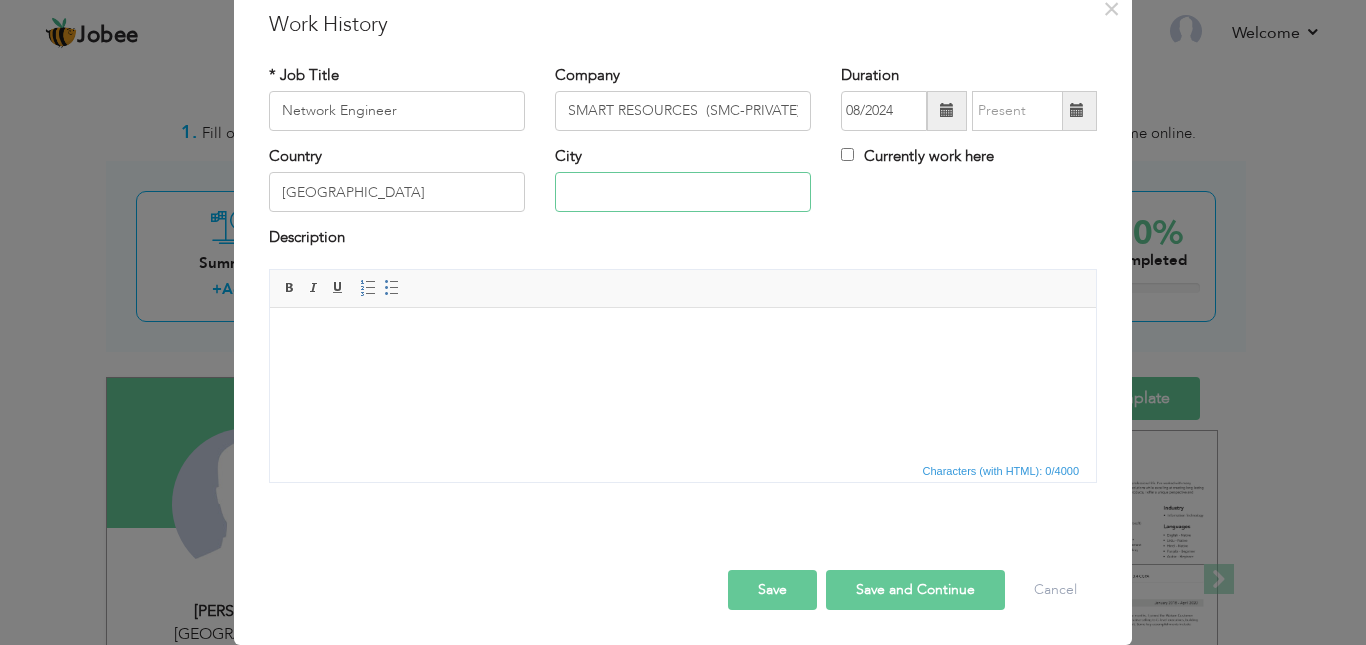 click at bounding box center [683, 192] 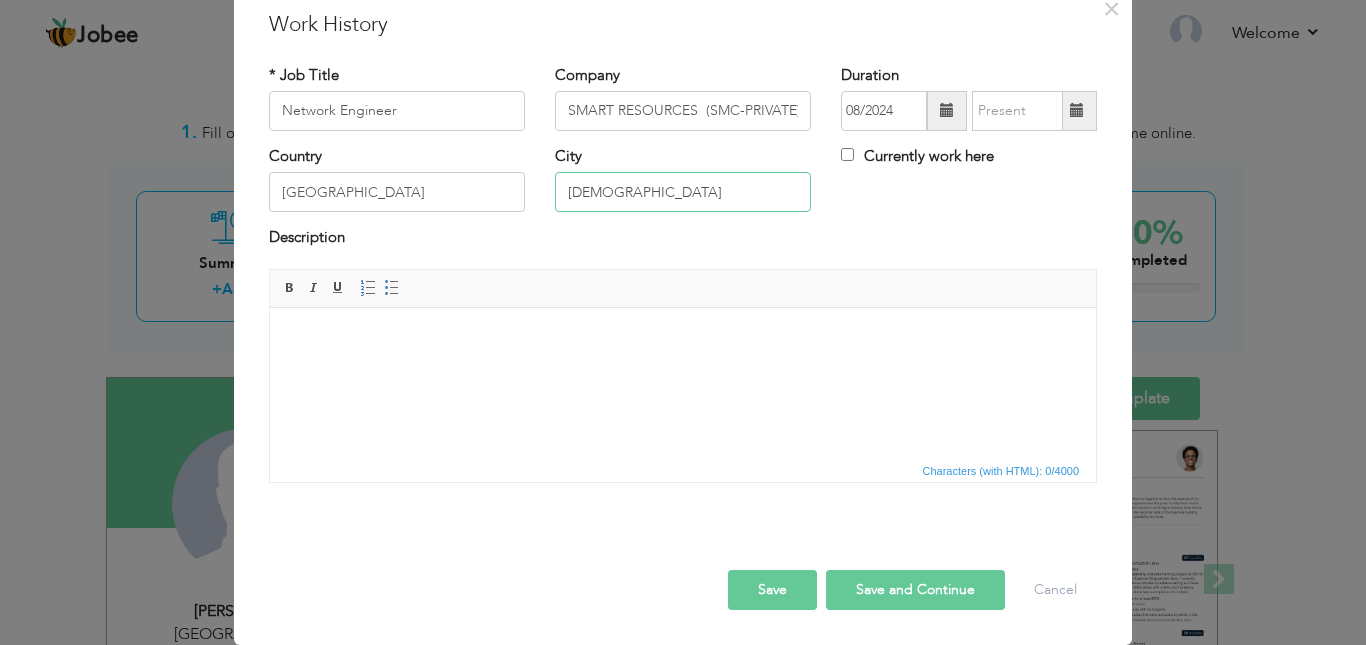 click on "[DEMOGRAPHIC_DATA]" at bounding box center [683, 192] 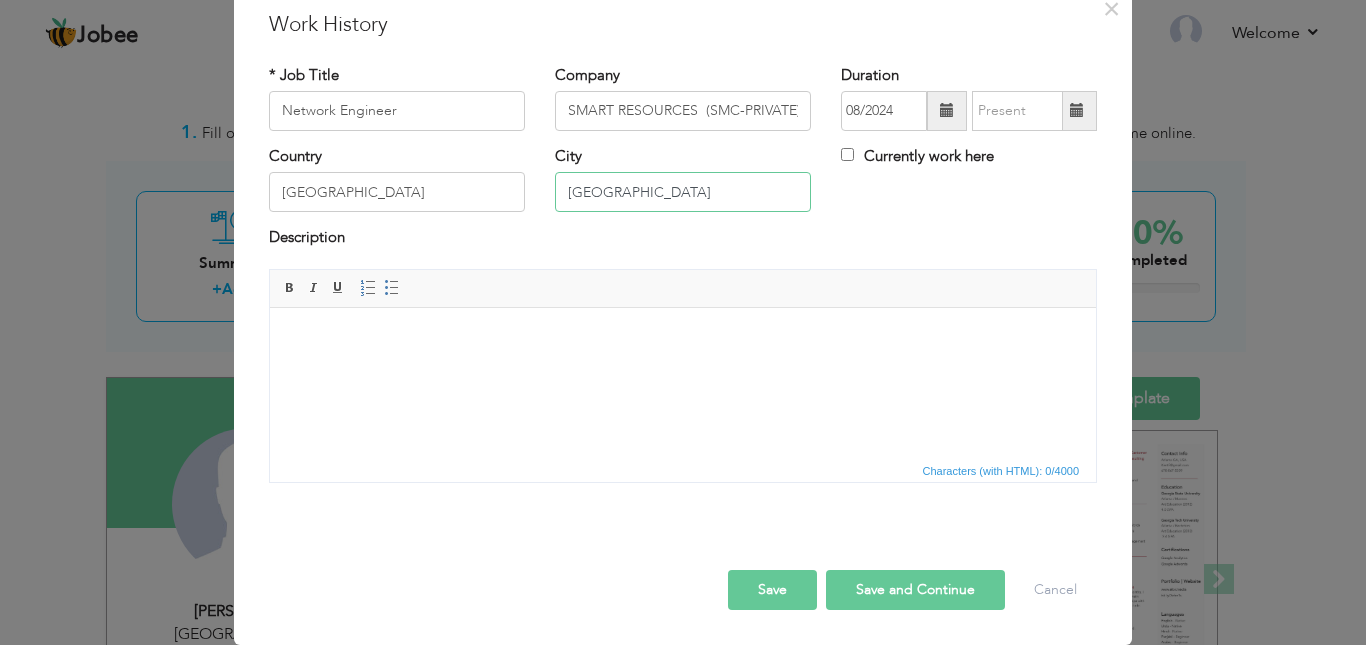 type on "[GEOGRAPHIC_DATA]" 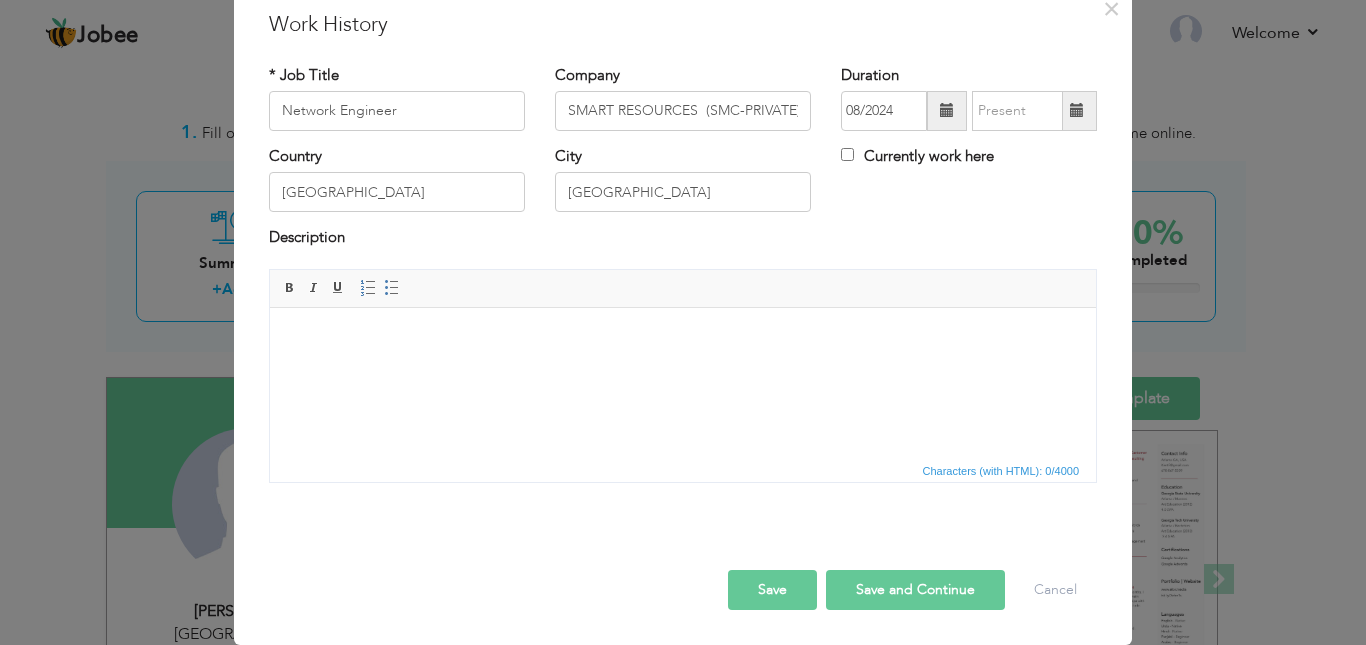 click at bounding box center [683, 337] 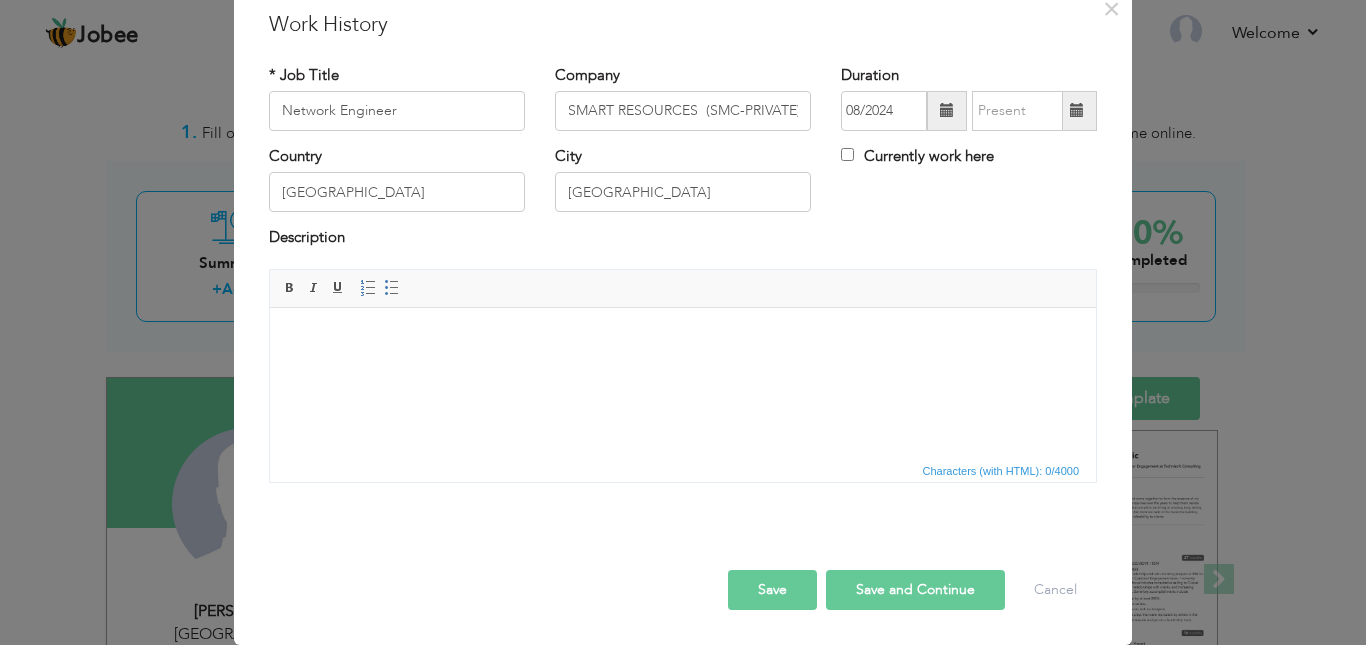 click at bounding box center (683, 337) 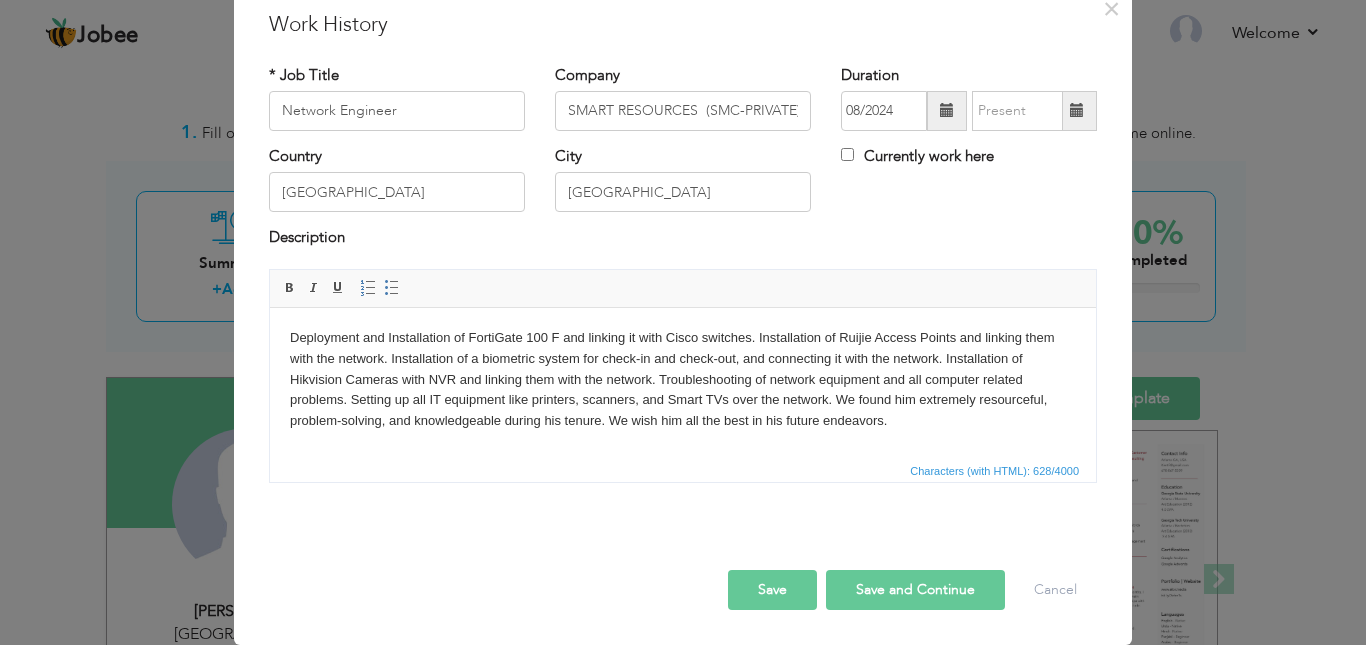 click on "Save" at bounding box center (772, 590) 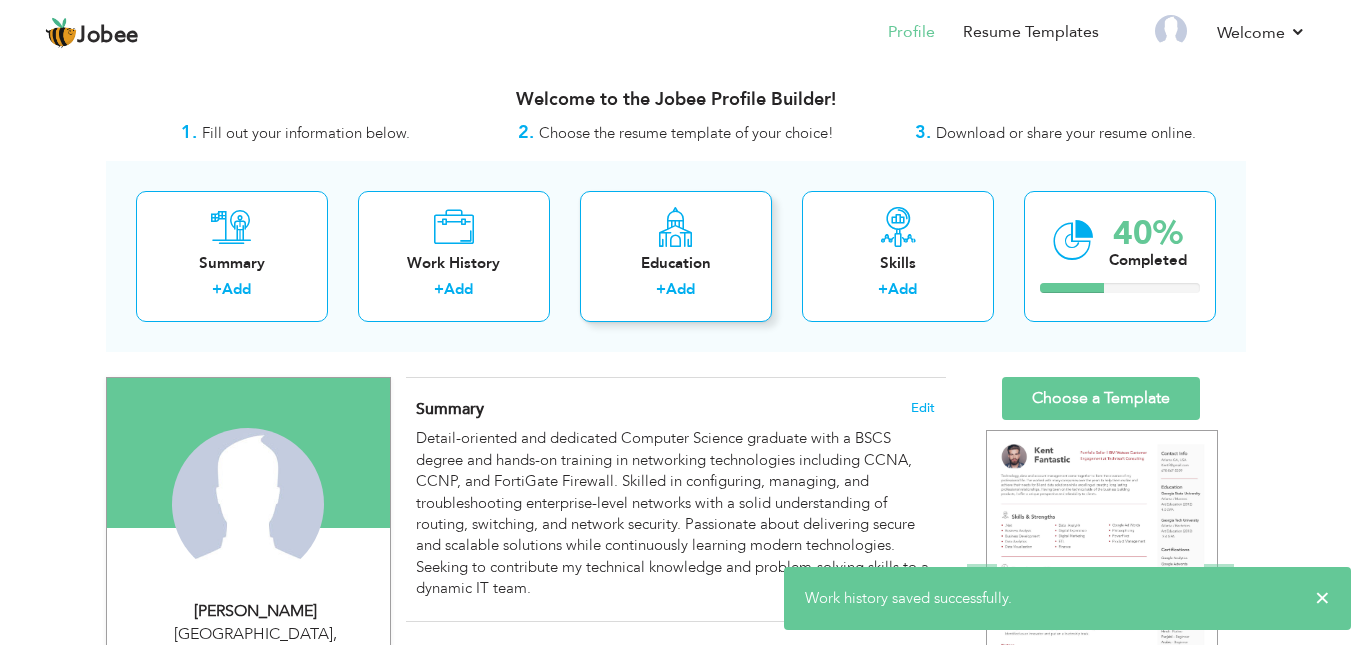 click on "Add" at bounding box center (680, 289) 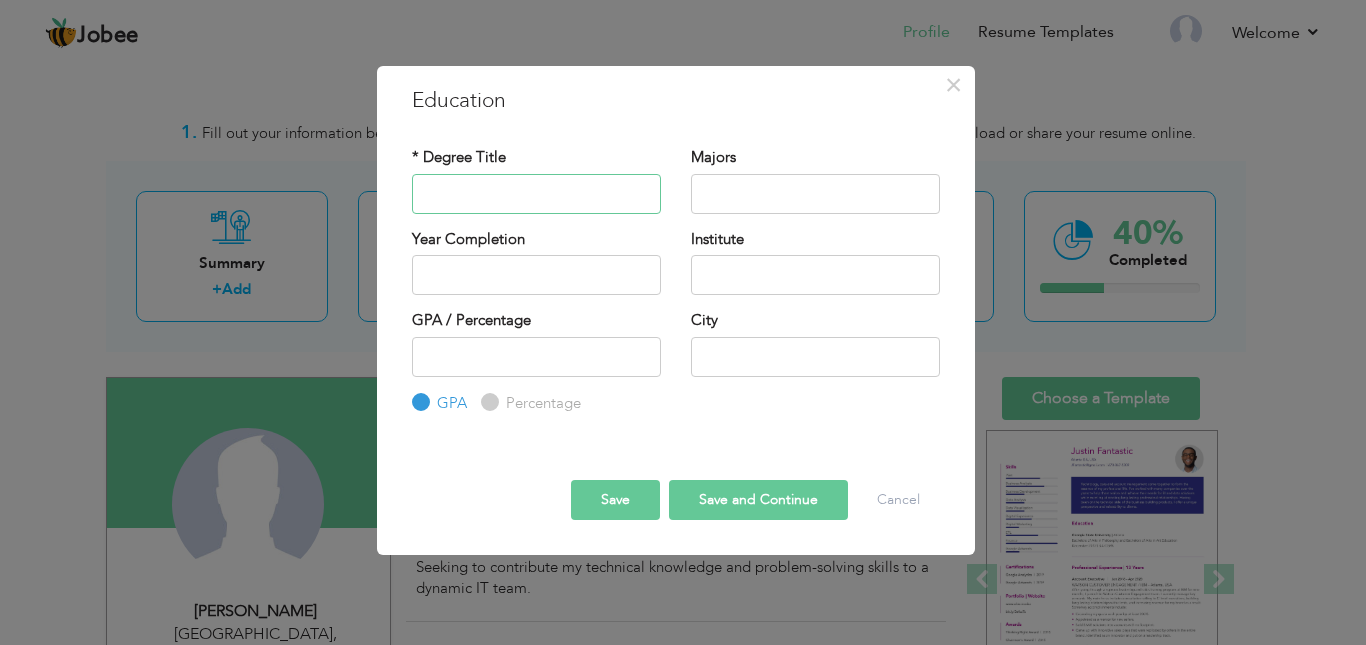 click at bounding box center (536, 194) 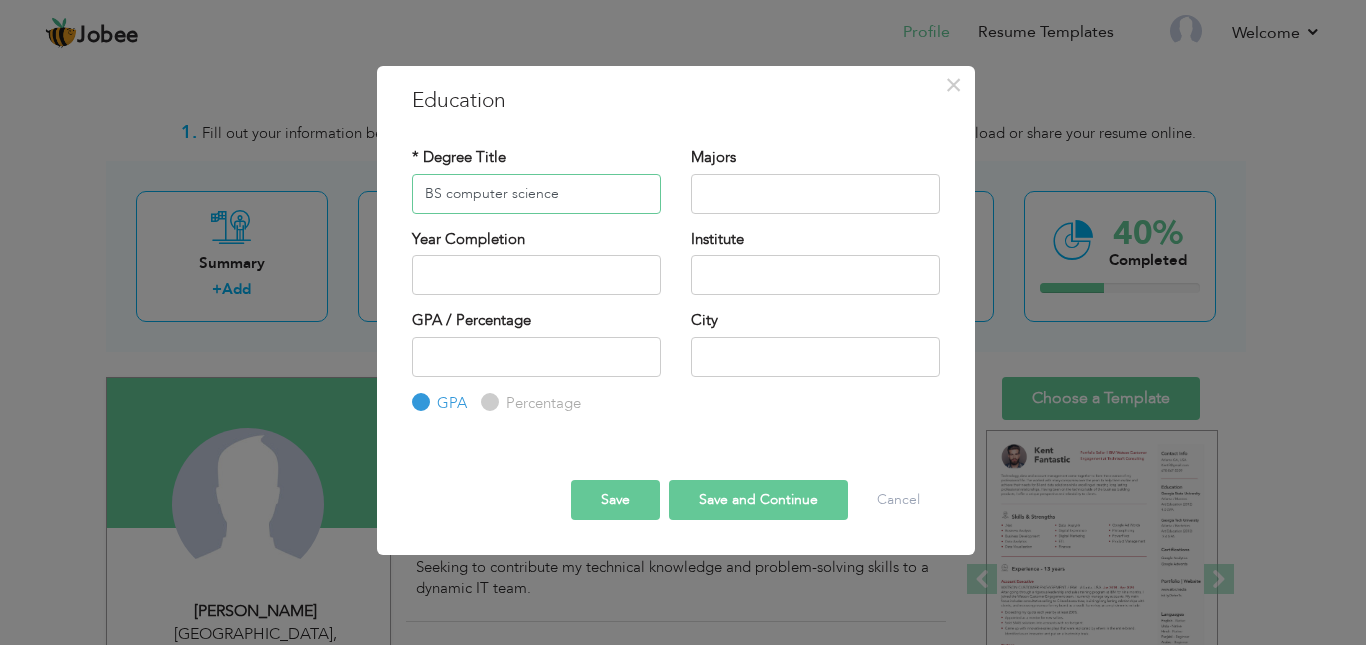 type on "BS computer science" 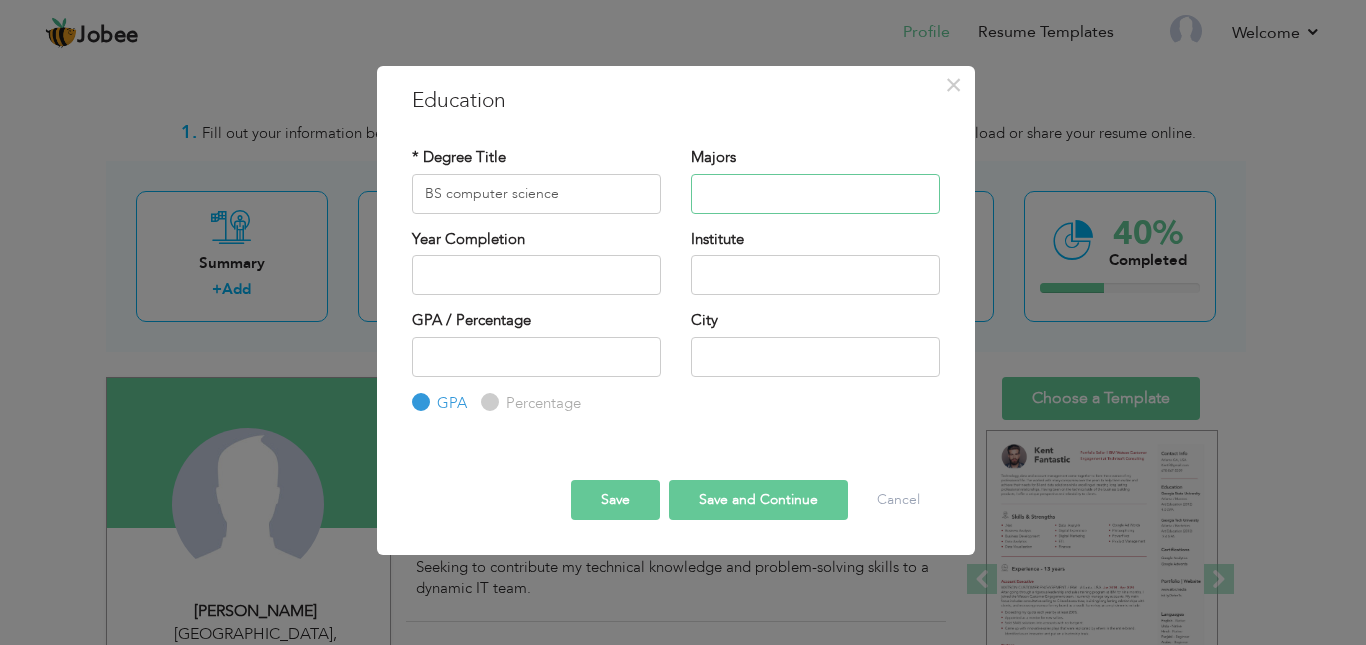 click at bounding box center (815, 194) 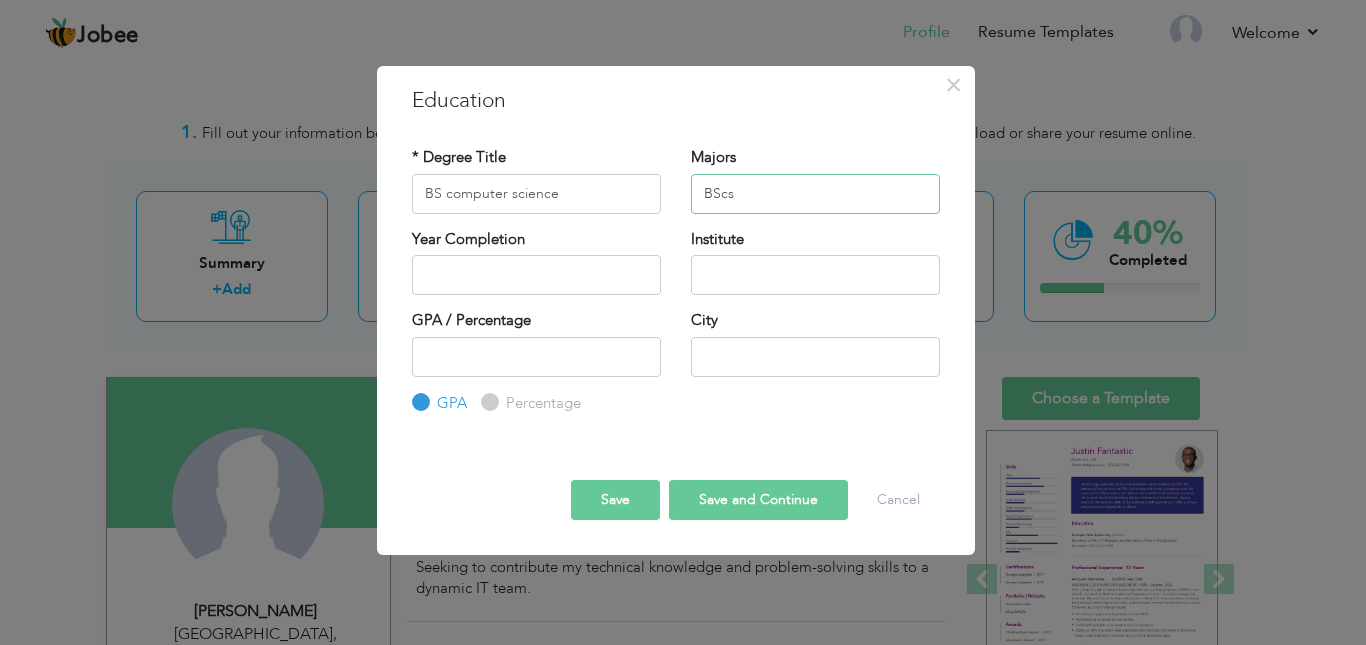 type on "BScs" 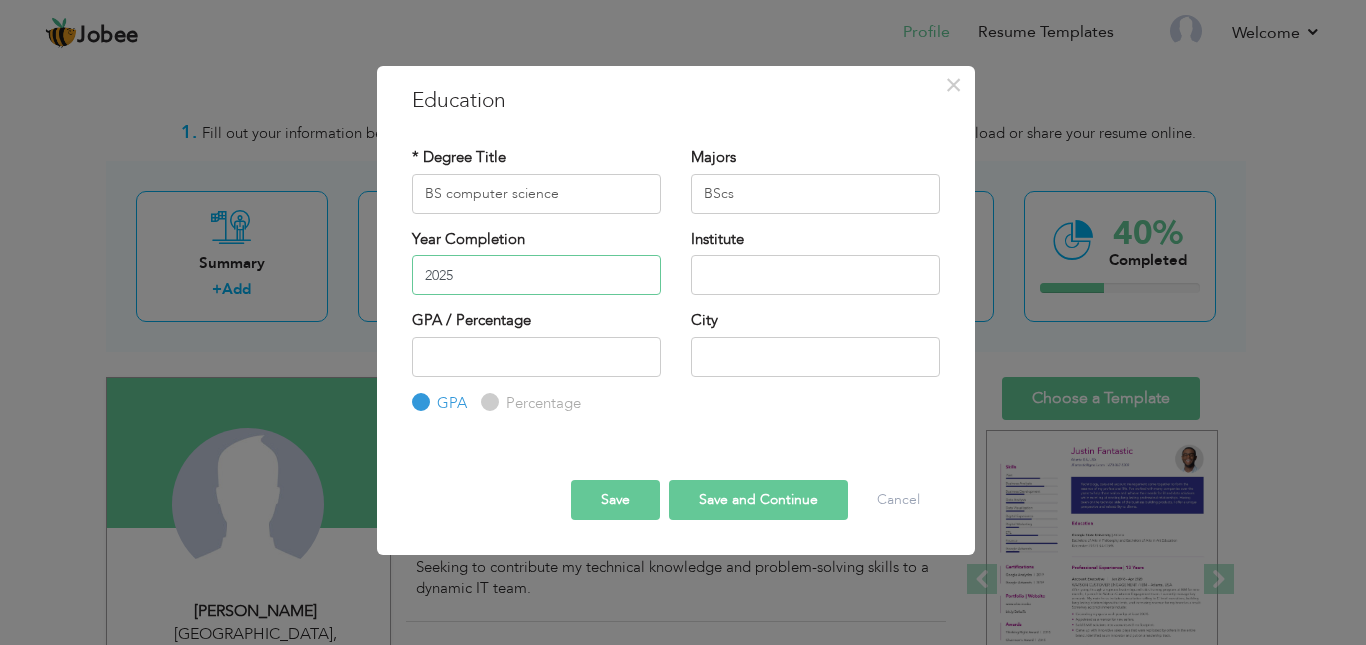 click on "2025" at bounding box center [536, 275] 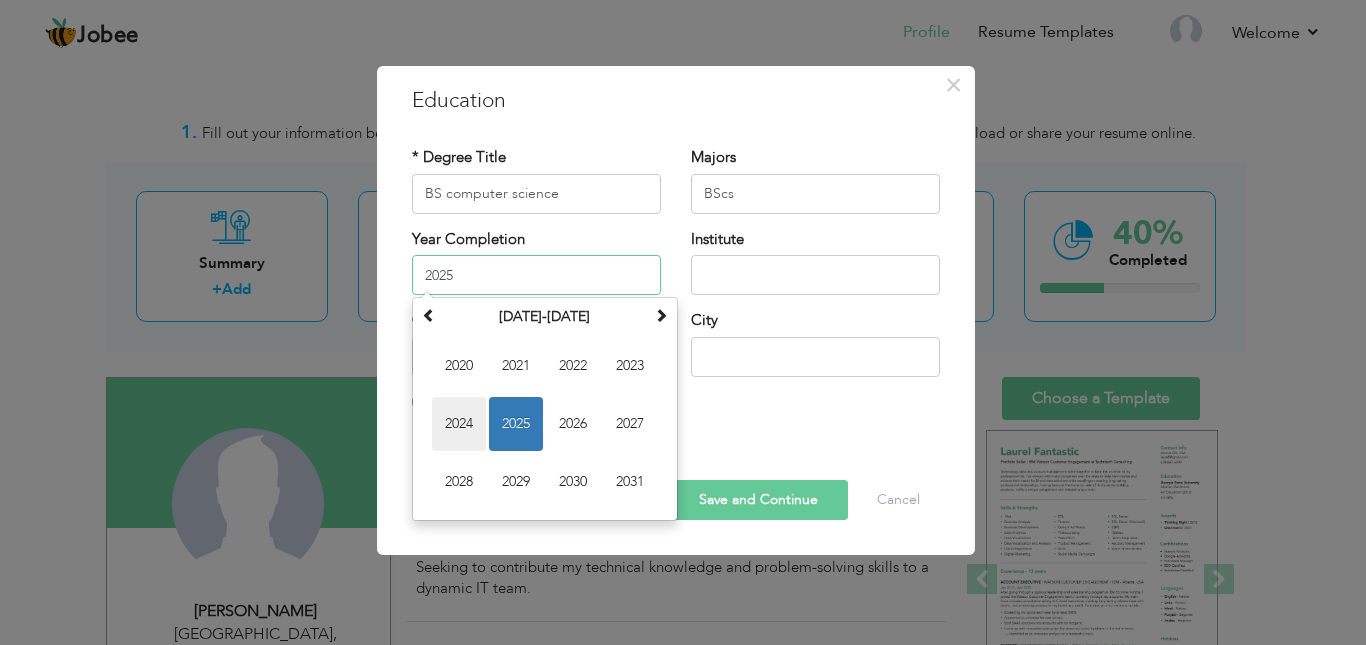 click on "2024" at bounding box center (459, 424) 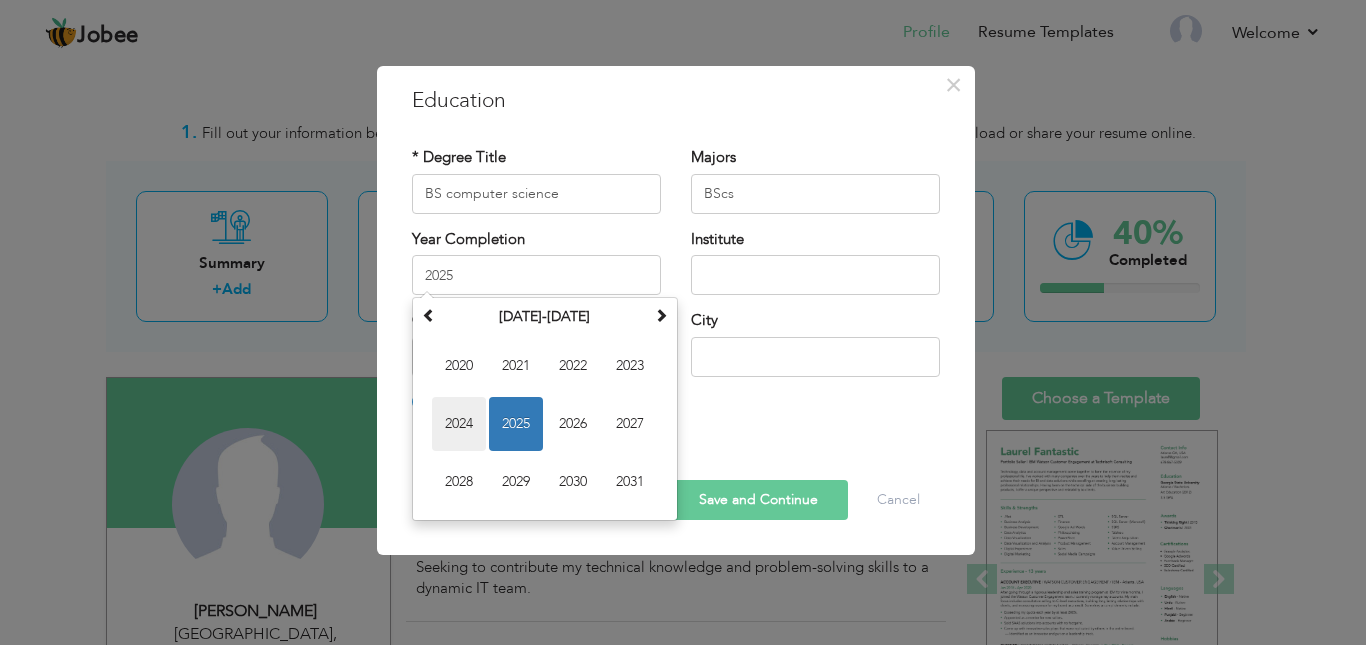type on "2024" 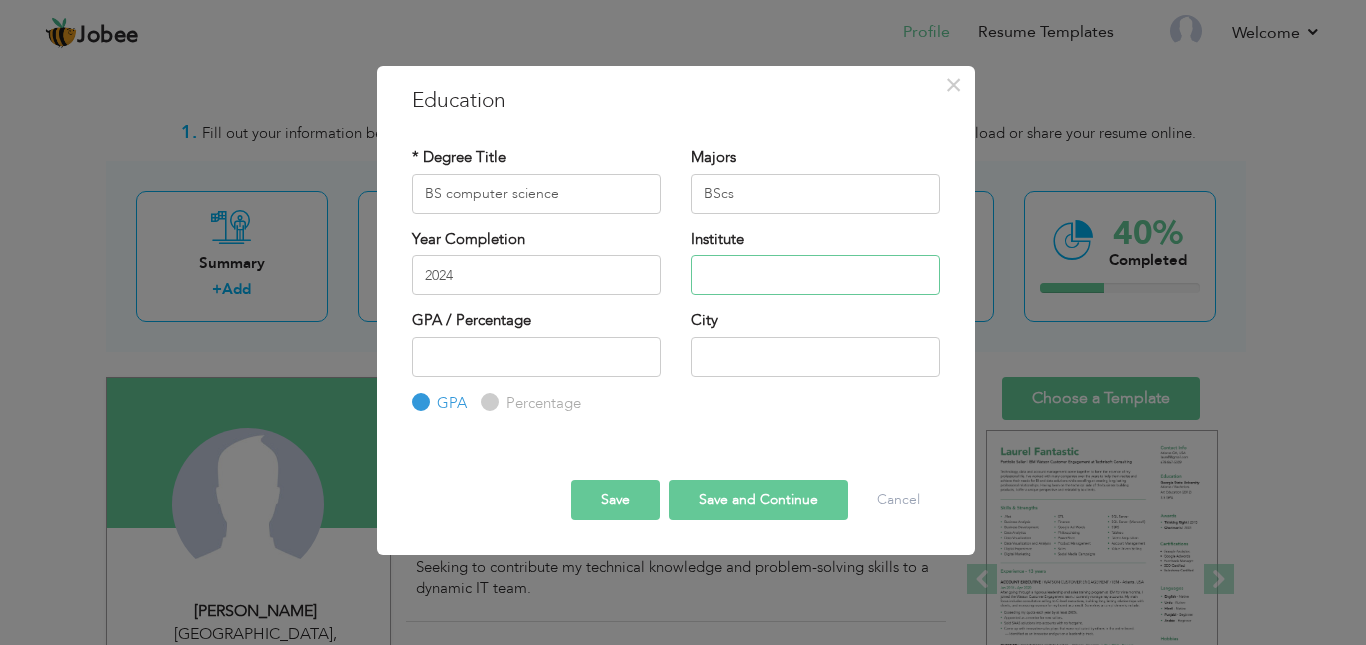 click at bounding box center [815, 275] 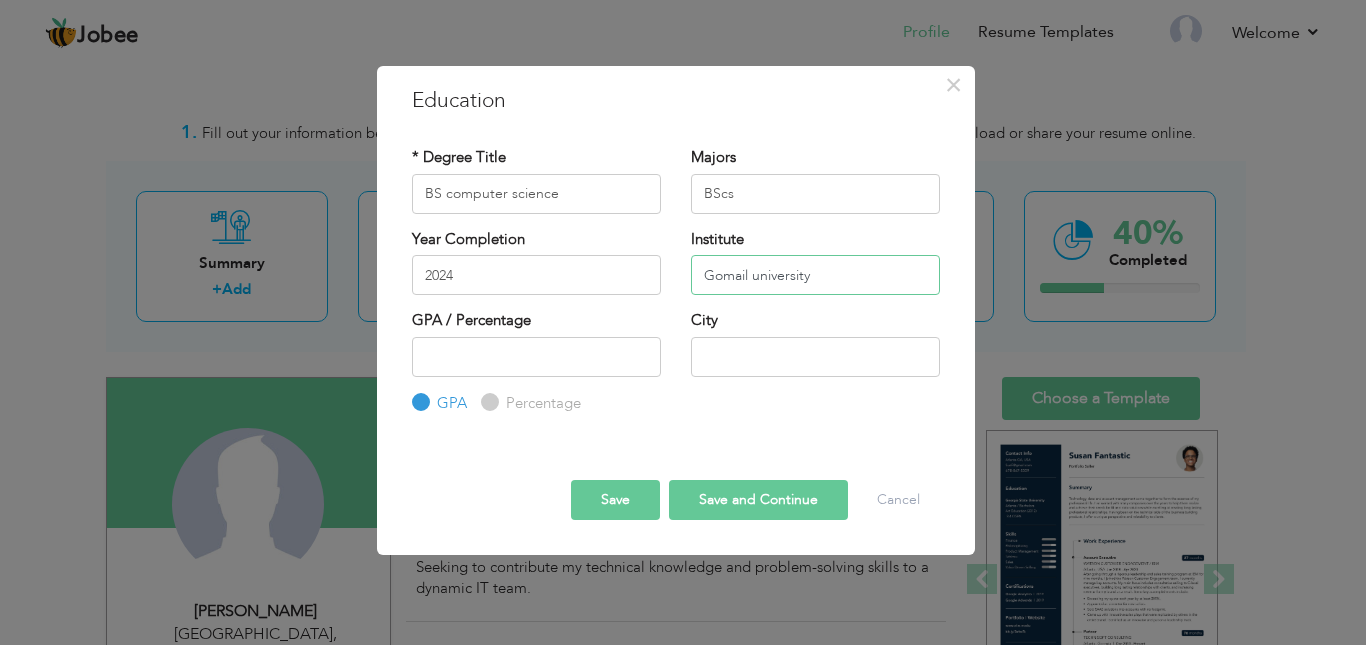 type on "Gomail university" 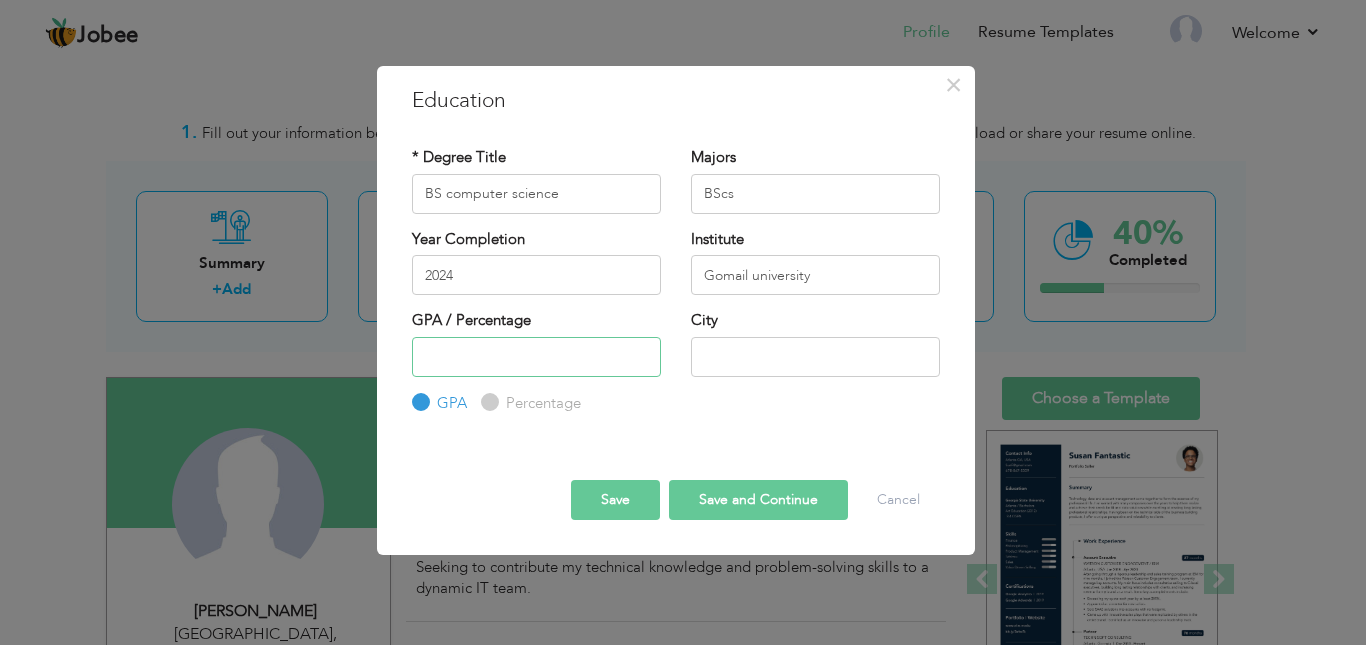 click at bounding box center (536, 357) 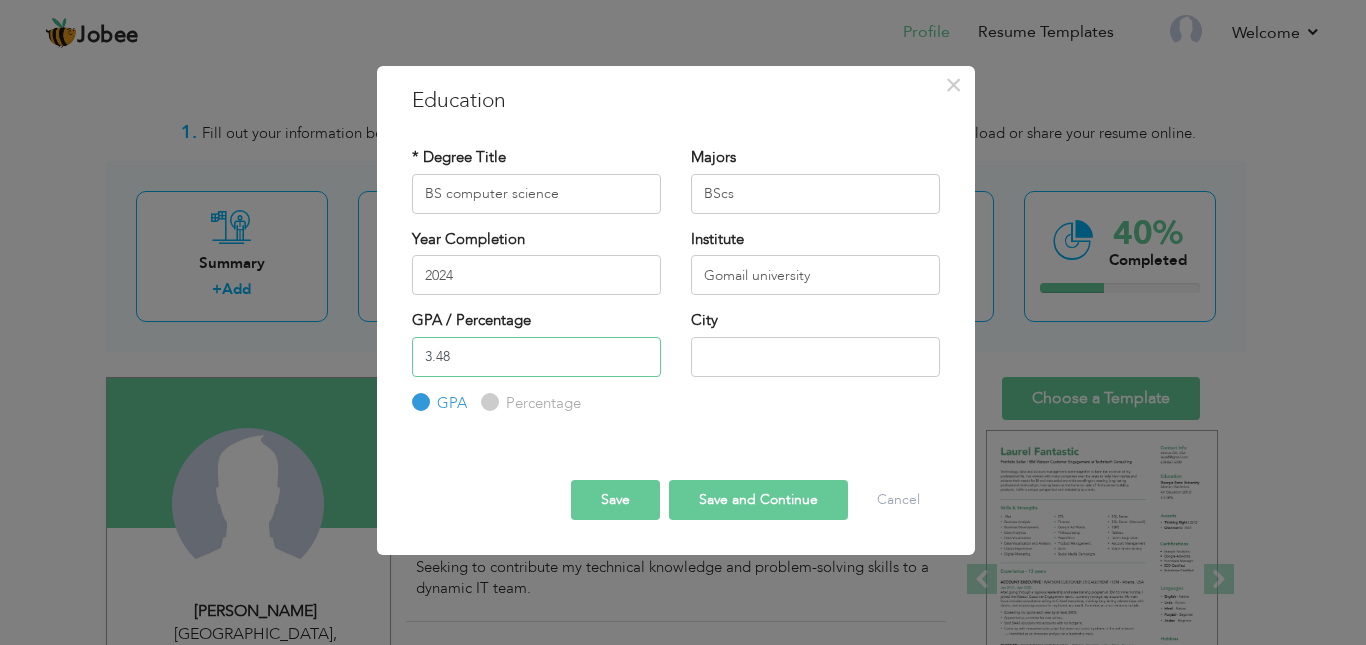 type on "3.48" 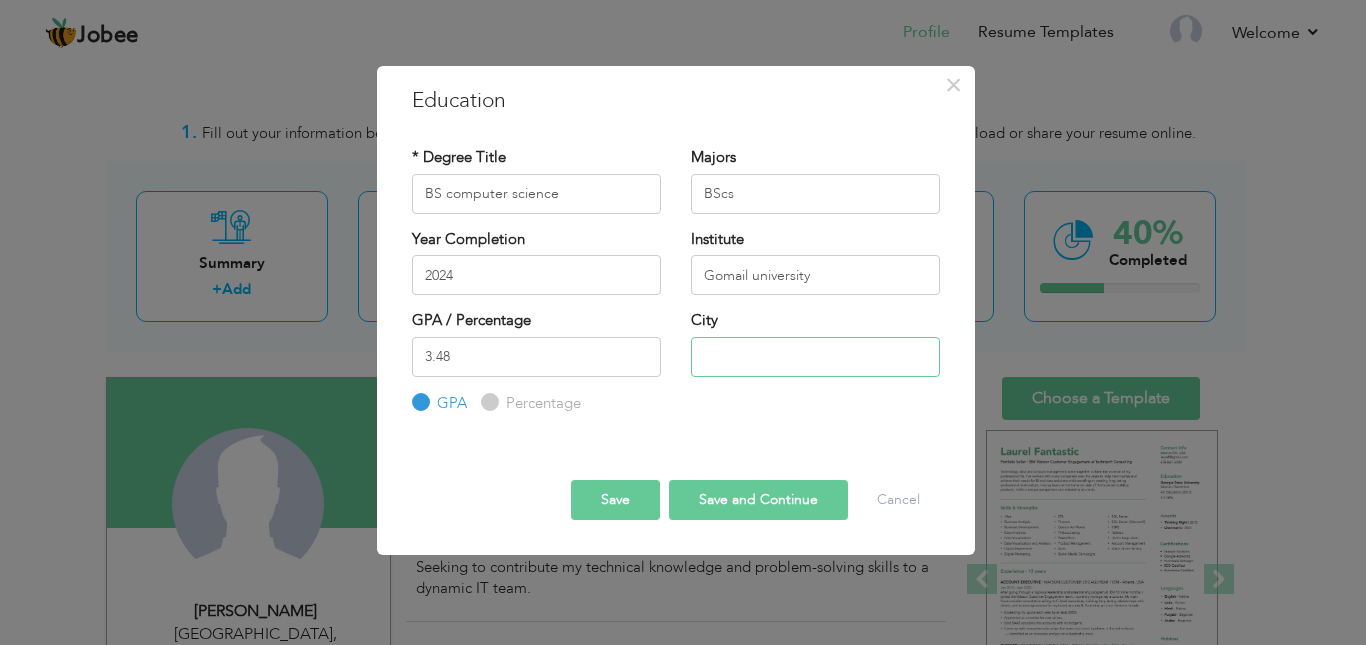 click at bounding box center [815, 357] 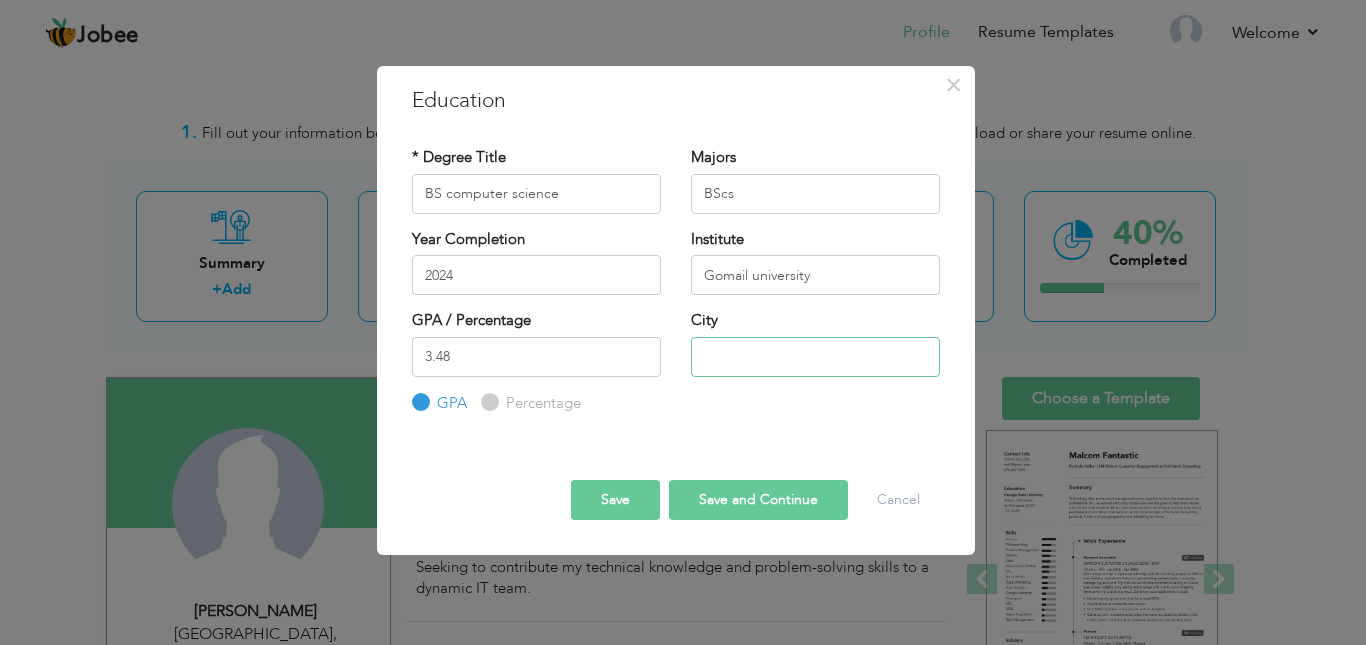 type on "[PERSON_NAME]" 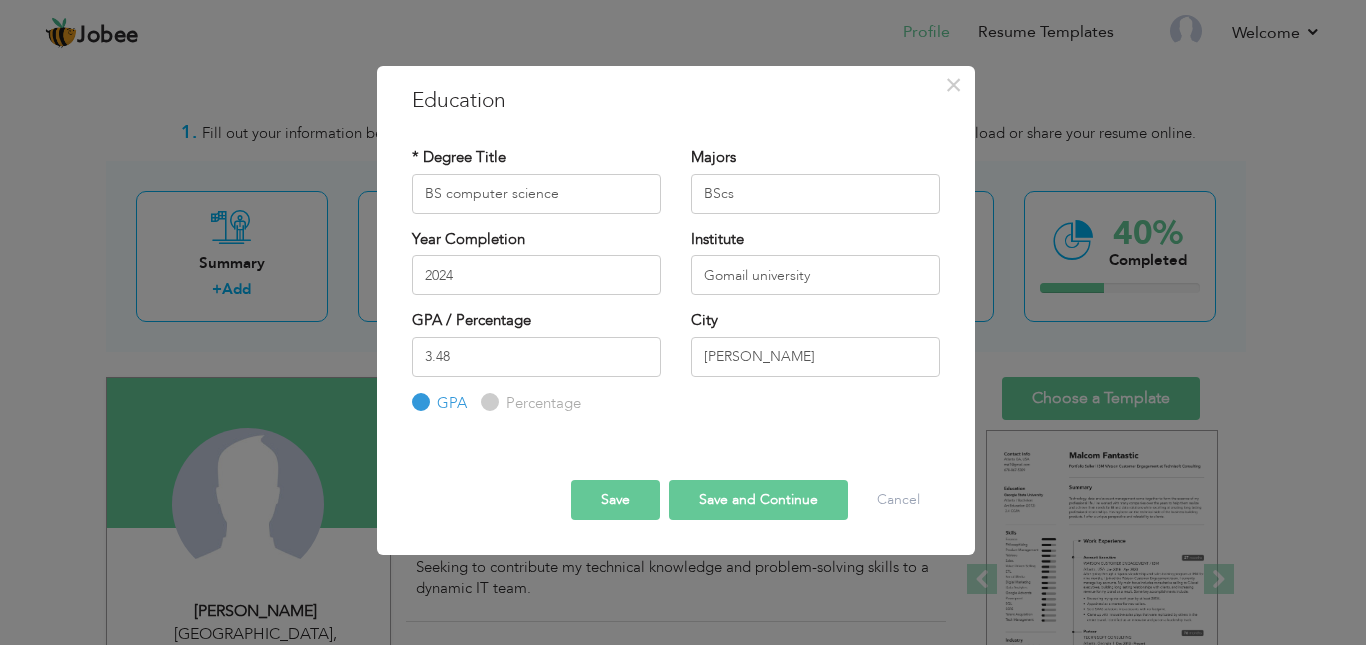 click on "Percentage" at bounding box center [541, 403] 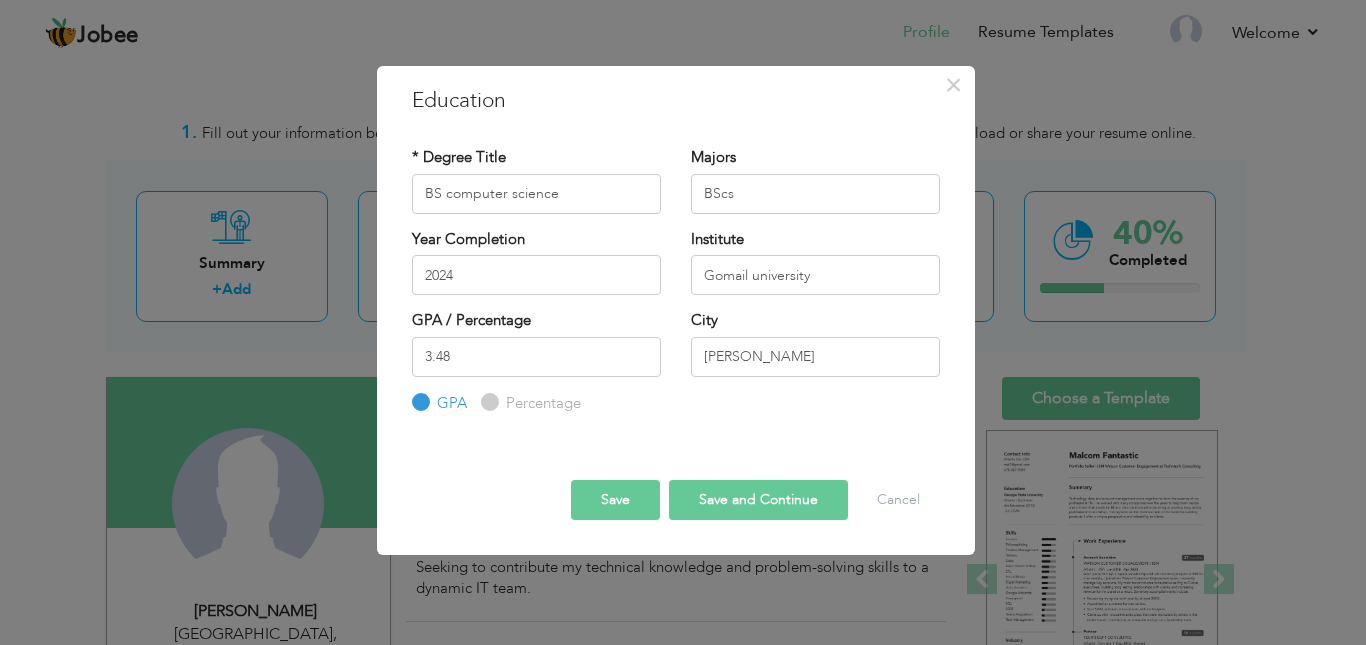 click on "Percentage" at bounding box center [487, 402] 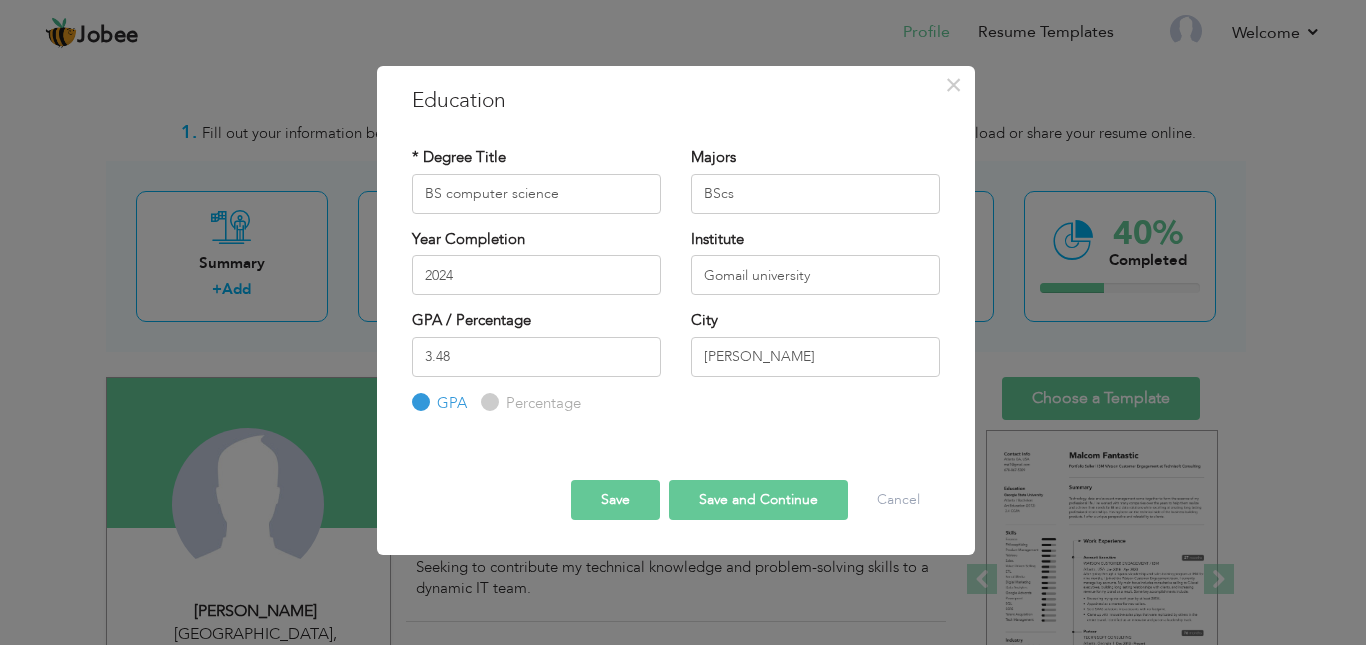 radio on "true" 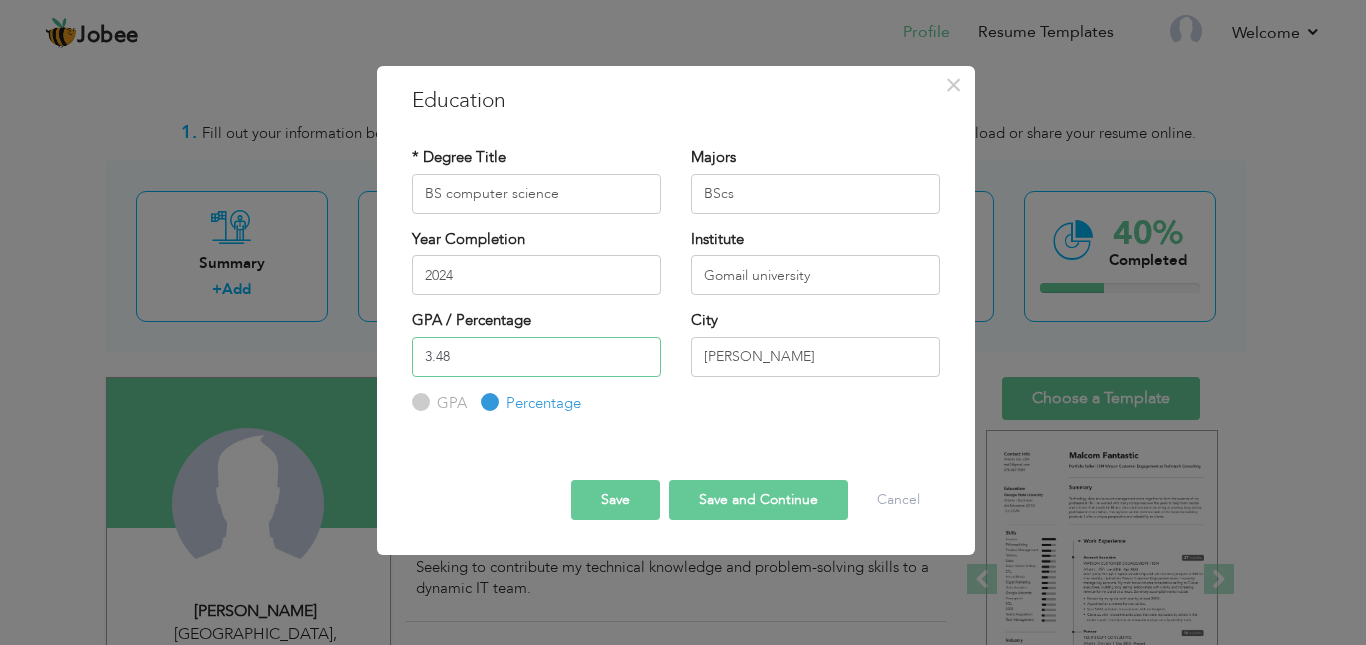 click on "3.48" at bounding box center (536, 357) 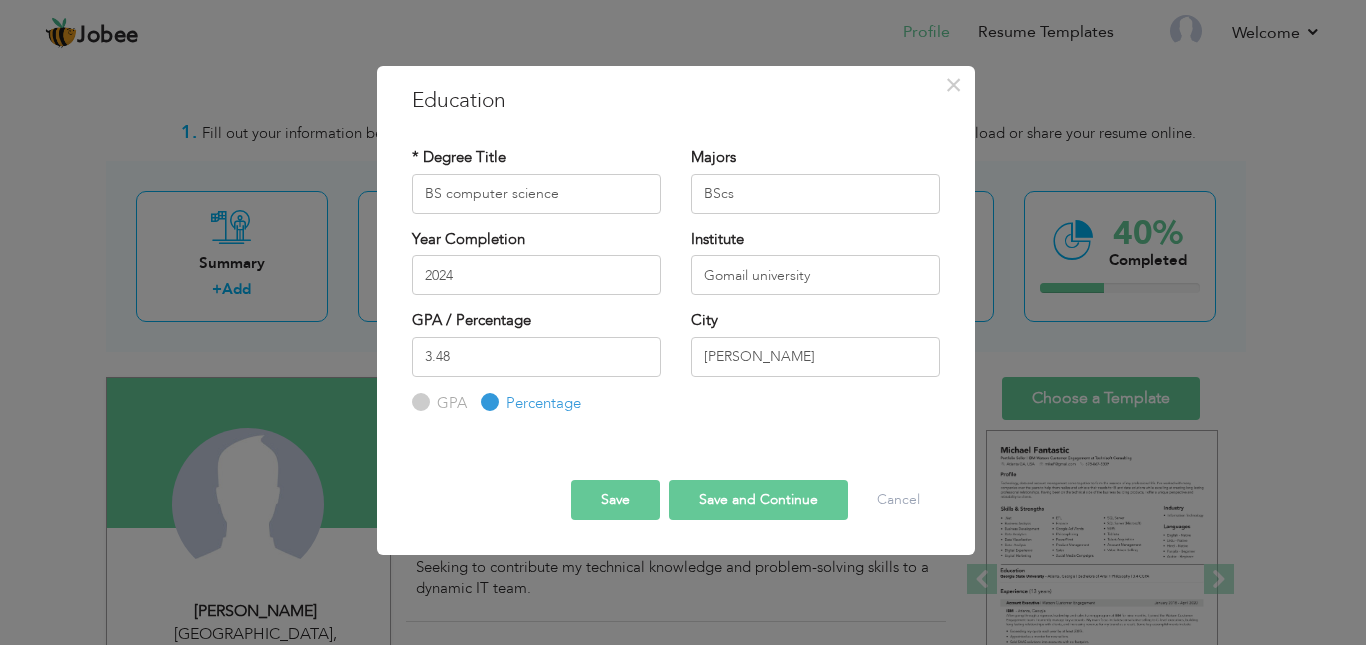 click on "GPA" at bounding box center (449, 403) 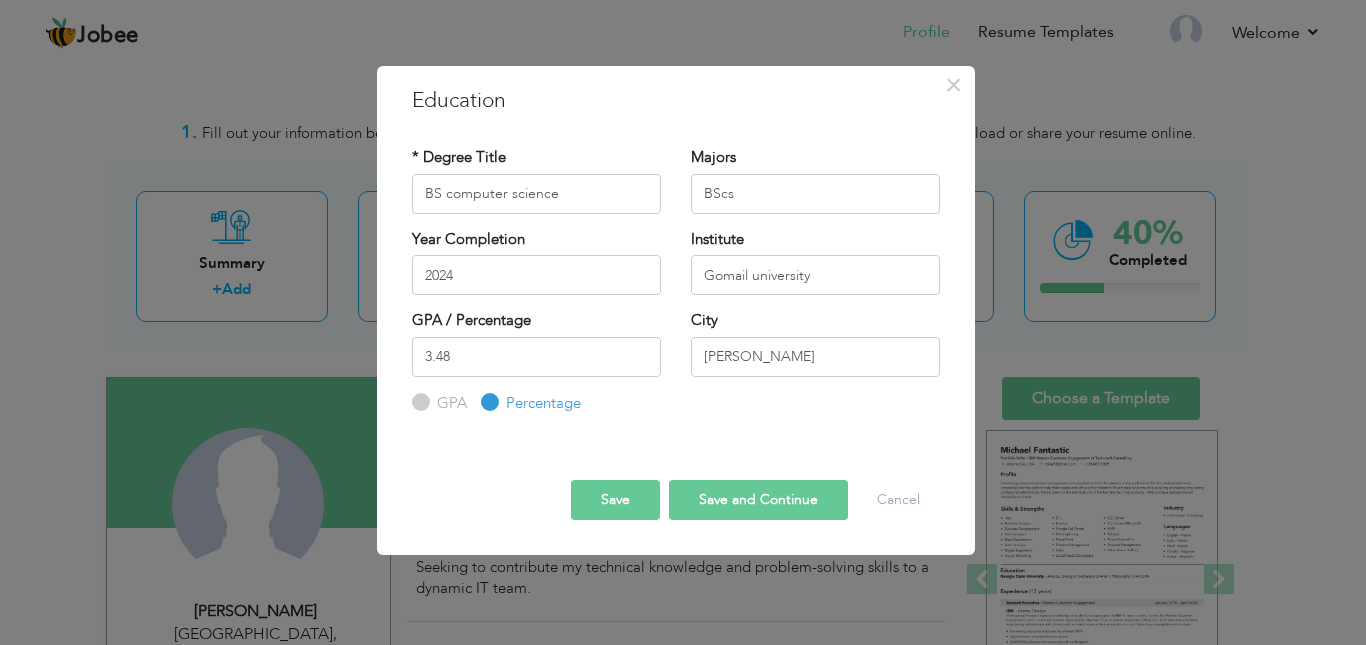 click on "GPA" at bounding box center (418, 402) 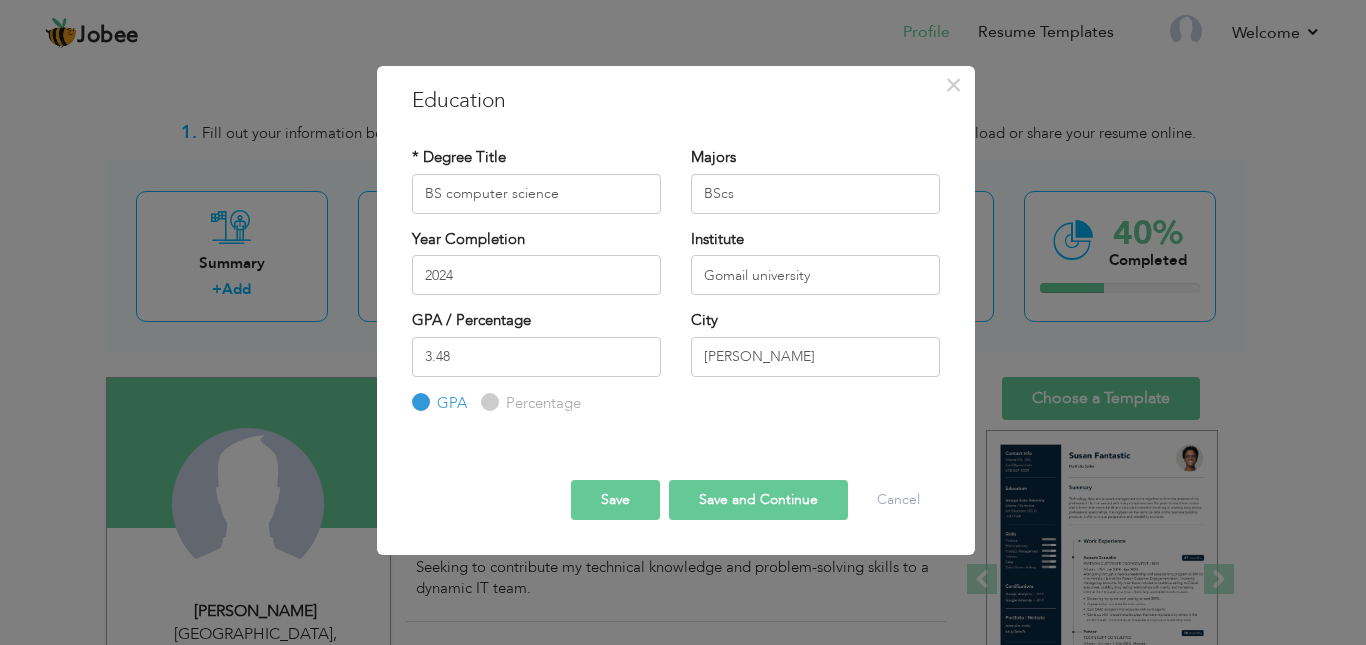 click on "Save" at bounding box center [615, 500] 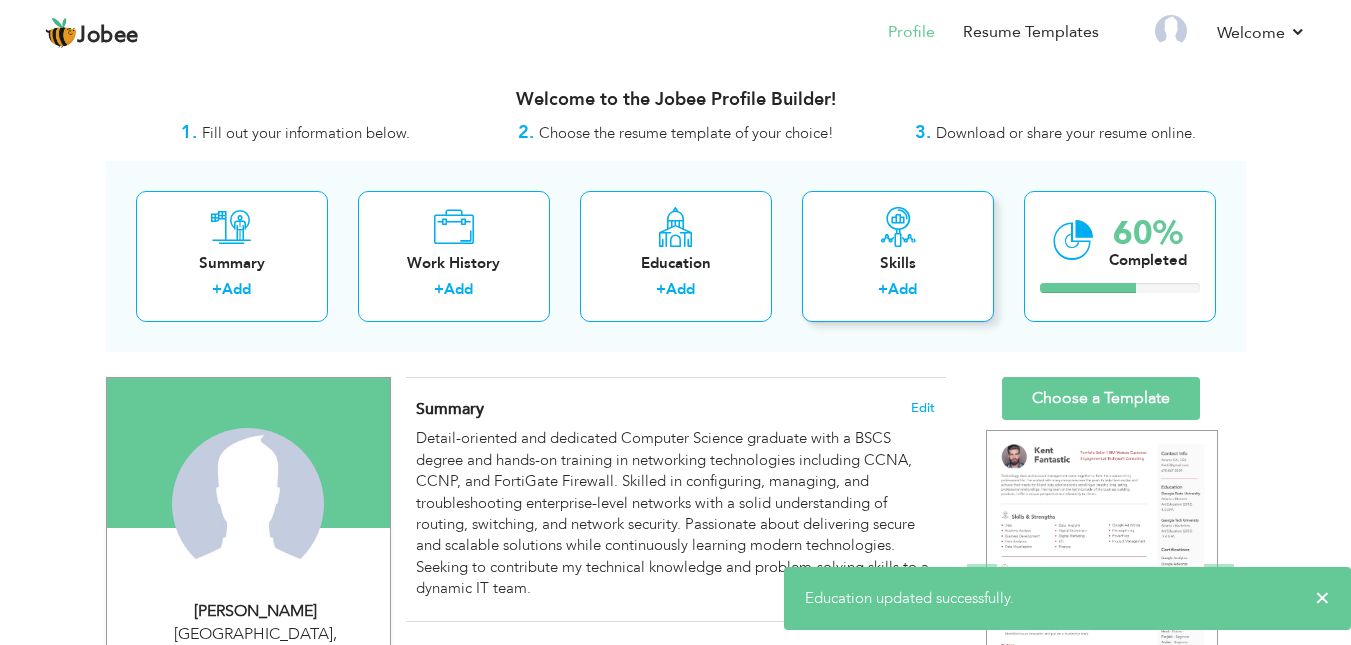 click on "+  Add" at bounding box center (898, 292) 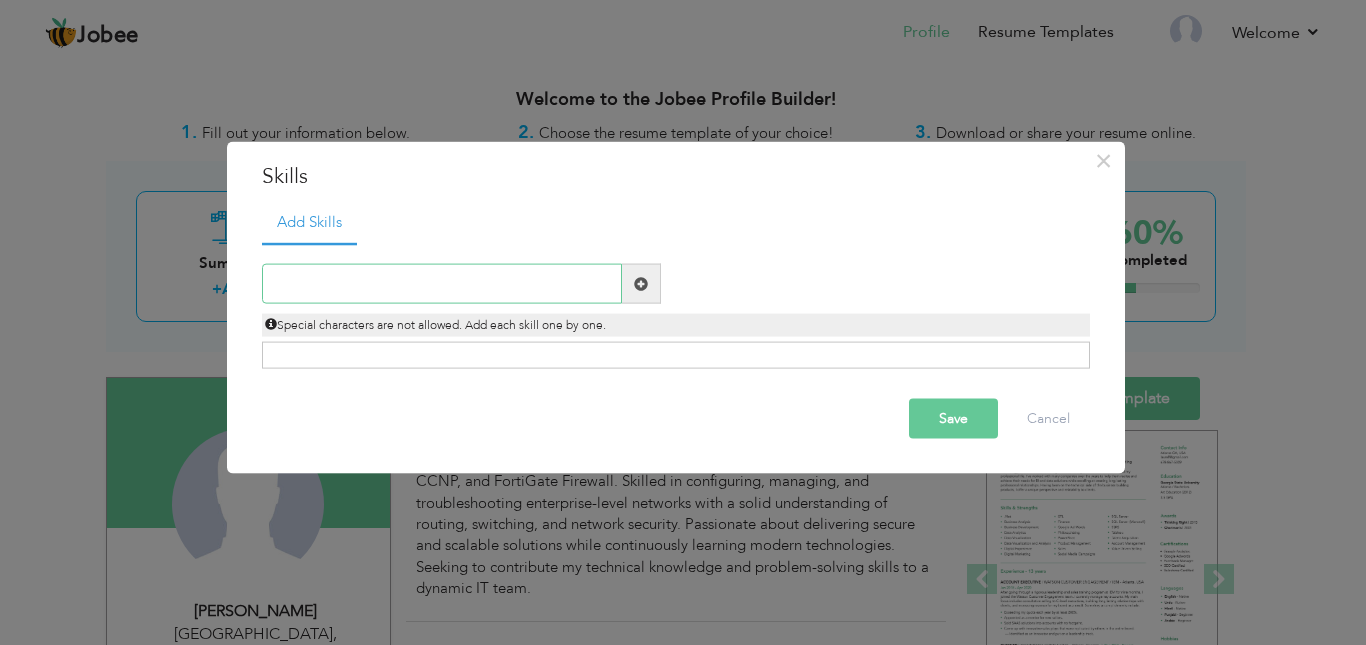 click at bounding box center (442, 284) 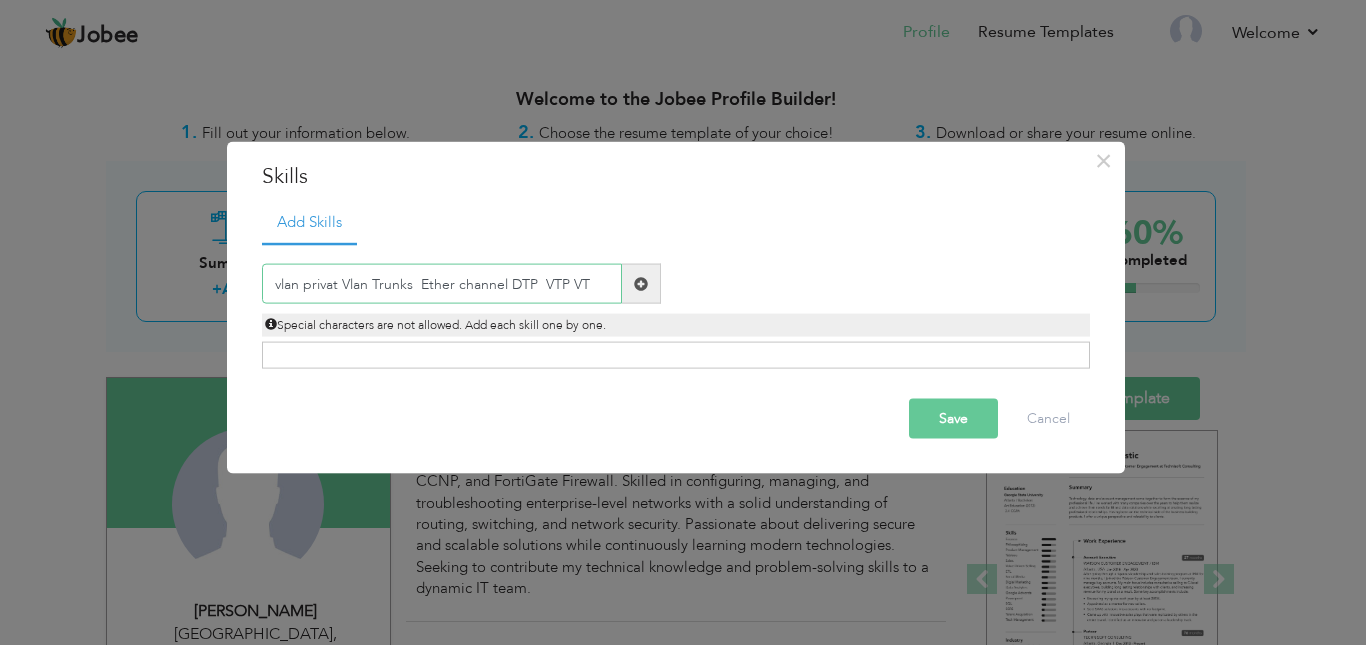 type on "vlan privat Vlan Trunks  Ether channel DTP  VTP VT" 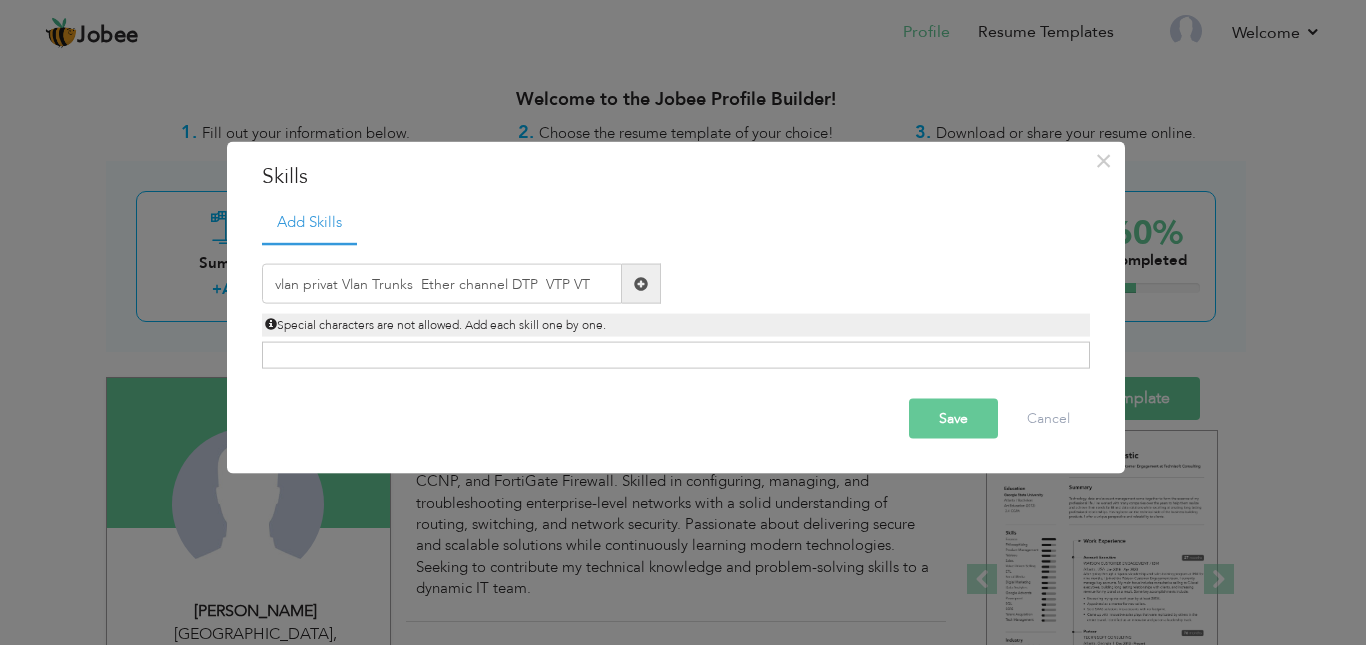 click on "Save" at bounding box center (953, 419) 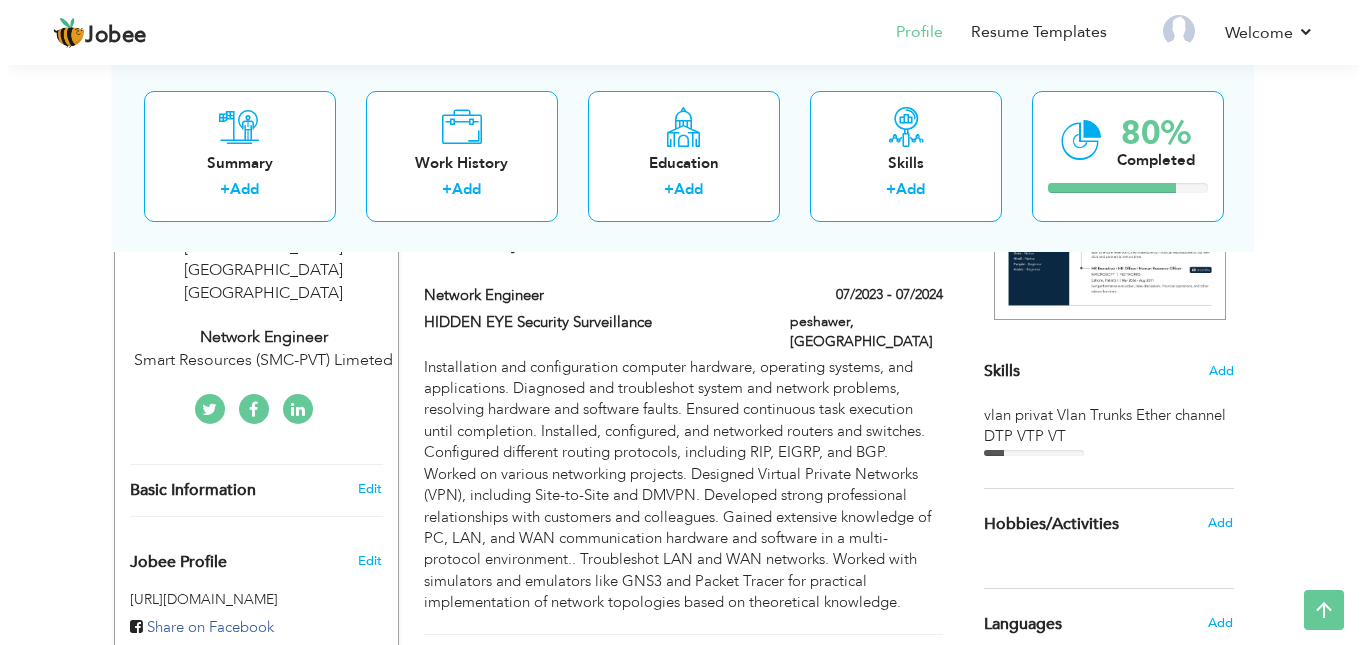 scroll, scrollTop: 360, scrollLeft: 0, axis: vertical 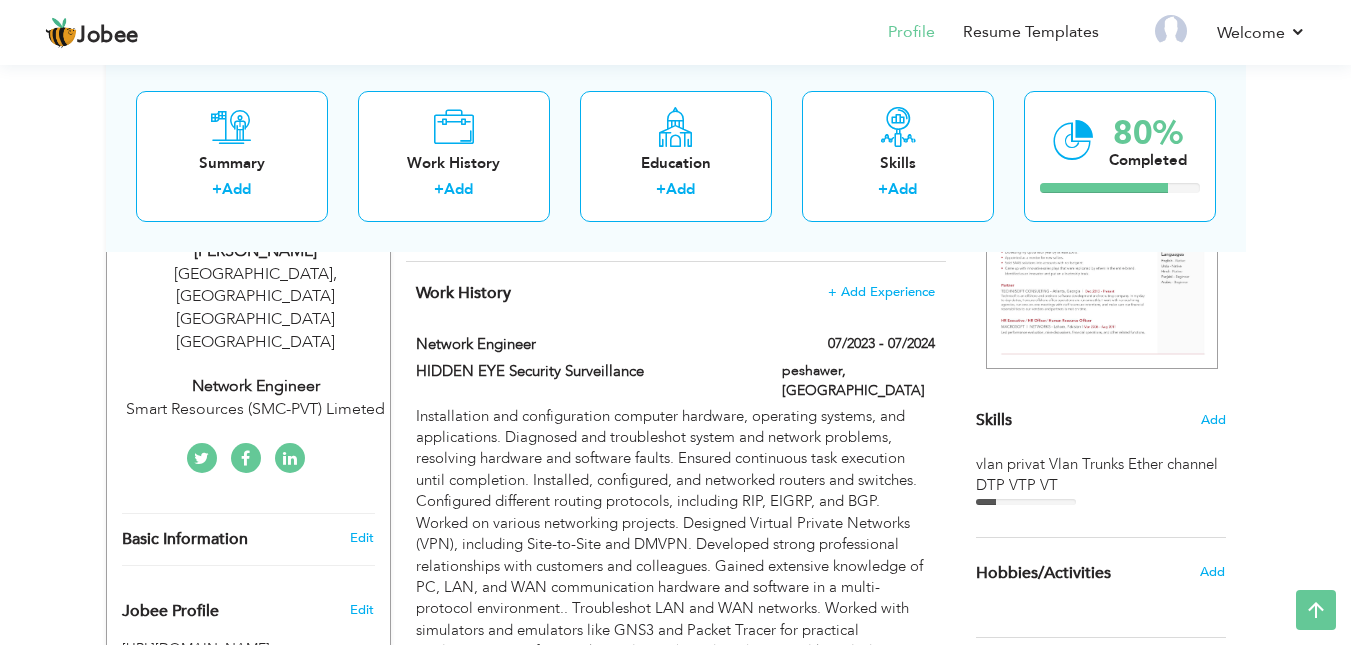 click on "vlan privat Vlan Trunks  Ether channel DTP  VTP VT" at bounding box center [1101, 475] 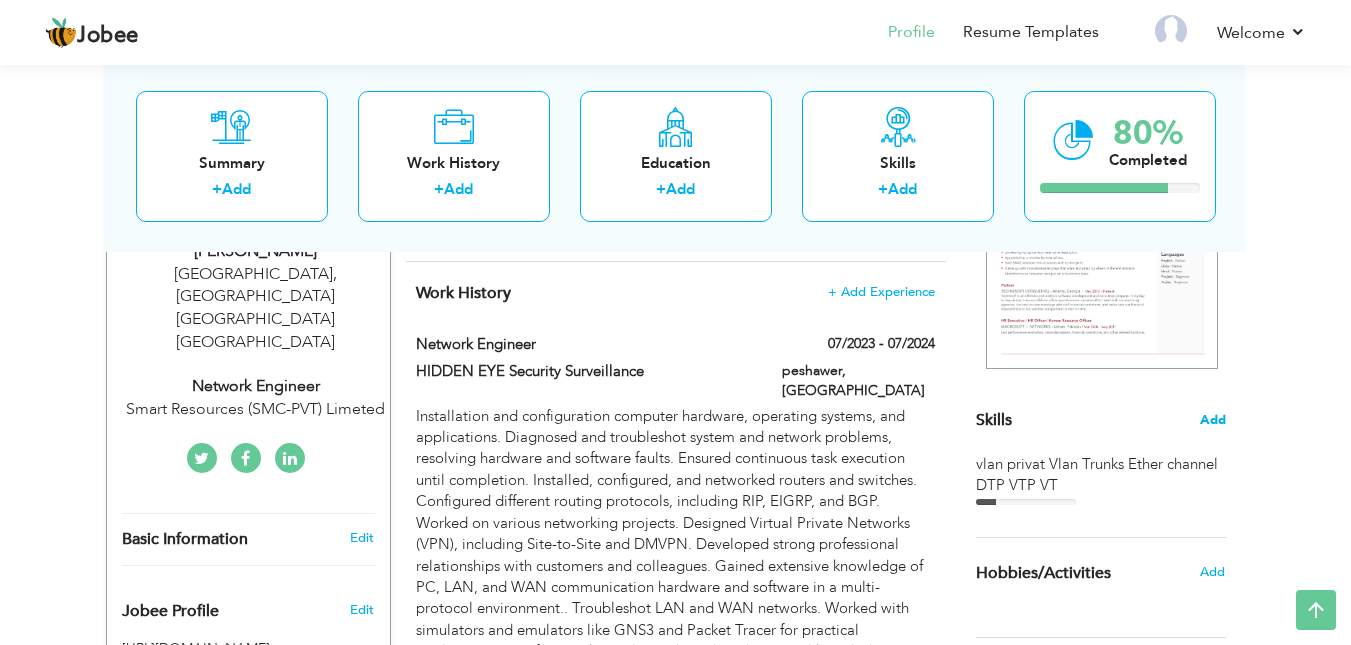 click on "Add" at bounding box center [1213, 420] 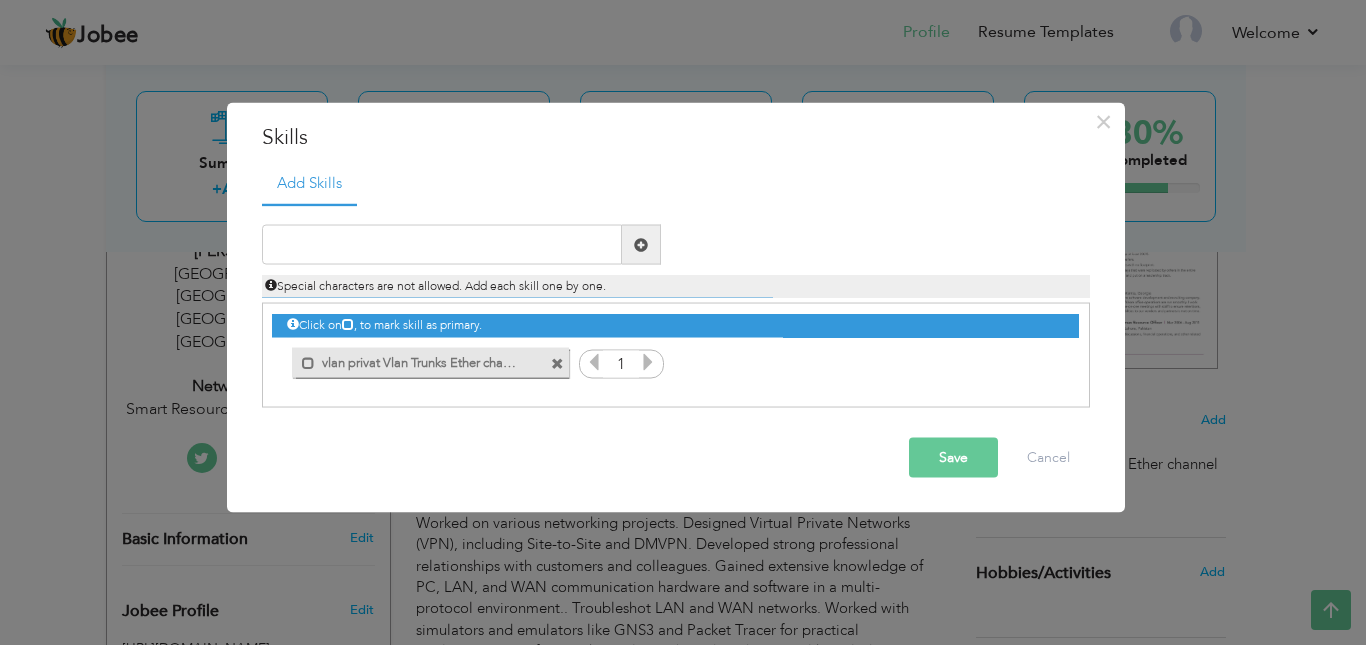 click at bounding box center (557, 363) 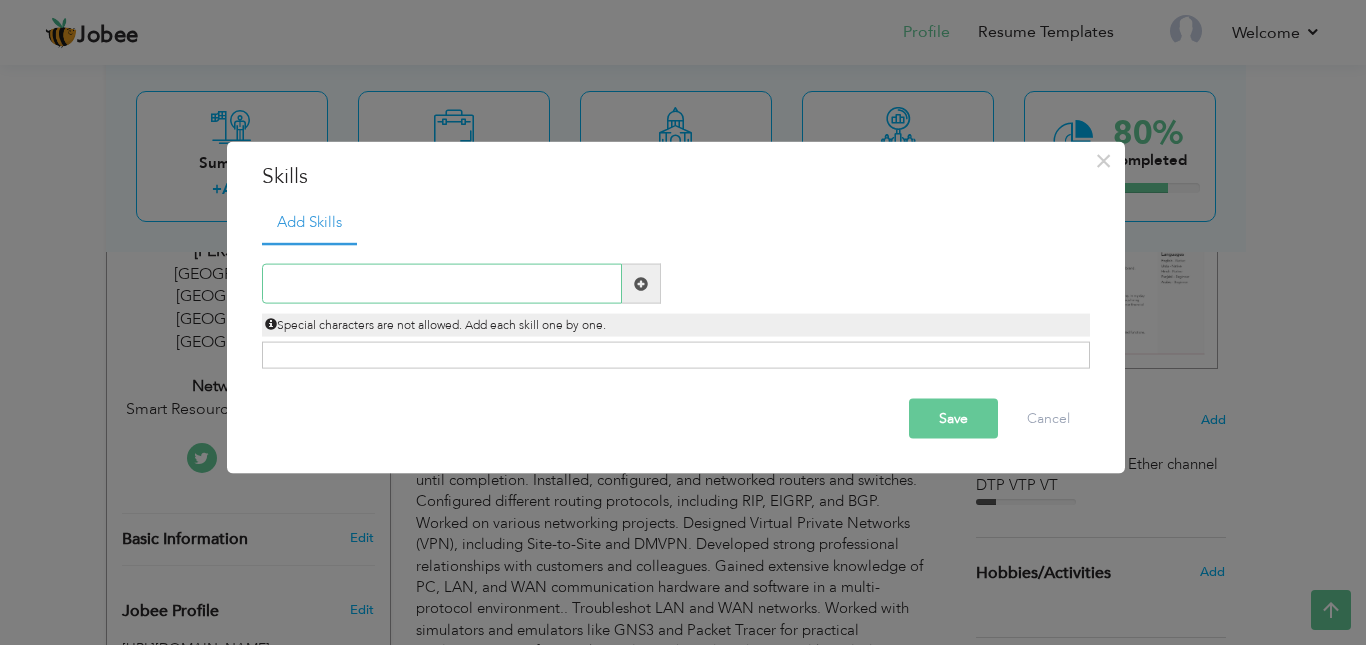 click at bounding box center [442, 284] 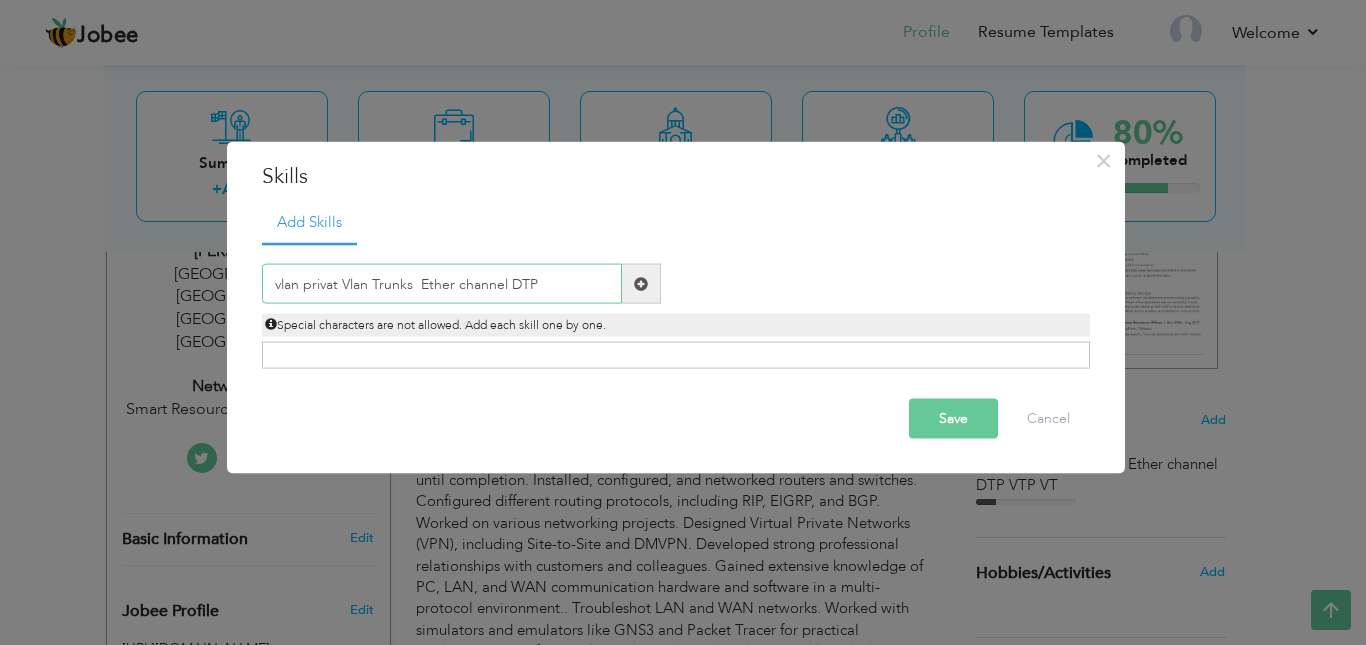 type on "vlan privat Vlan Trunks  Ether channel DTP" 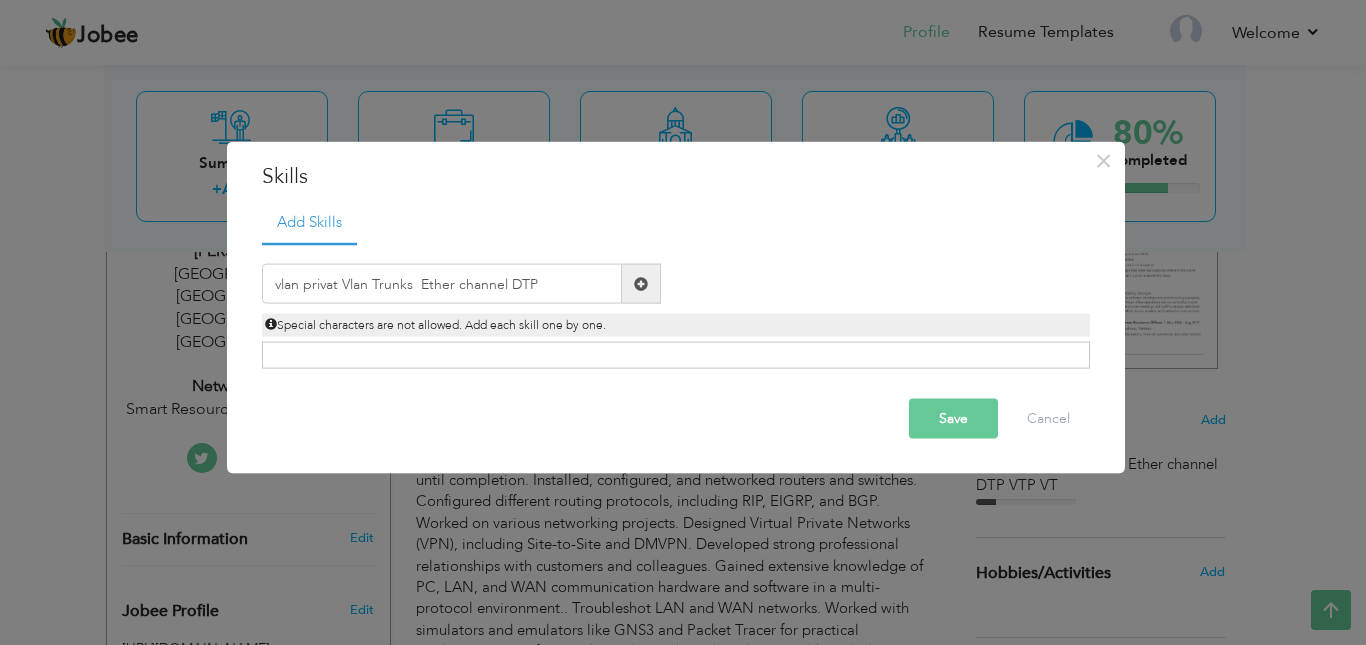 click on "Save" at bounding box center [953, 419] 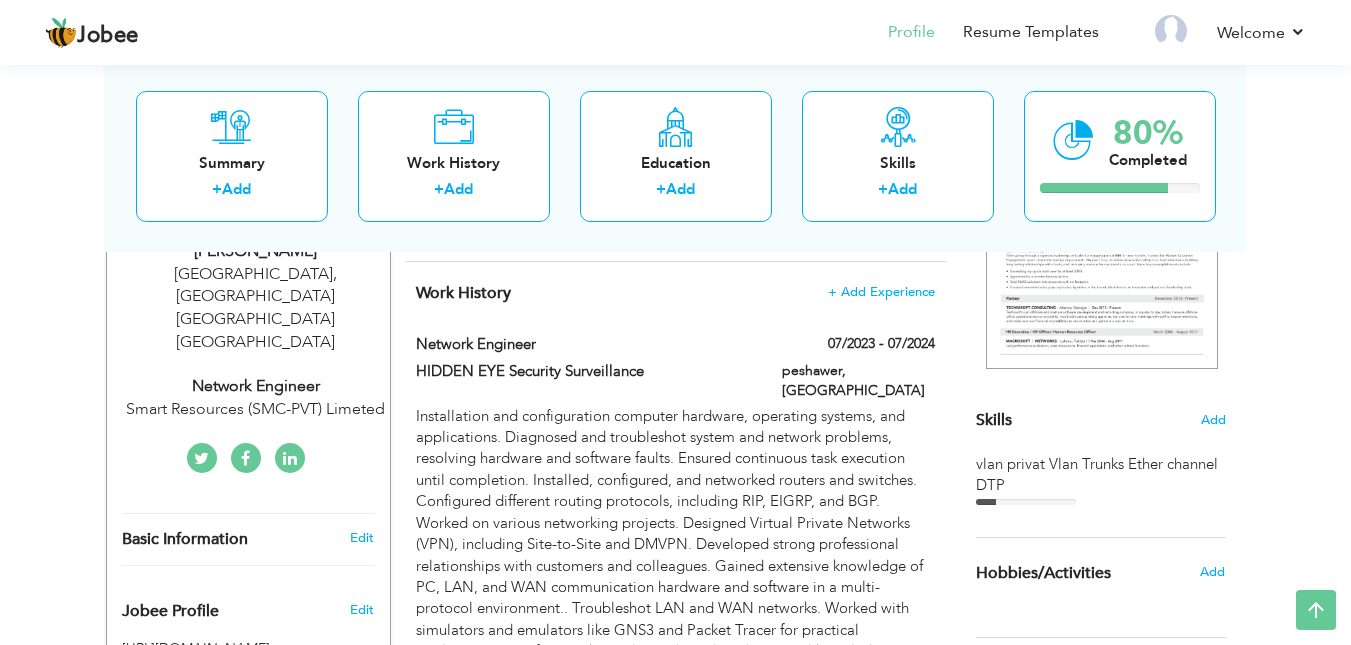 click on "Summary
+  Add
Work History
+  Add
Education
+  Add
Skills
+  Add
80%
Completed" at bounding box center [676, 155] 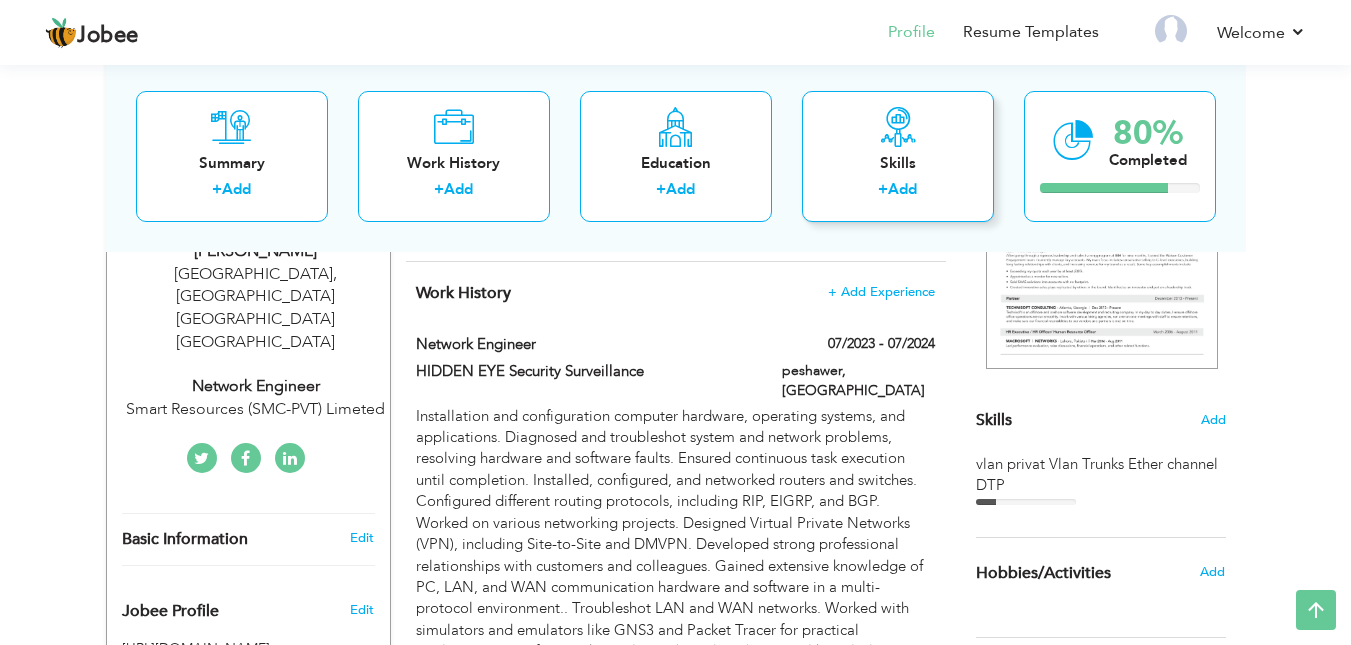 click on "+  Add" at bounding box center (898, 192) 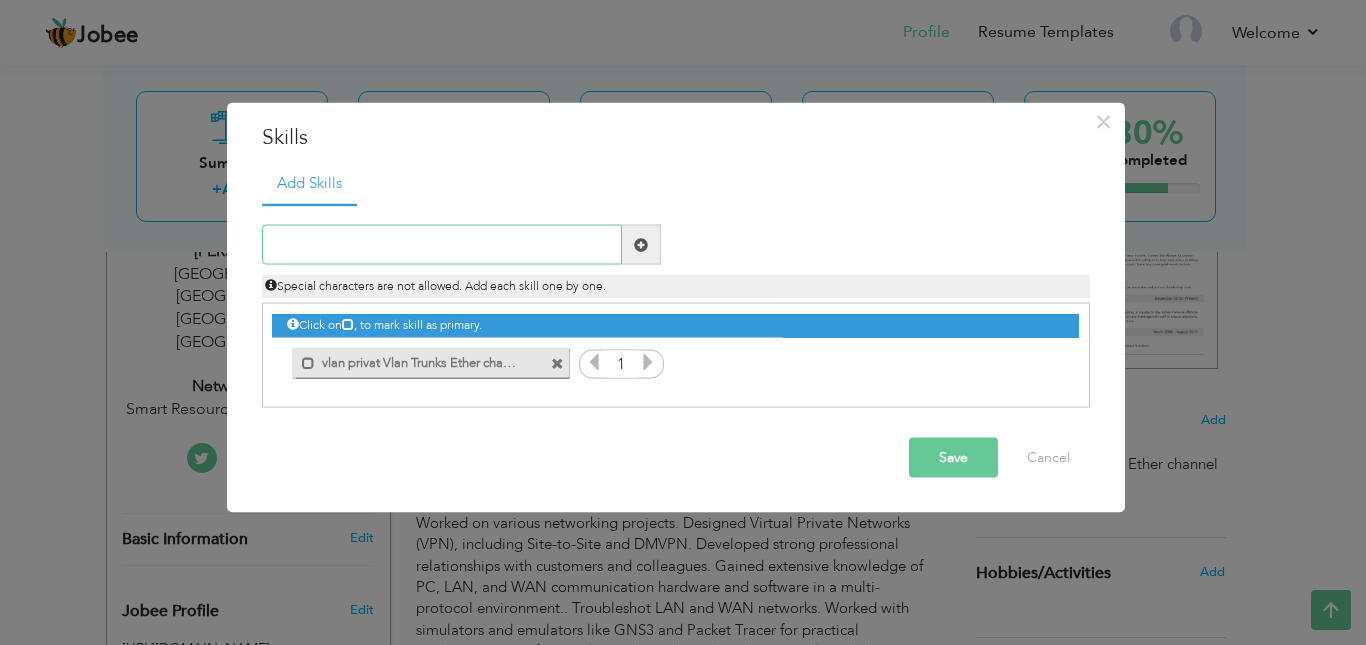 click at bounding box center [442, 245] 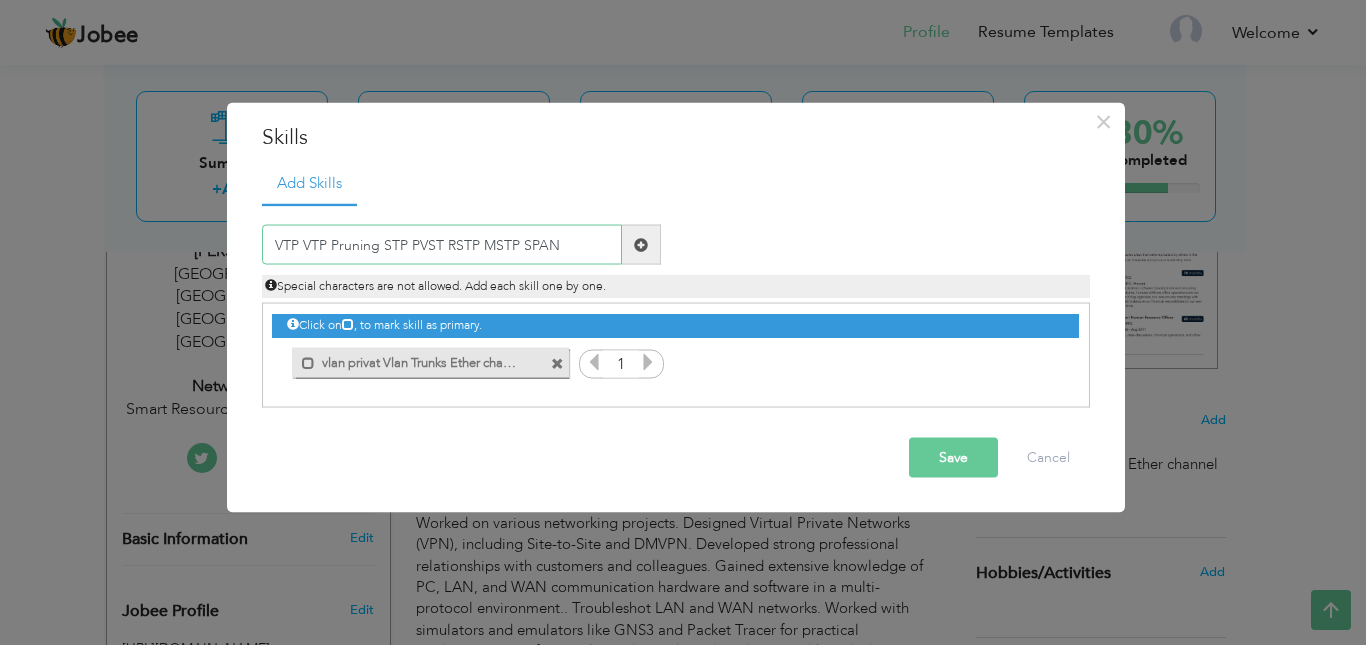 type on "VTP VTP Pruning STP PVST RSTP MSTP SPAN" 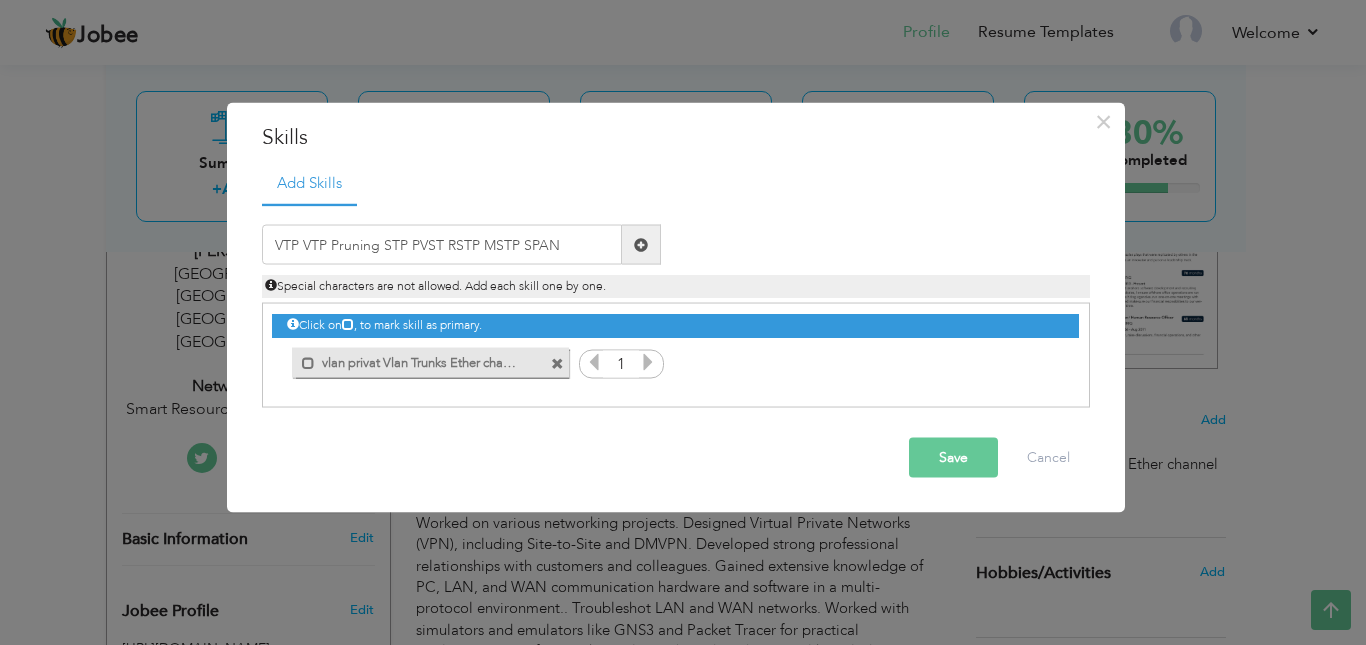 click on "Save" at bounding box center [953, 458] 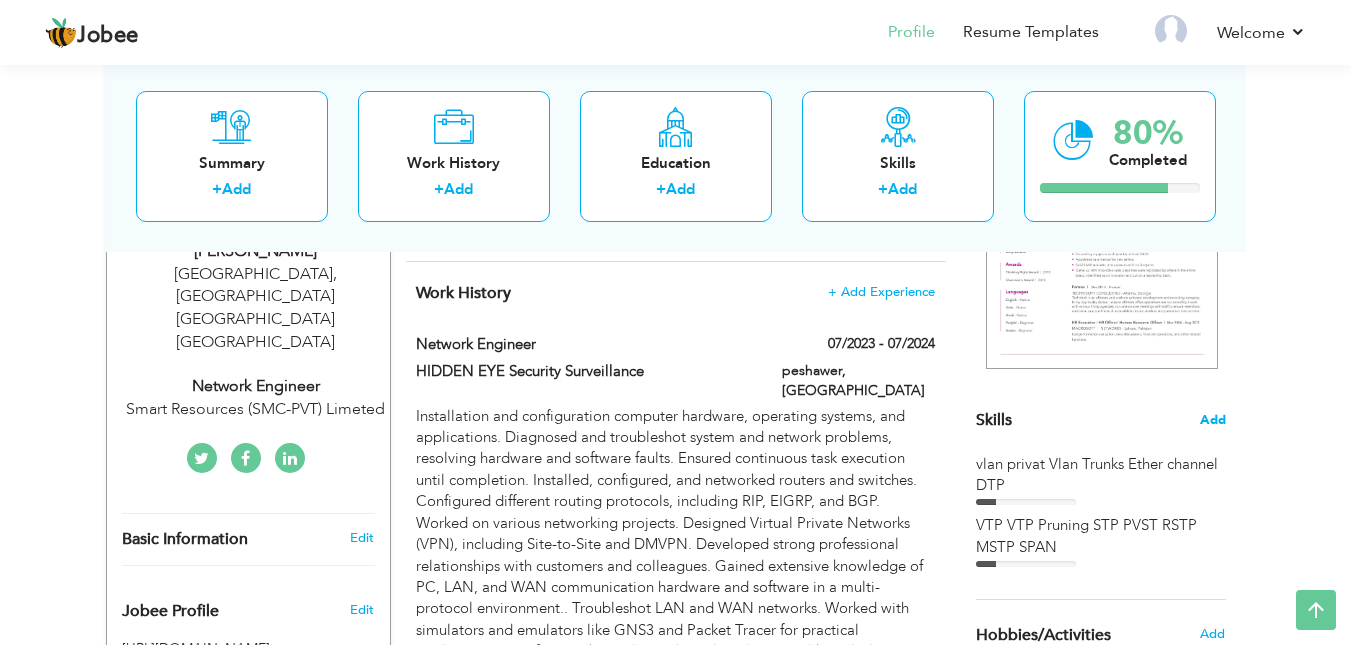 click on "Add" at bounding box center [1213, 420] 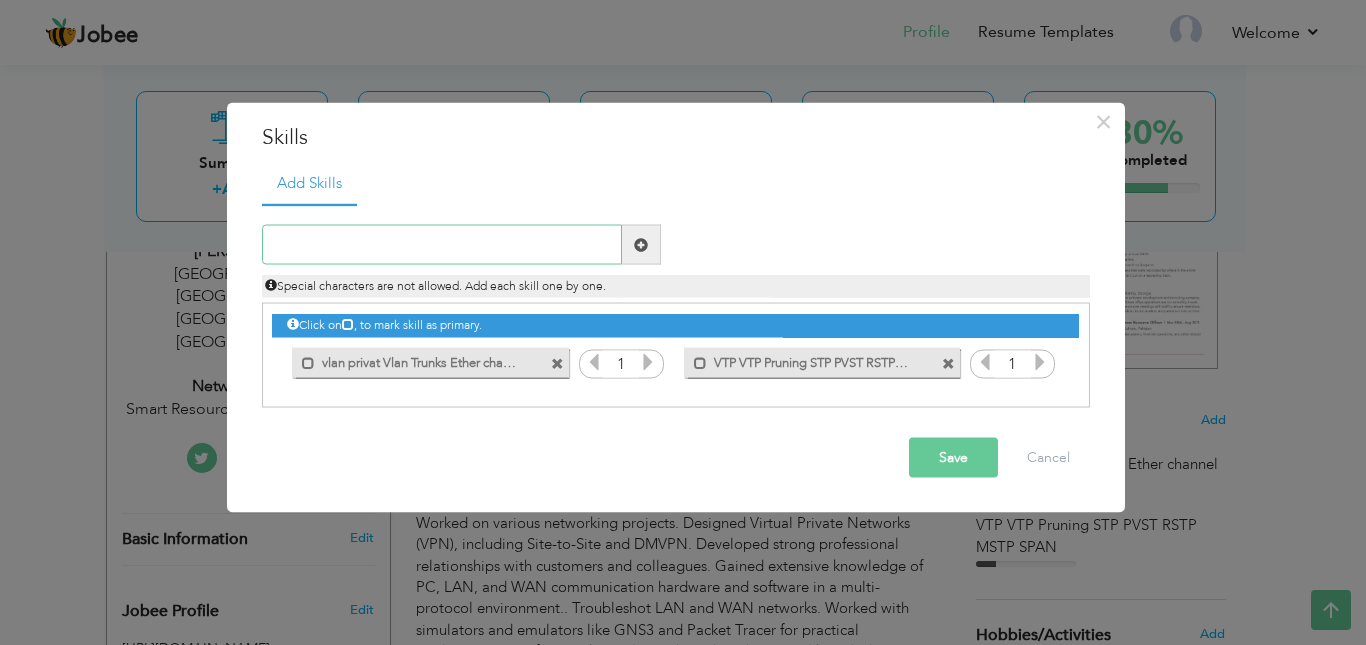 click at bounding box center (442, 245) 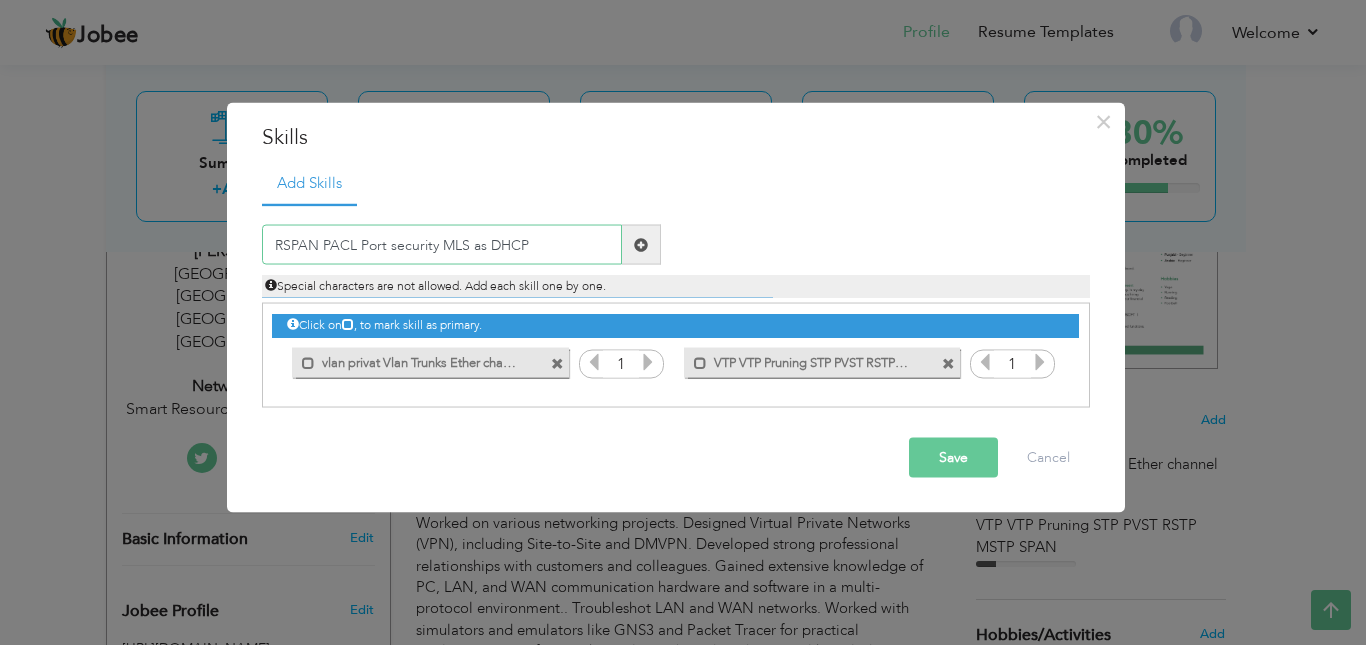 type on "RSPAN PACL Port security MLS as DHCP" 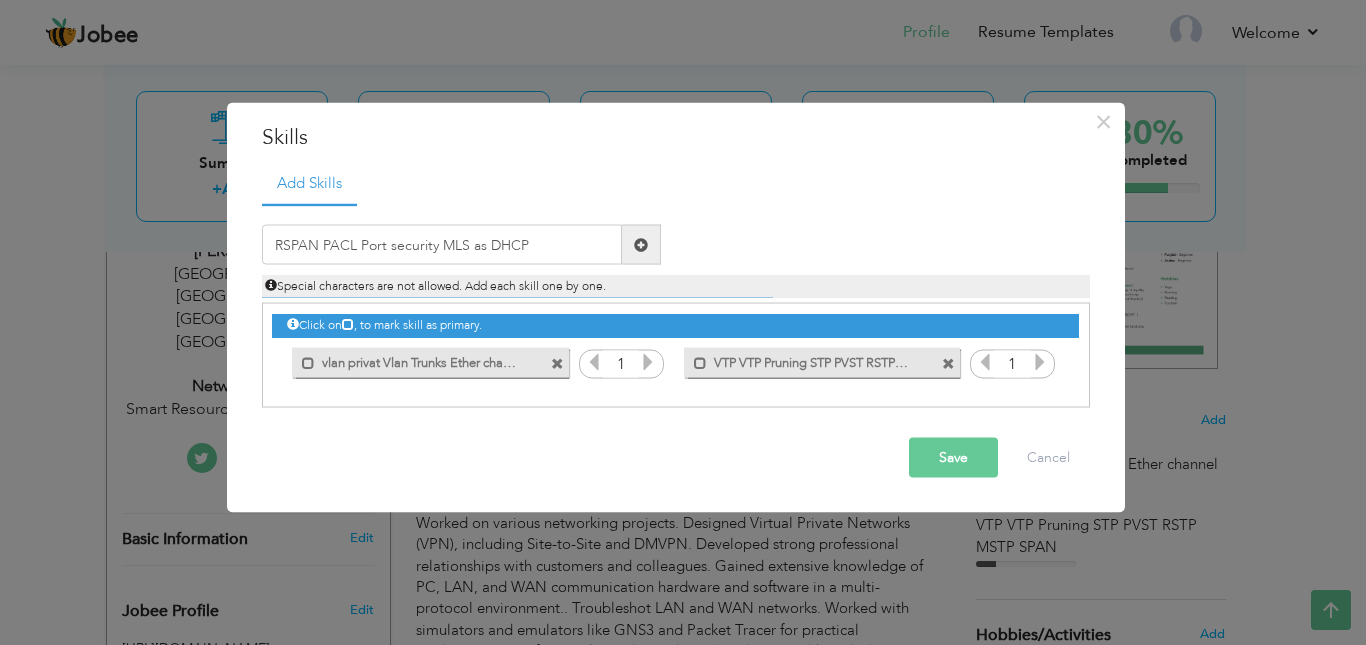 click on "Save" at bounding box center [953, 458] 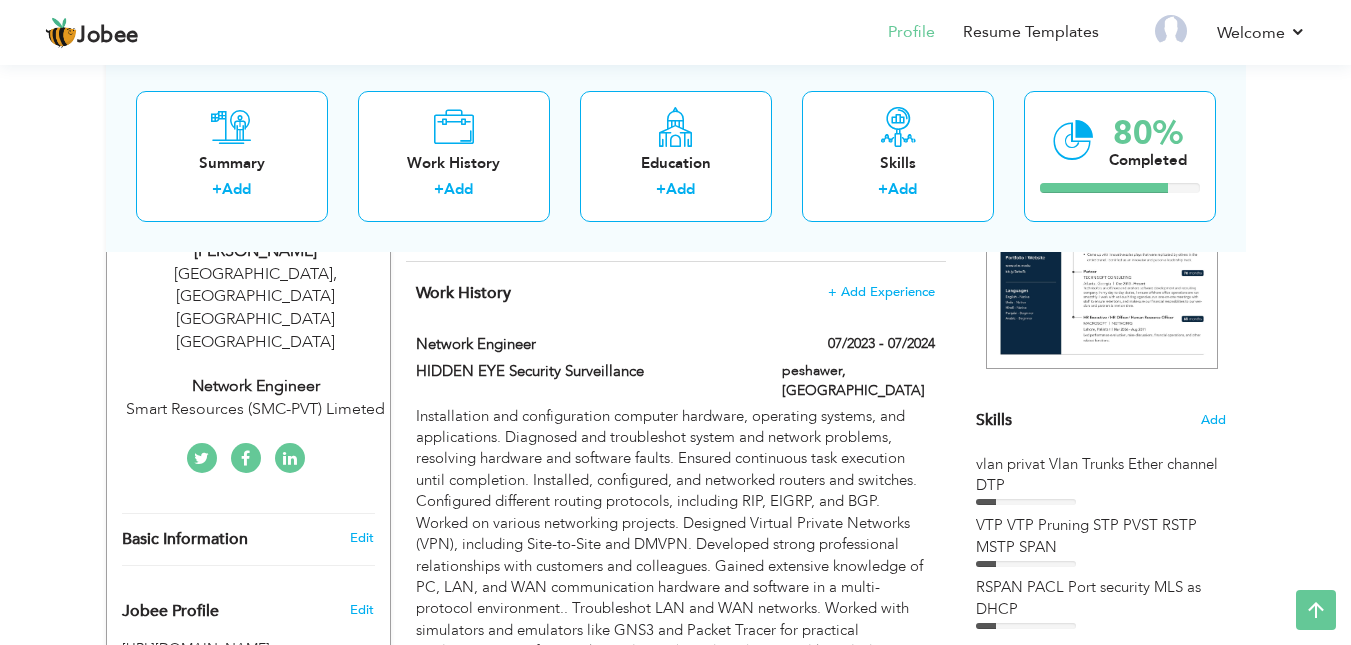 click on "Choose a Template
‹" at bounding box center (1103, 553) 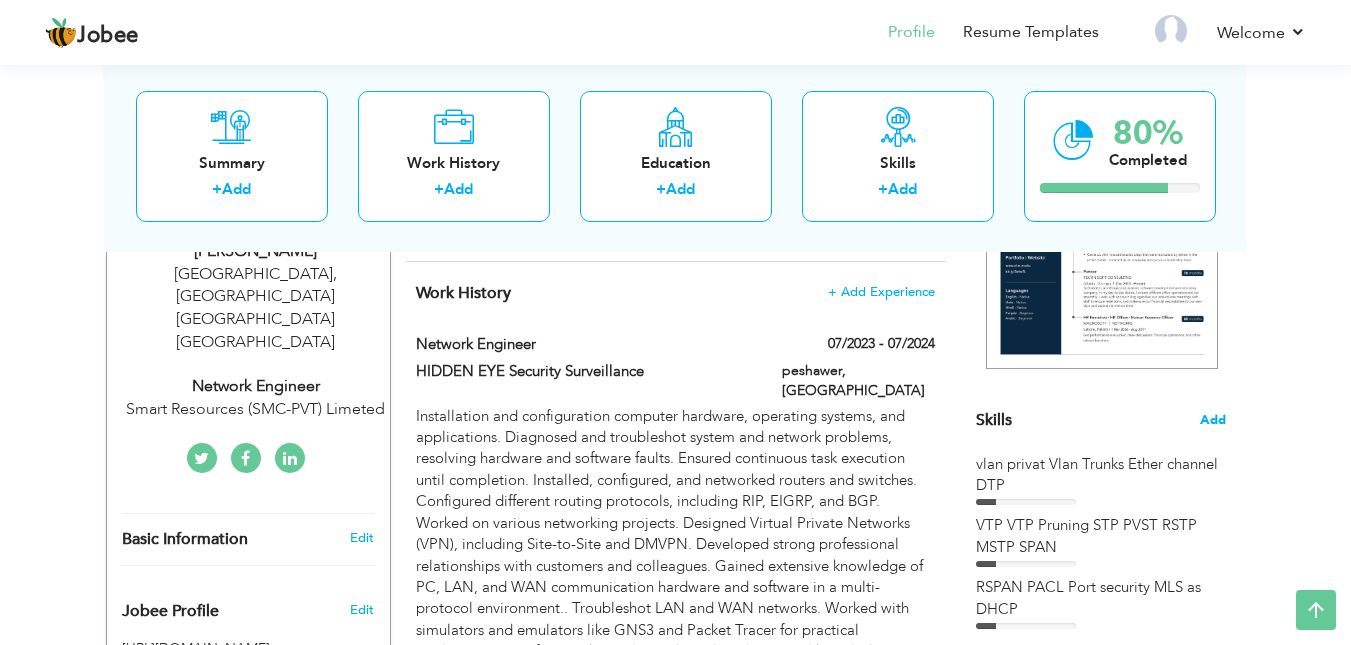 click on "Add" at bounding box center (1213, 420) 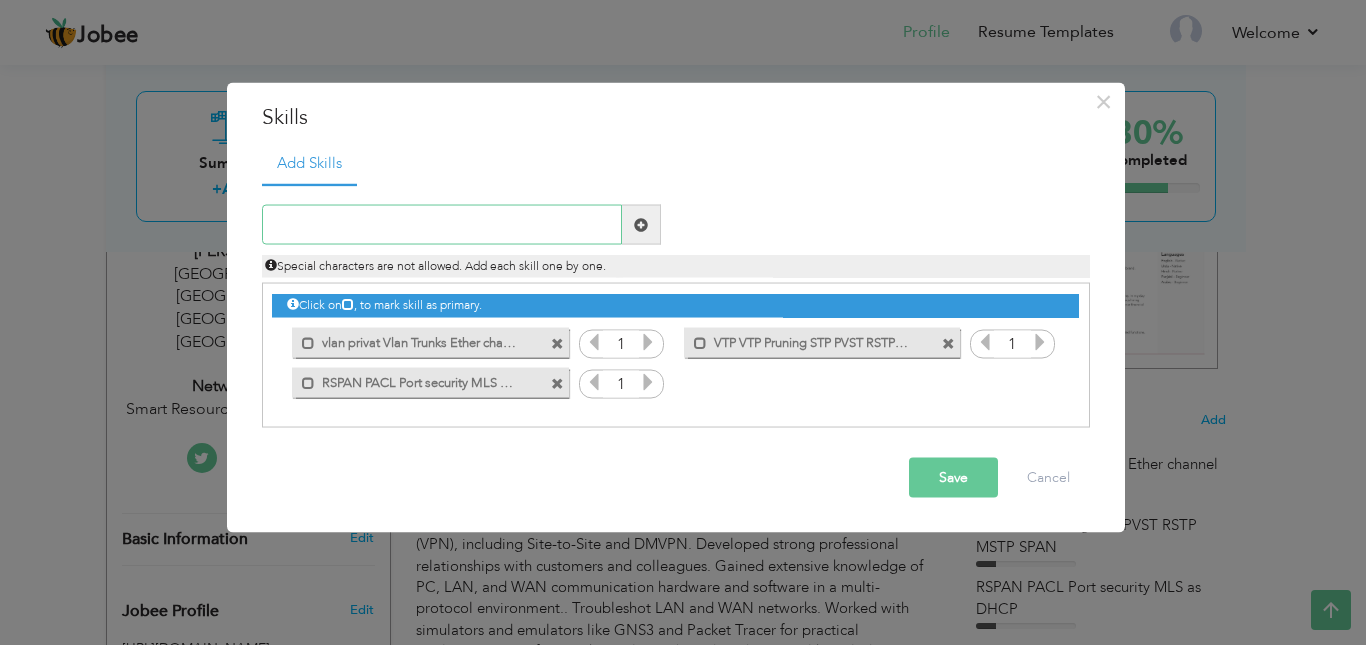 click at bounding box center (442, 225) 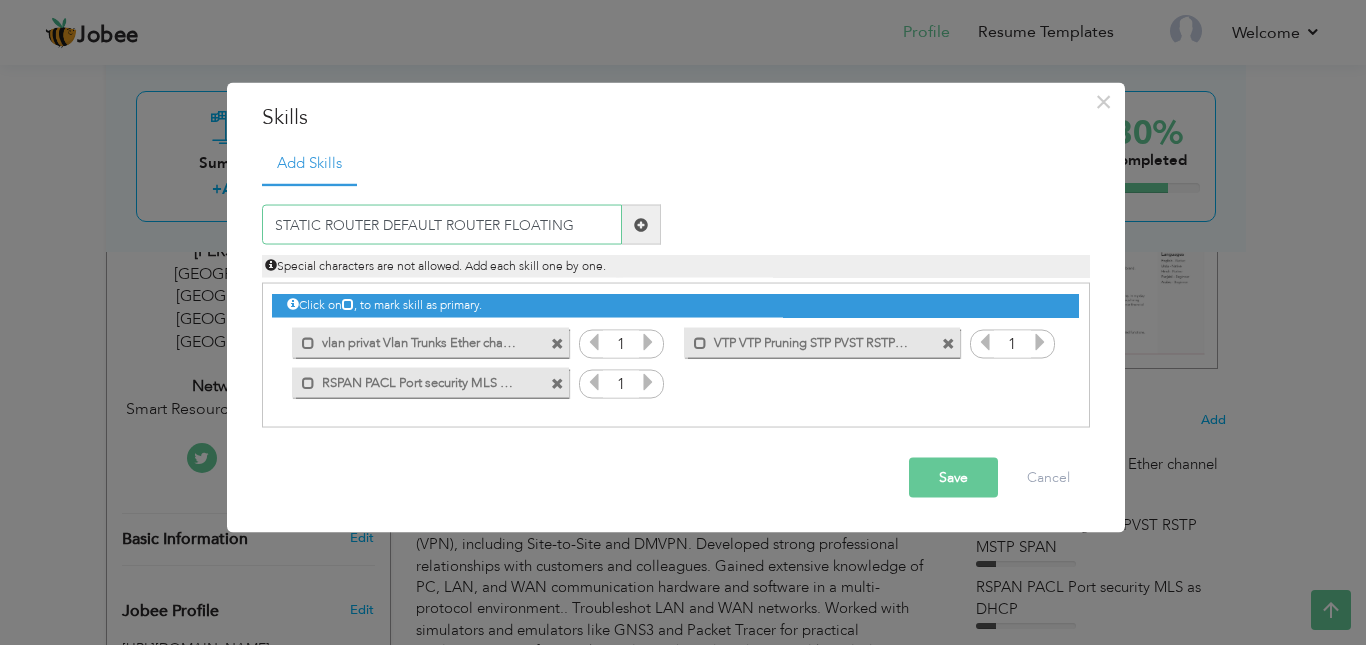 drag, startPoint x: 498, startPoint y: 226, endPoint x: 838, endPoint y: 307, distance: 349.51538 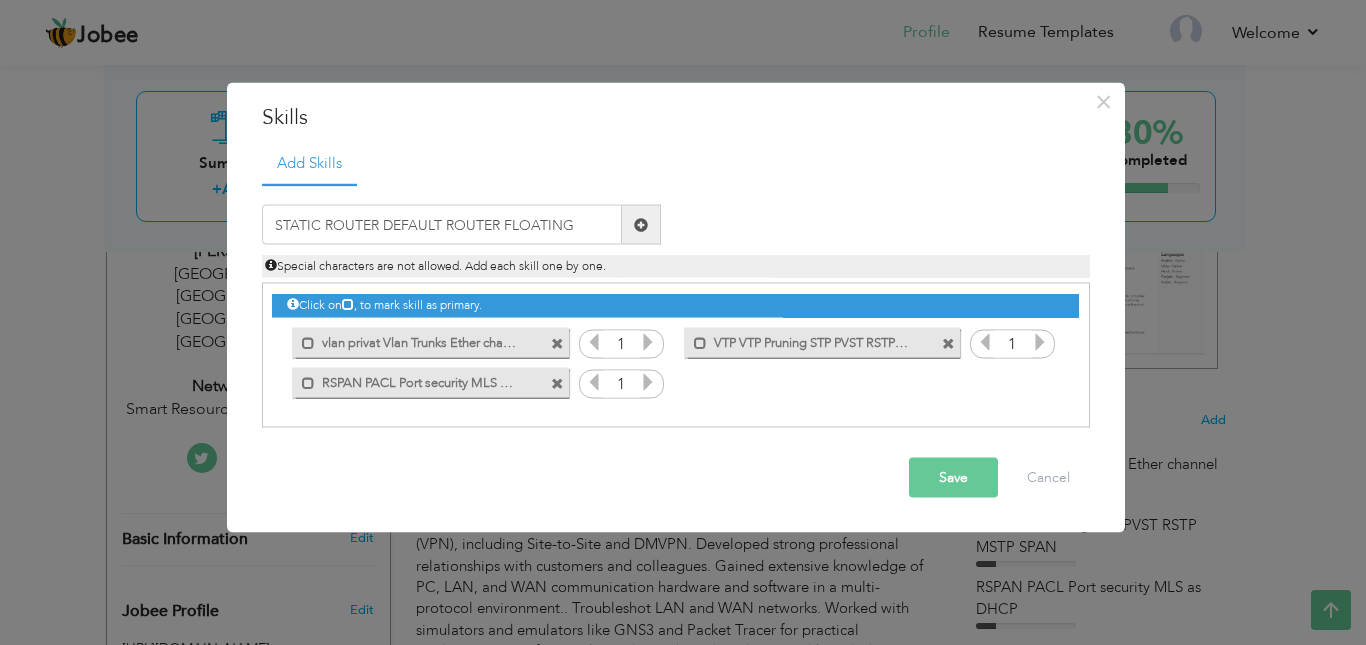 click on "Save" at bounding box center [953, 478] 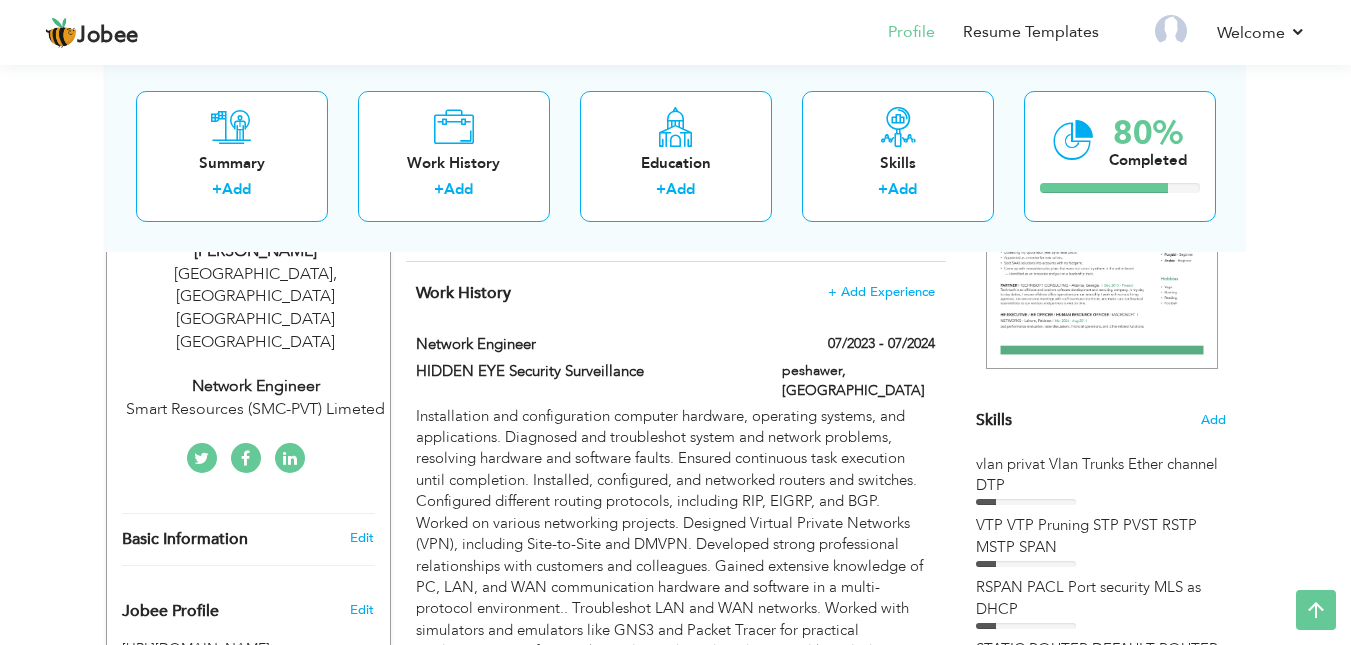 click on "‹ › Previous Next" at bounding box center (1101, 235) 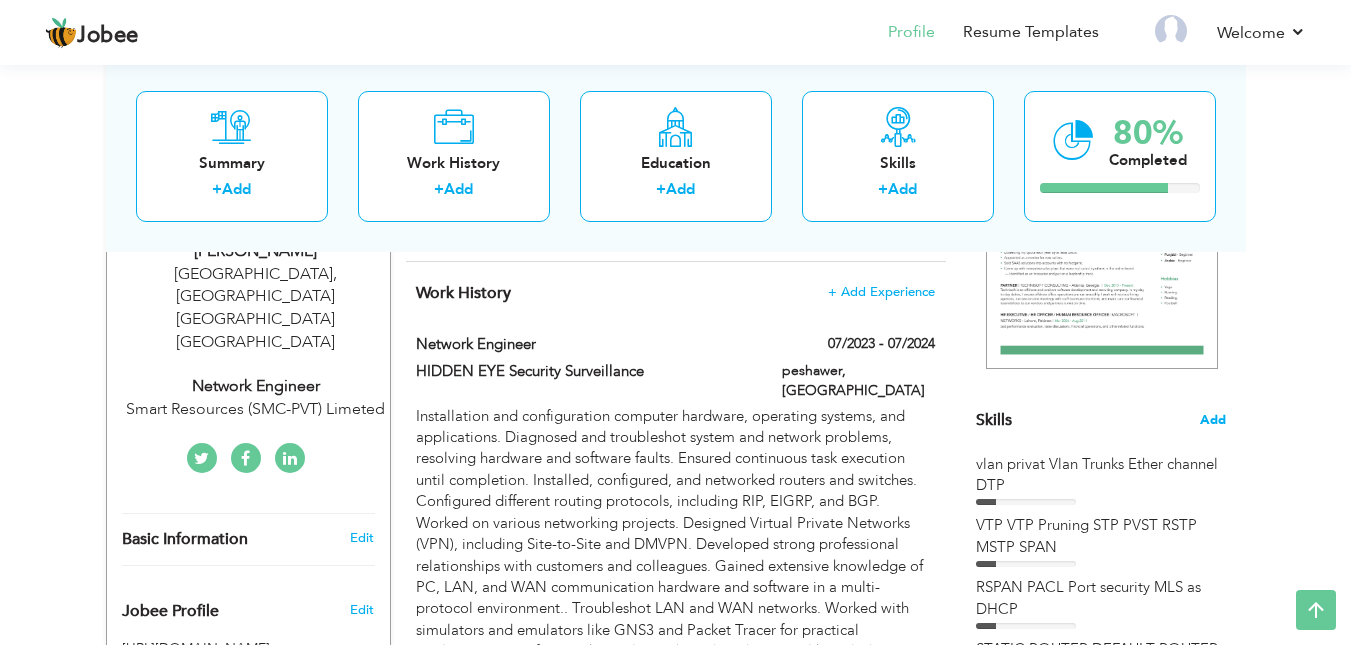 click on "Add" at bounding box center (1213, 420) 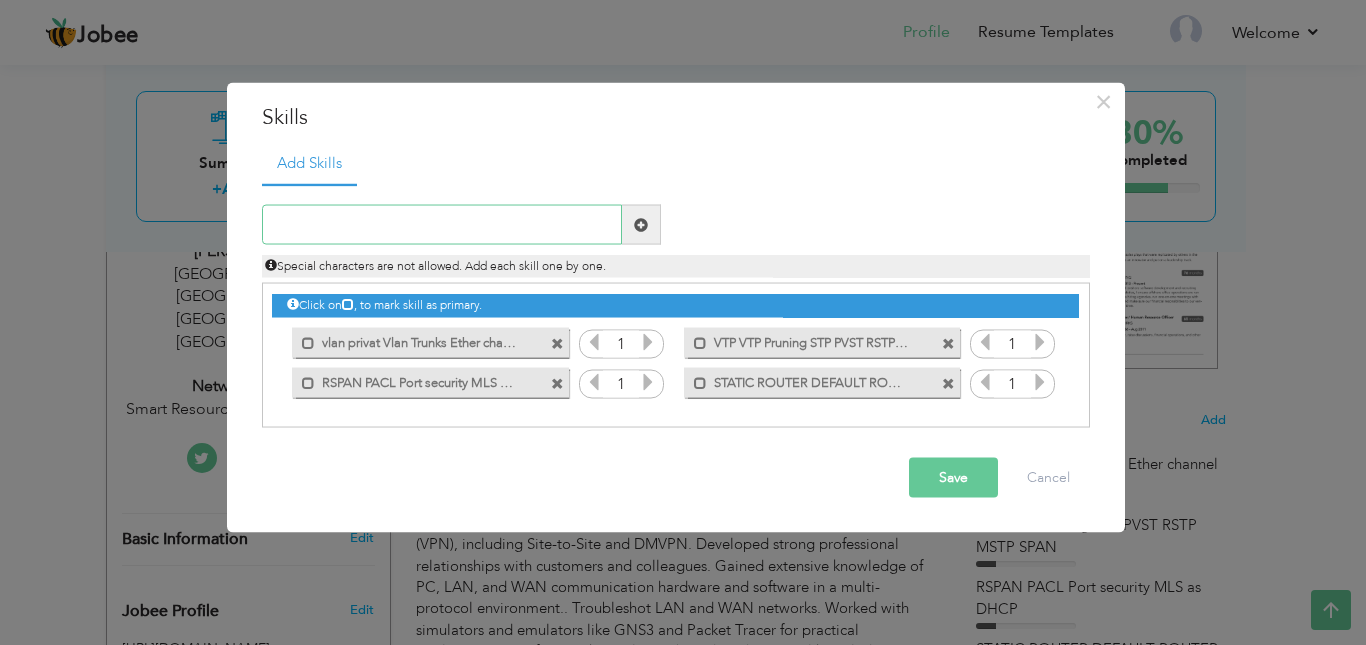 click at bounding box center [442, 225] 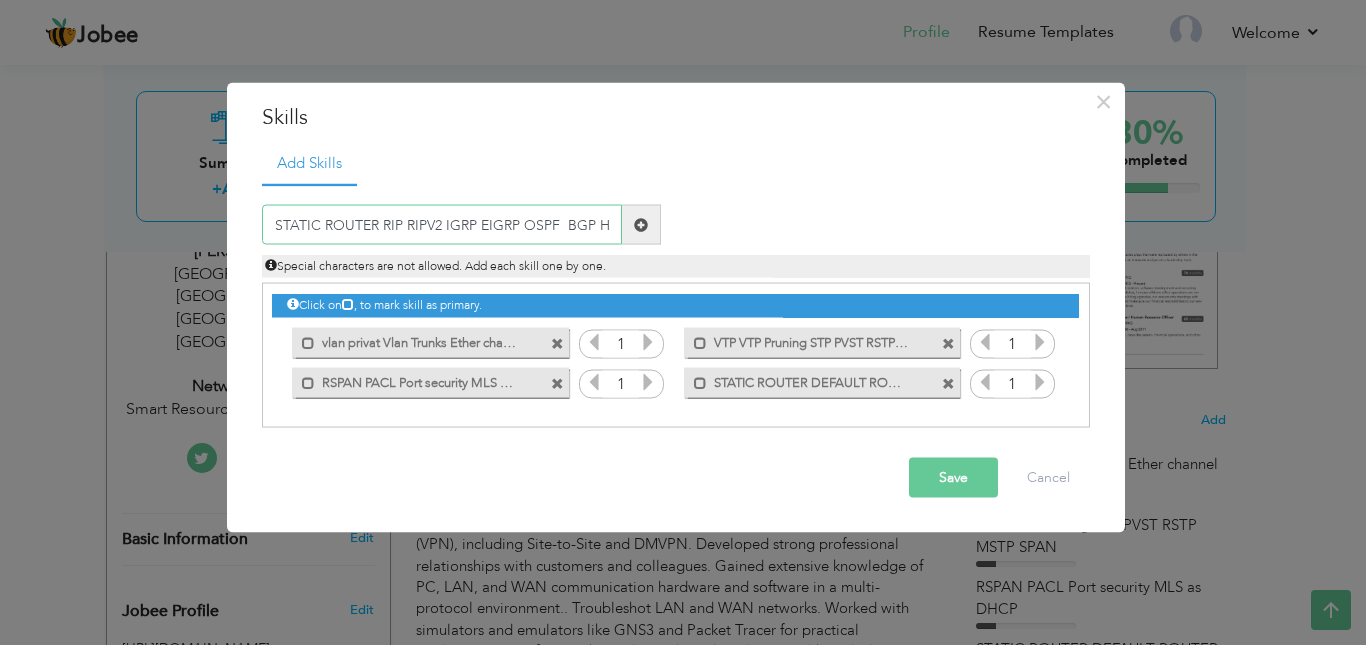 scroll, scrollTop: 0, scrollLeft: 24, axis: horizontal 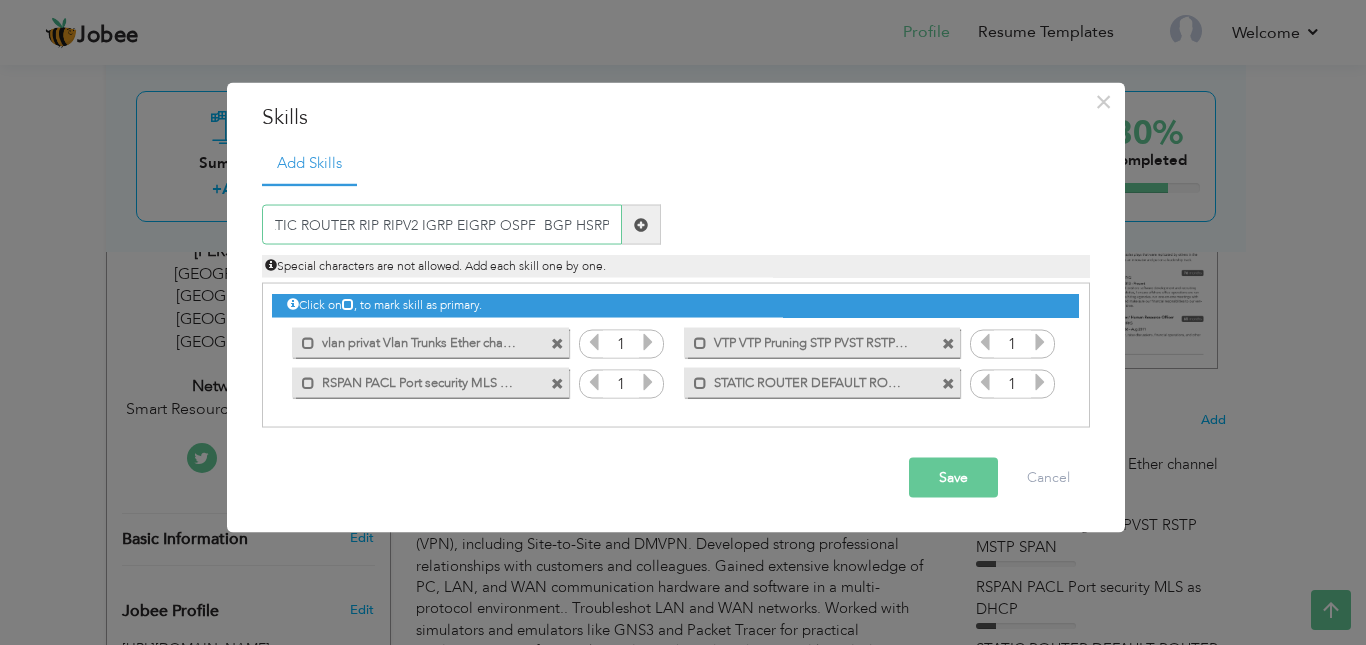 drag, startPoint x: 490, startPoint y: 233, endPoint x: 924, endPoint y: 403, distance: 466.10727 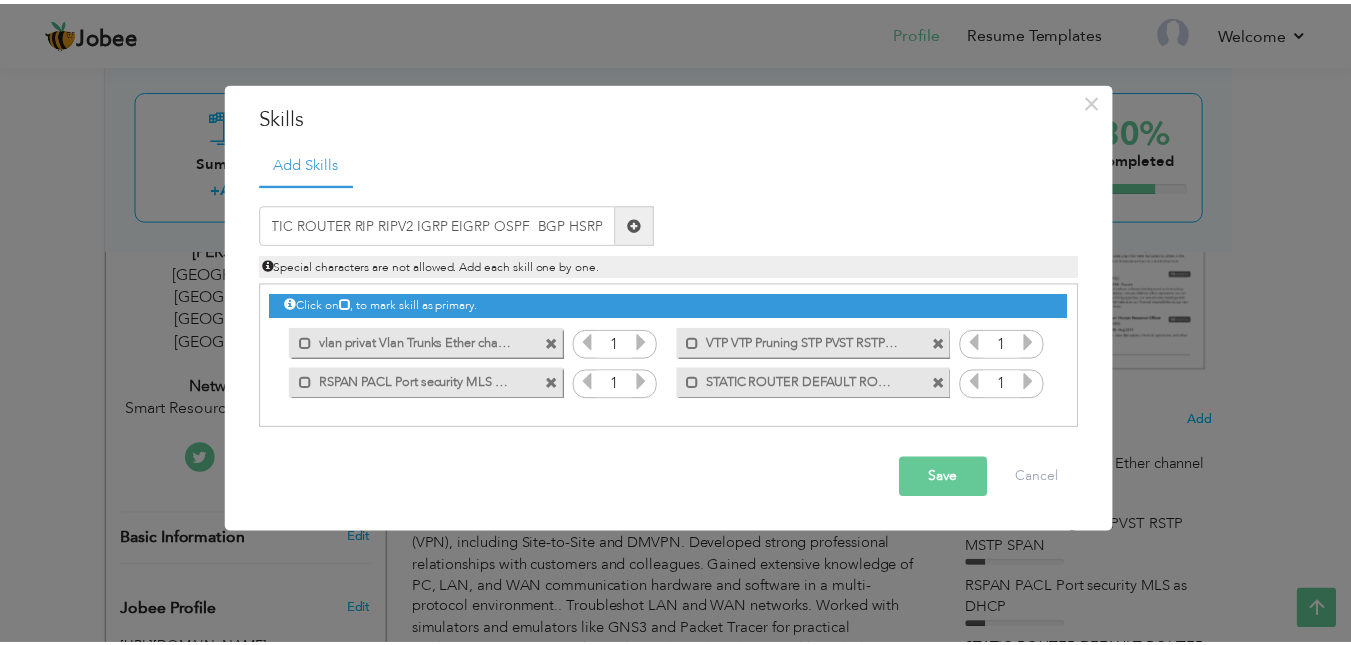 scroll, scrollTop: 0, scrollLeft: 0, axis: both 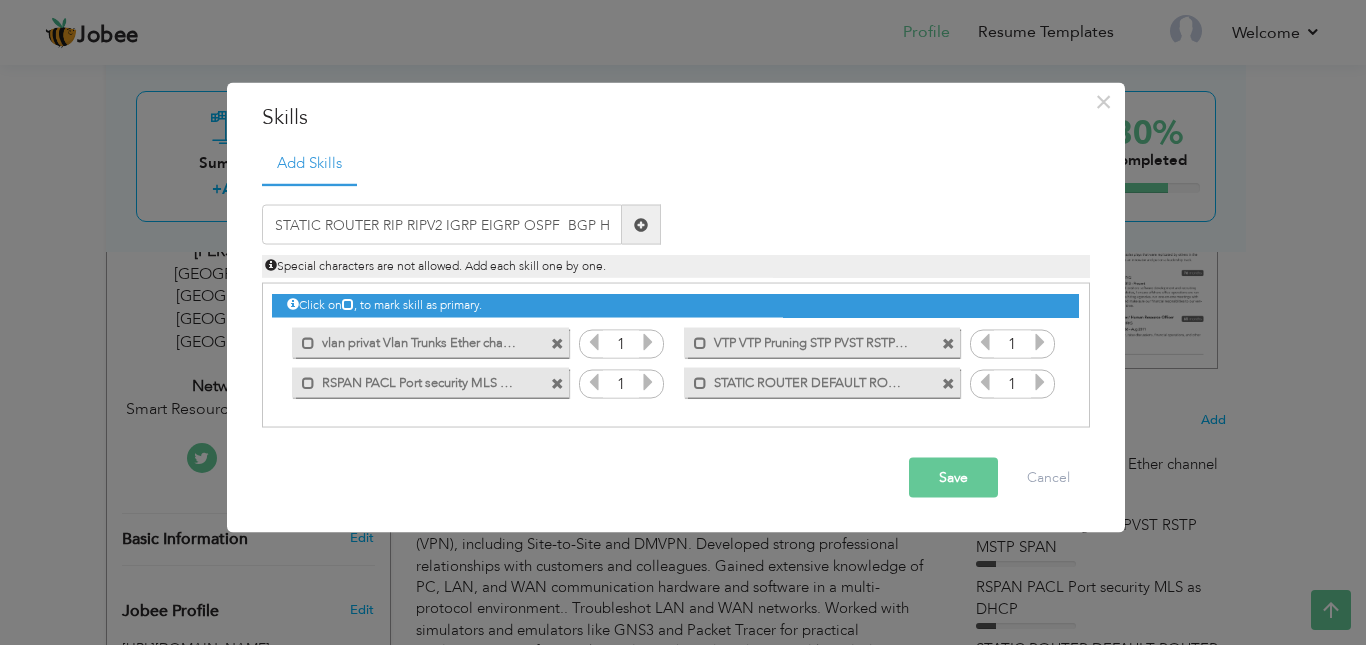click on "Save" at bounding box center [953, 478] 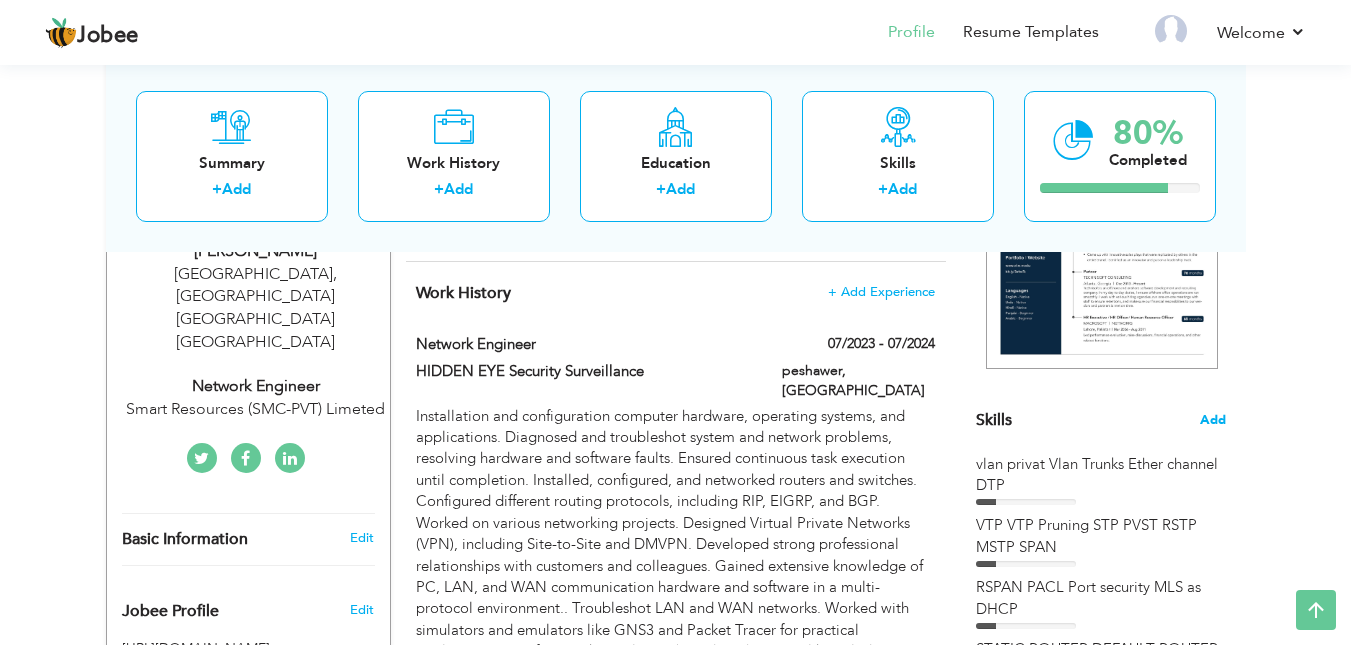 click on "Add" at bounding box center (1213, 420) 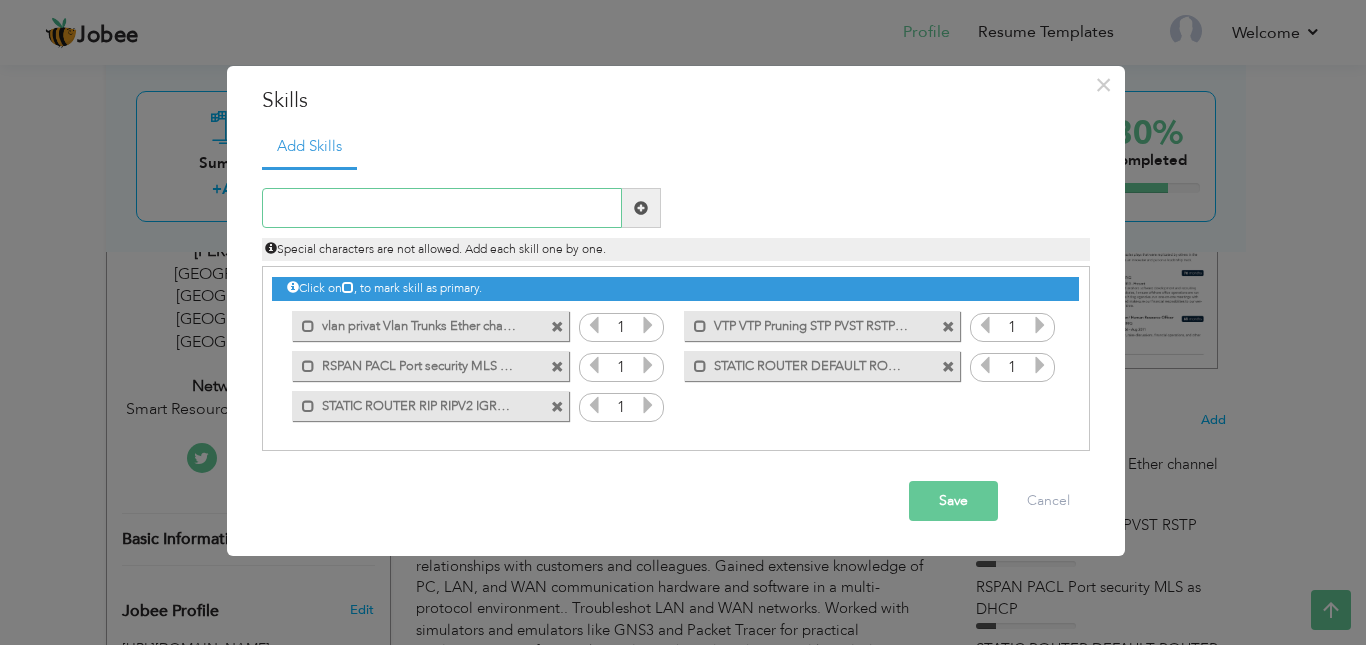 click at bounding box center [442, 208] 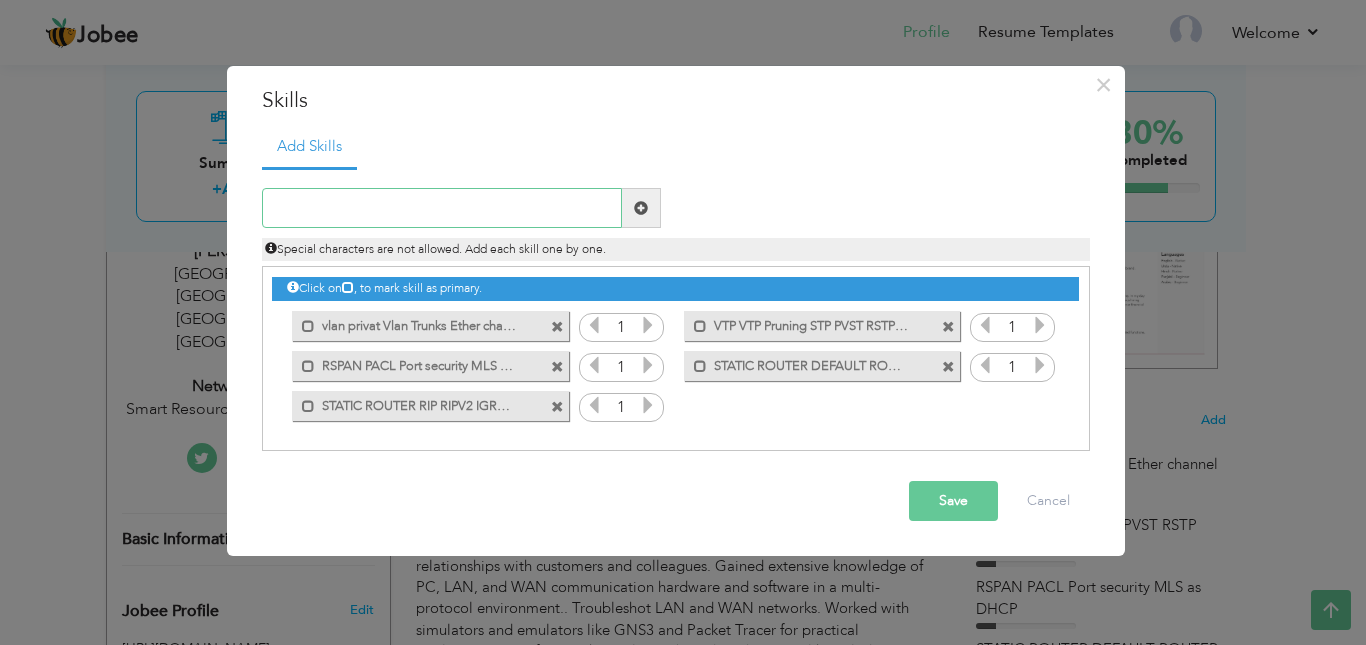 paste on "Port Security DHCP Snooping  ACL" 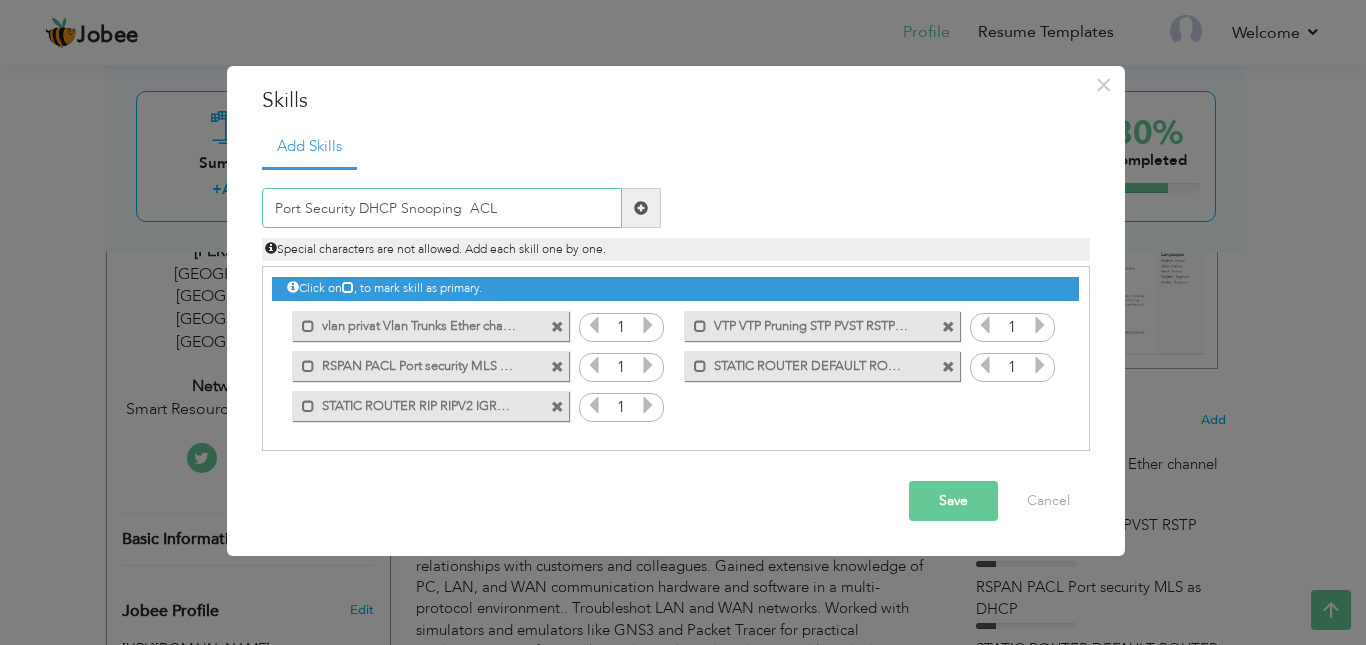type on "Port Security DHCP Snooping  ACL" 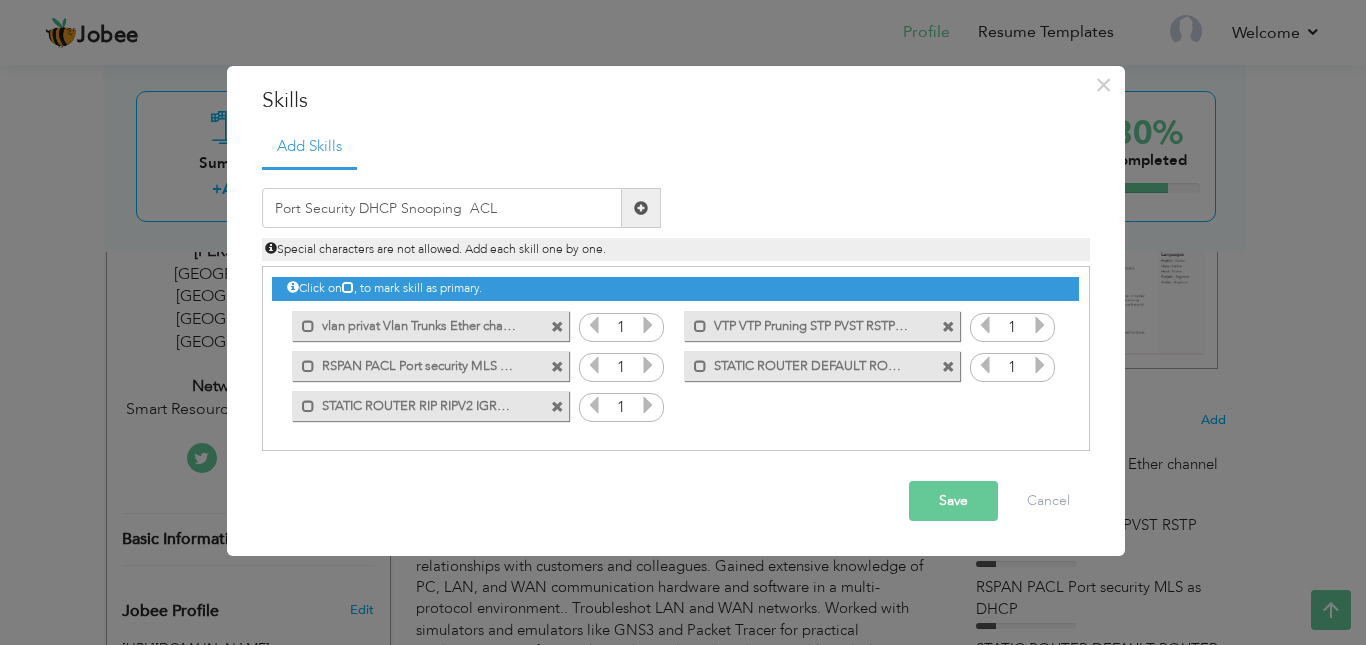 click on "Add Skills
Port Security DHCP Snooping  ACL
Duplicate entry Mark as primary skill. 1 1 1 1" at bounding box center [676, 296] 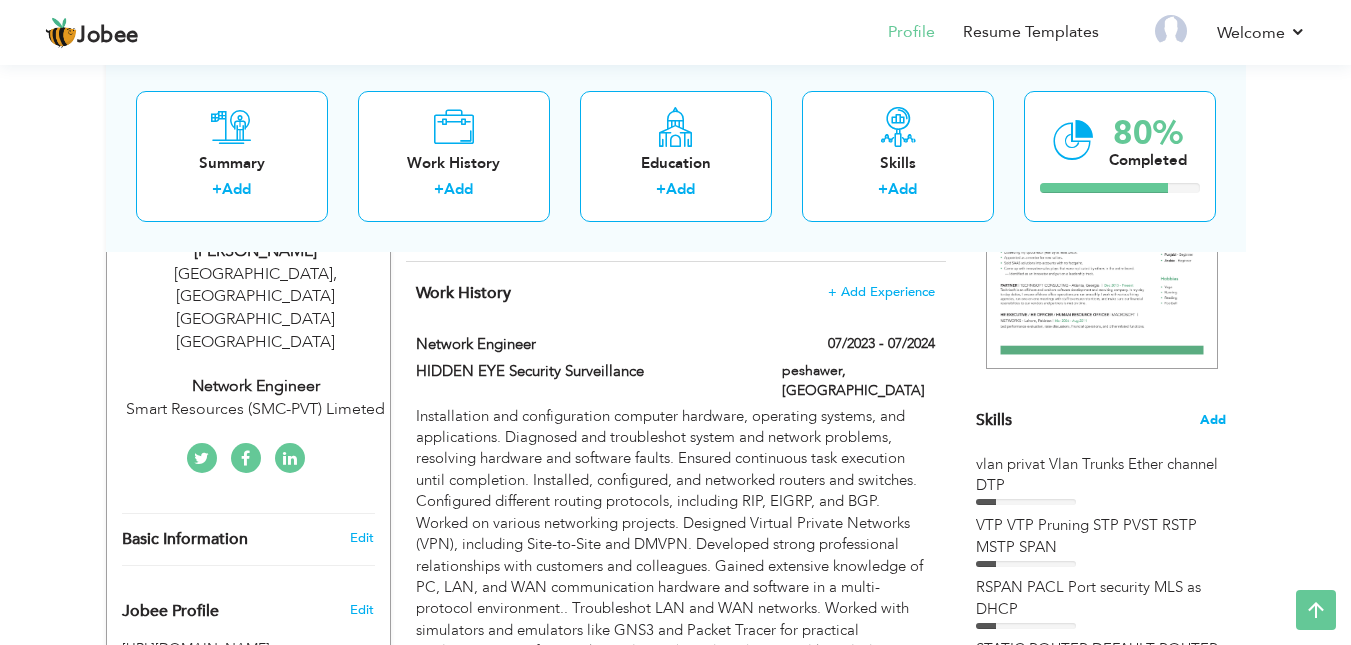 click on "Add" at bounding box center [1213, 420] 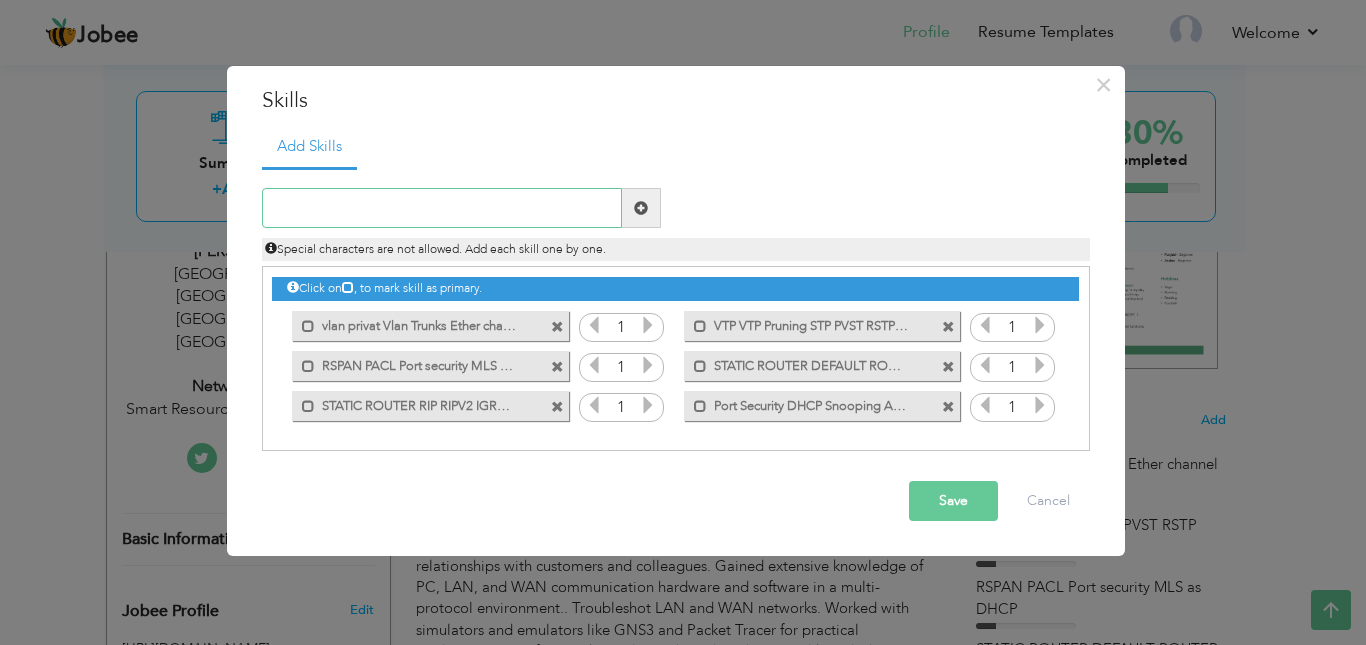 click at bounding box center [442, 208] 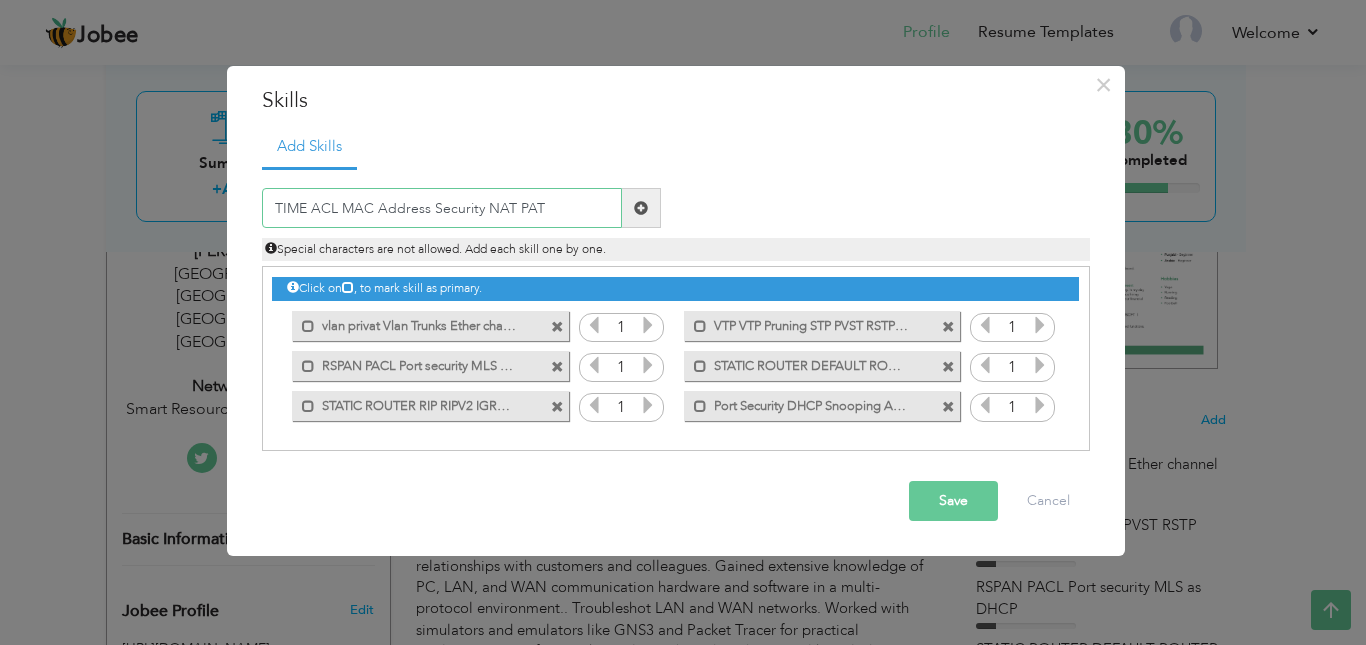 type on "TIME ACL MAC Address Security NAT PAT" 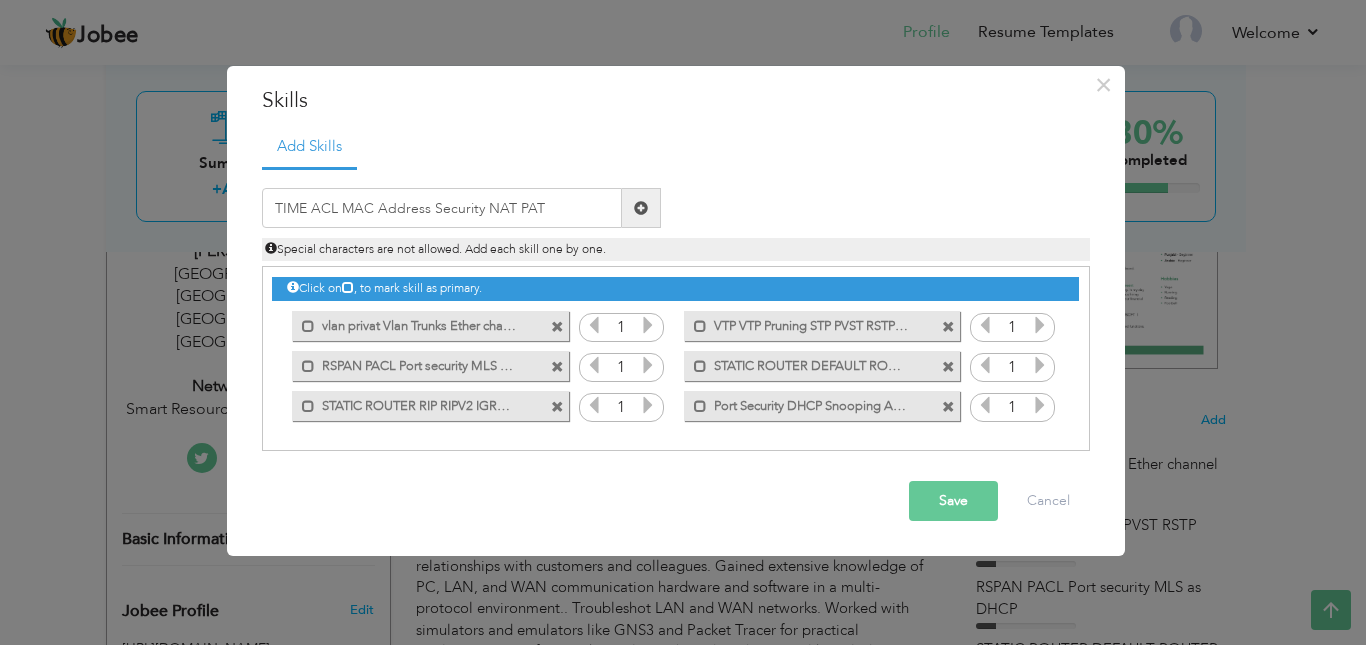 drag, startPoint x: 659, startPoint y: 286, endPoint x: 749, endPoint y: 389, distance: 136.78085 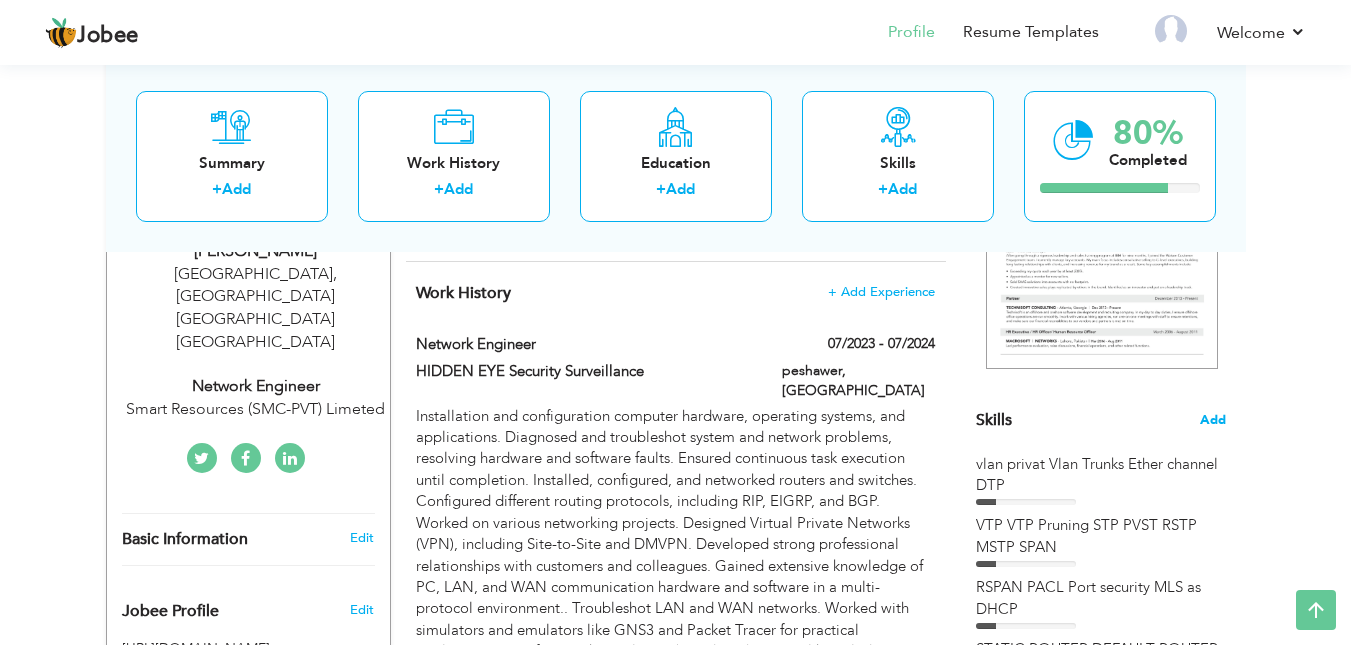 click on "Add" at bounding box center (1213, 420) 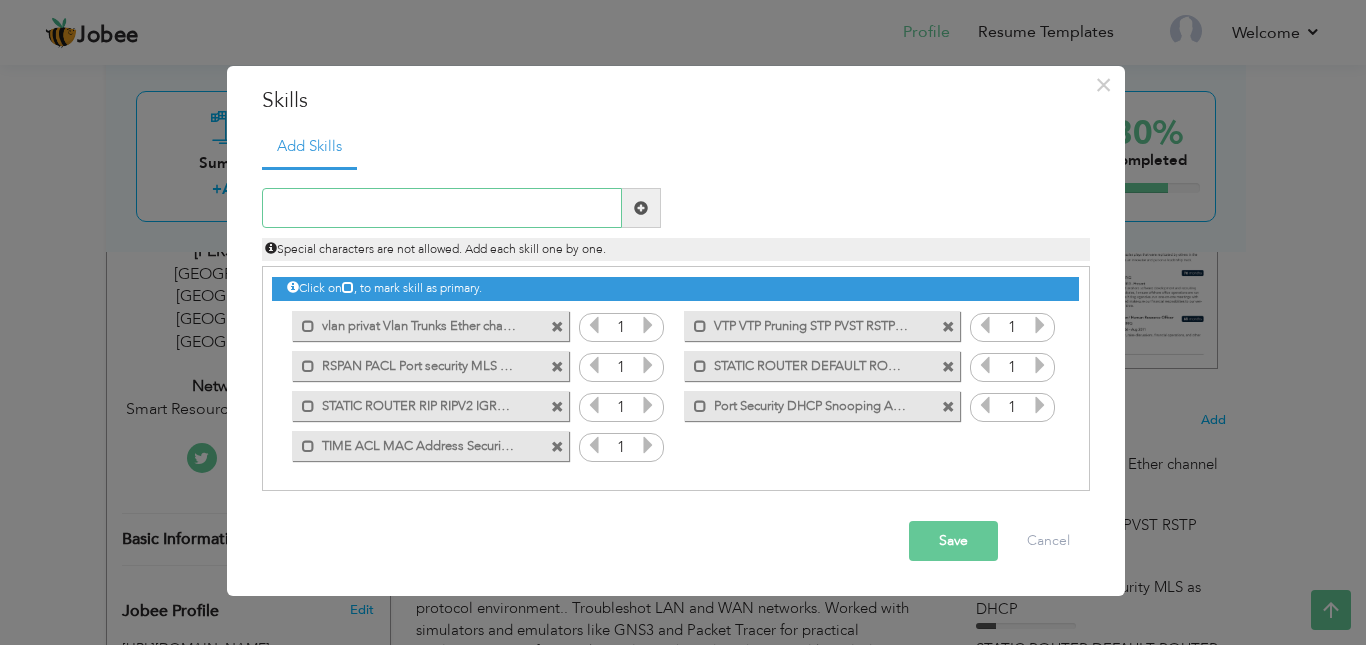 click at bounding box center [442, 208] 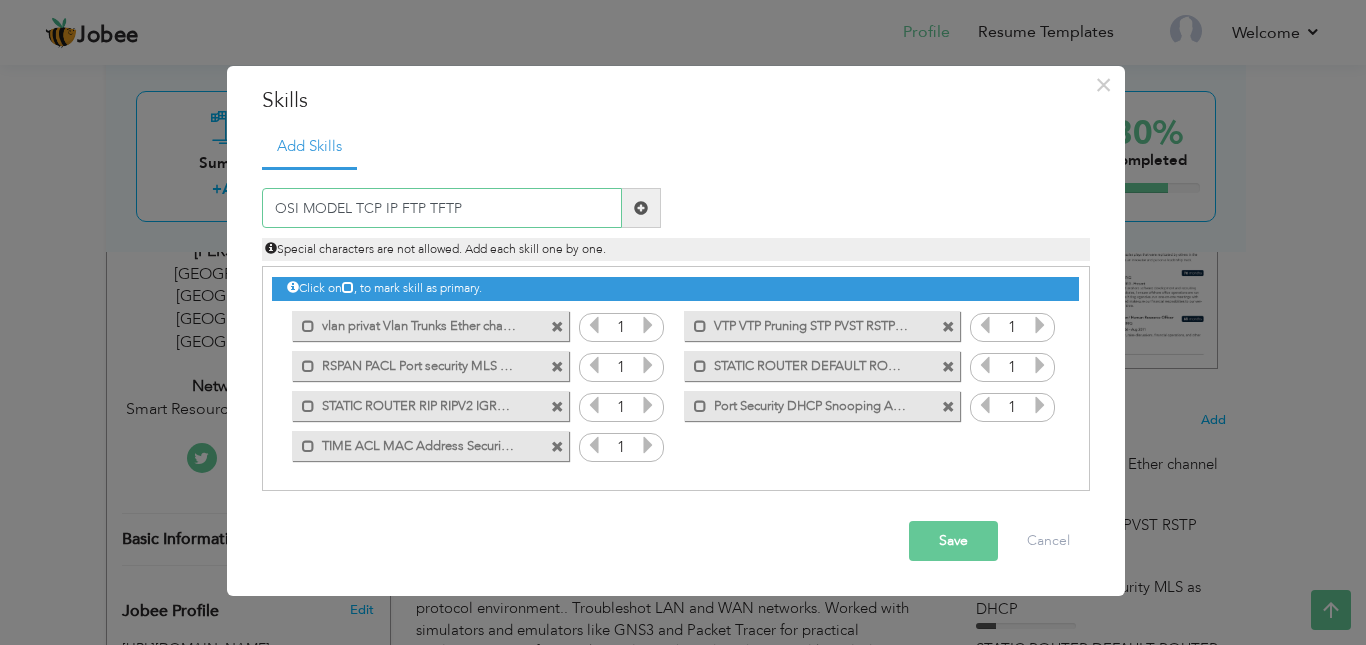 type on "OSI MODEL TCP IP FTP TFTP" 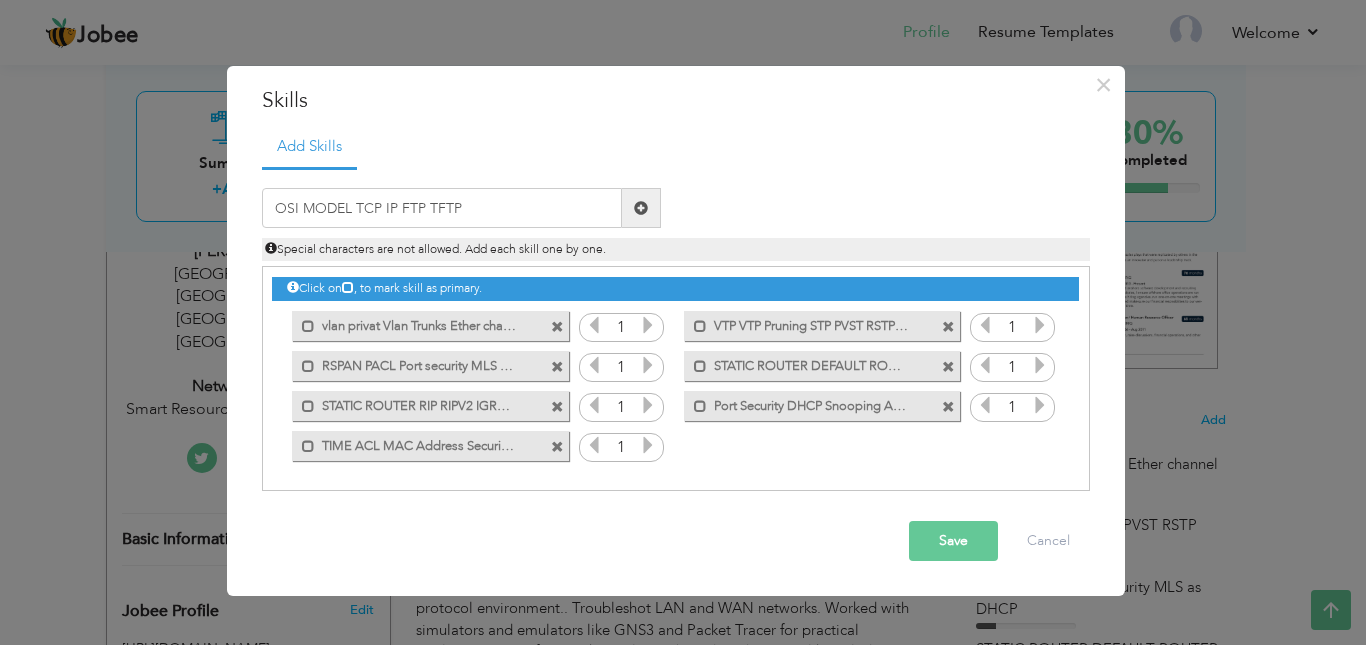 drag, startPoint x: 736, startPoint y: 436, endPoint x: 829, endPoint y: 533, distance: 134.38005 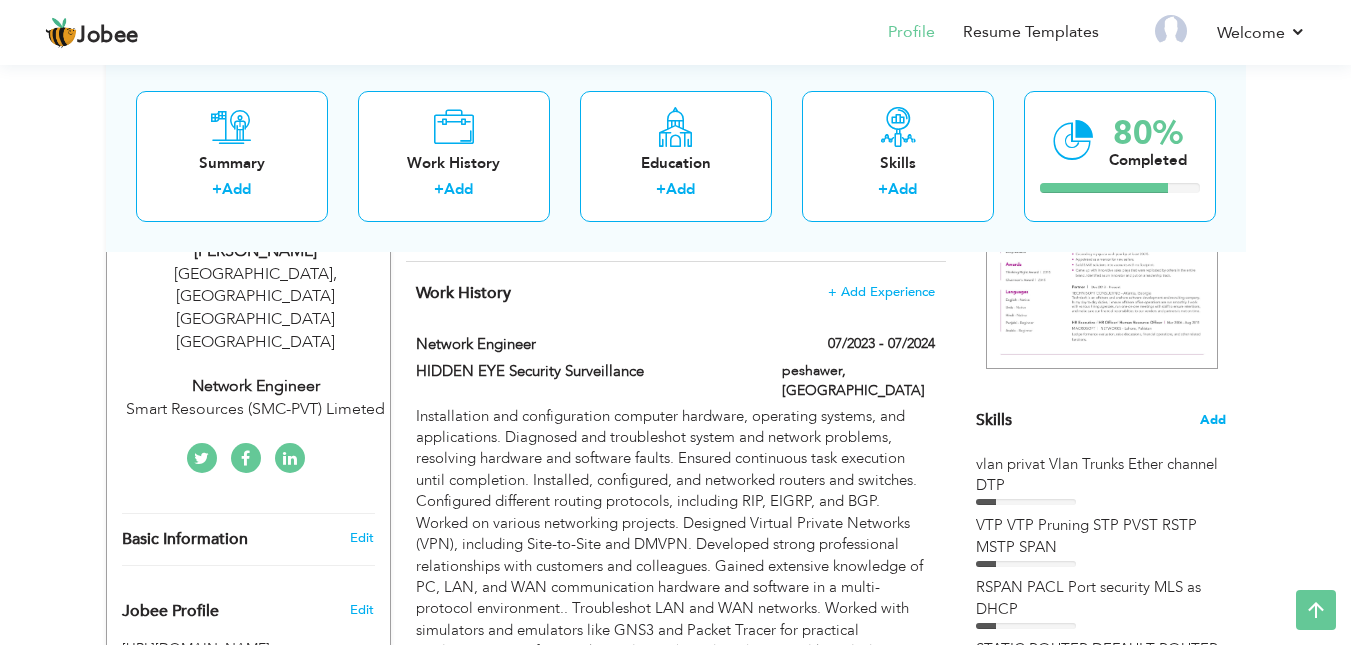 click on "Add" at bounding box center [1213, 420] 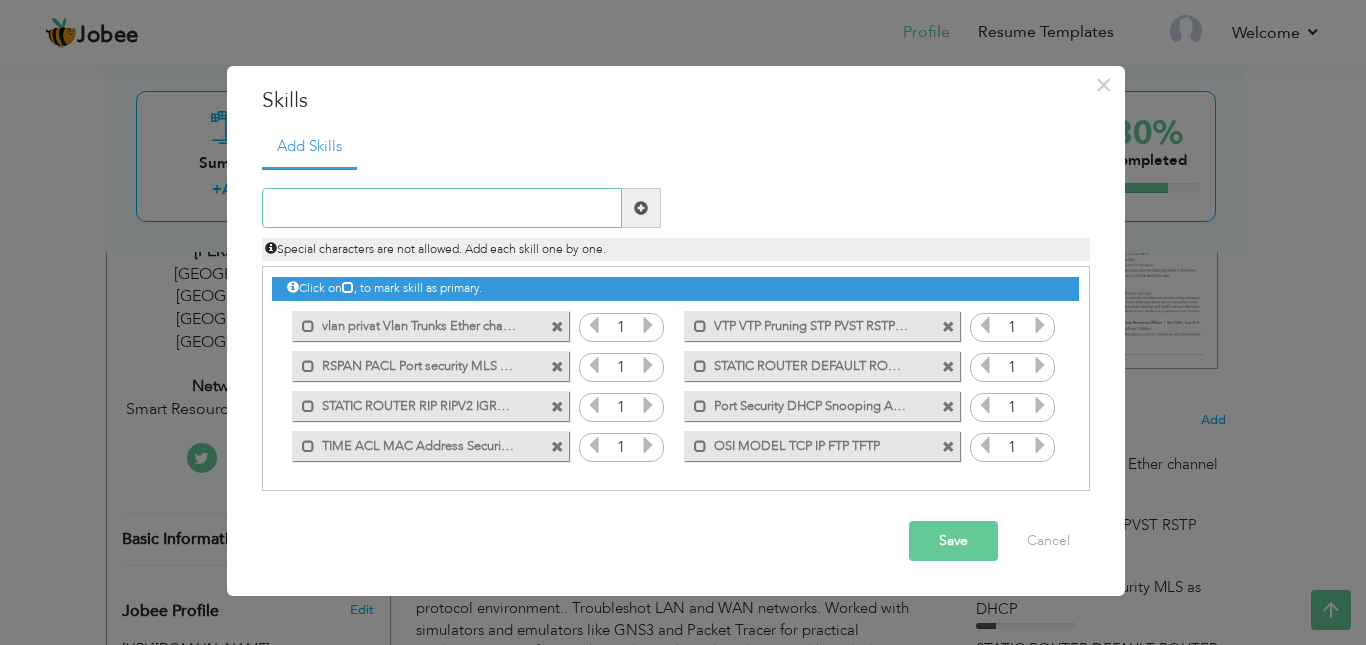 click at bounding box center [442, 208] 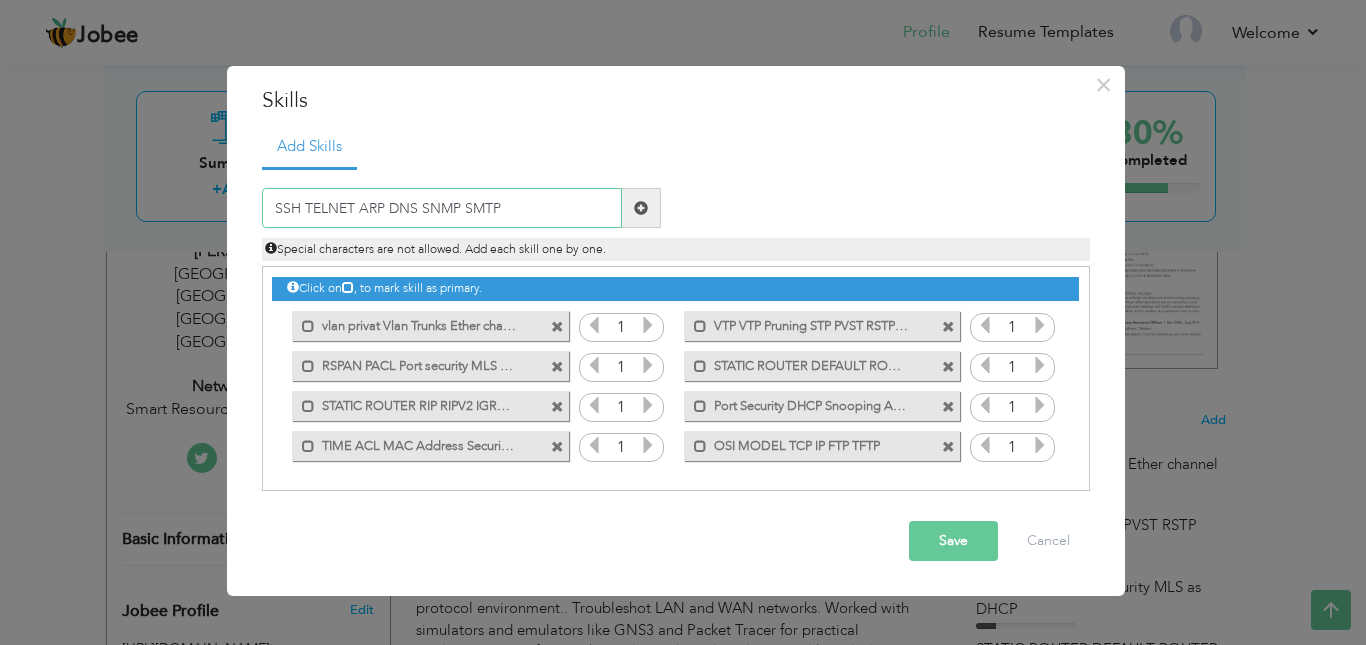type on "SSH TELNET ARP DNS SNMP SMTP" 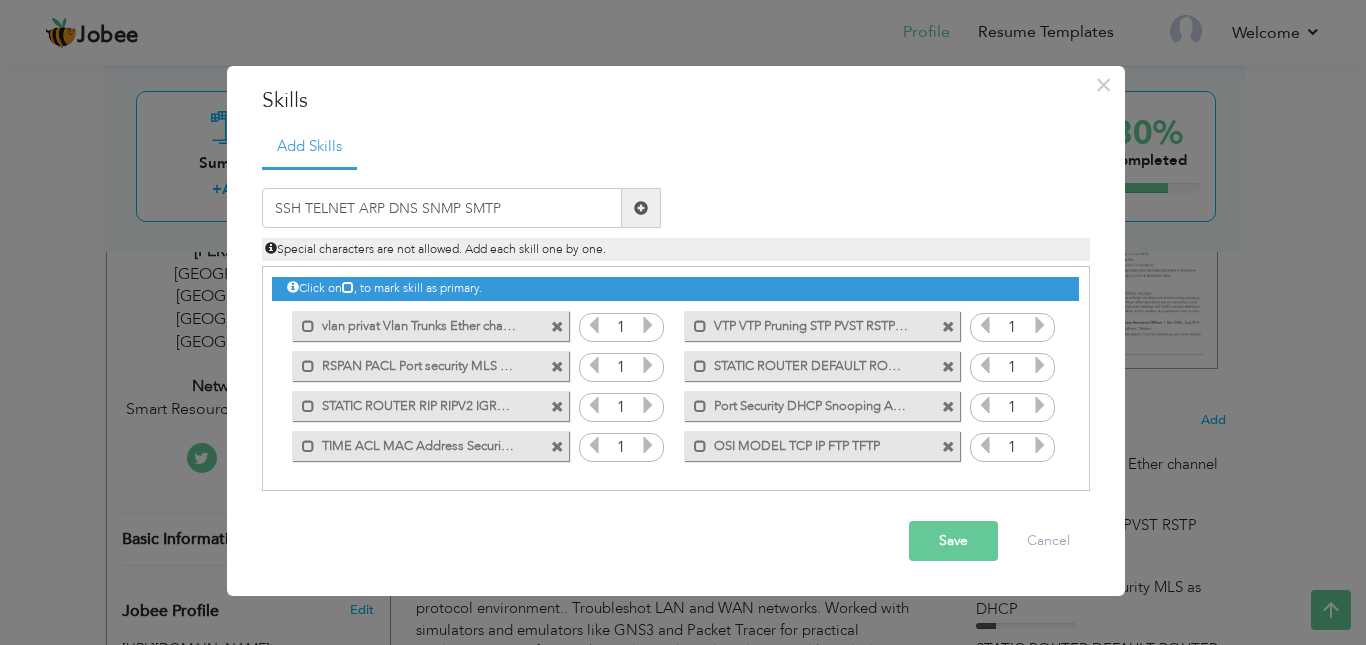drag, startPoint x: 899, startPoint y: 412, endPoint x: 927, endPoint y: 513, distance: 104.80935 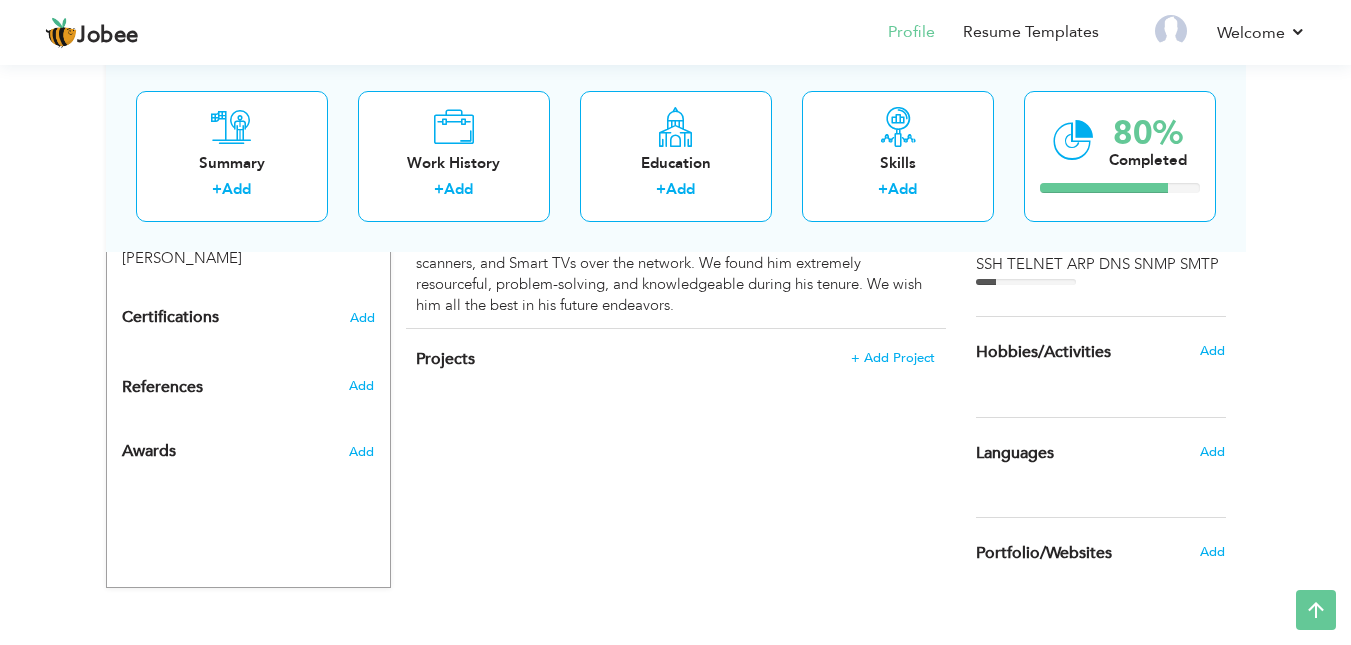 scroll, scrollTop: 1039, scrollLeft: 0, axis: vertical 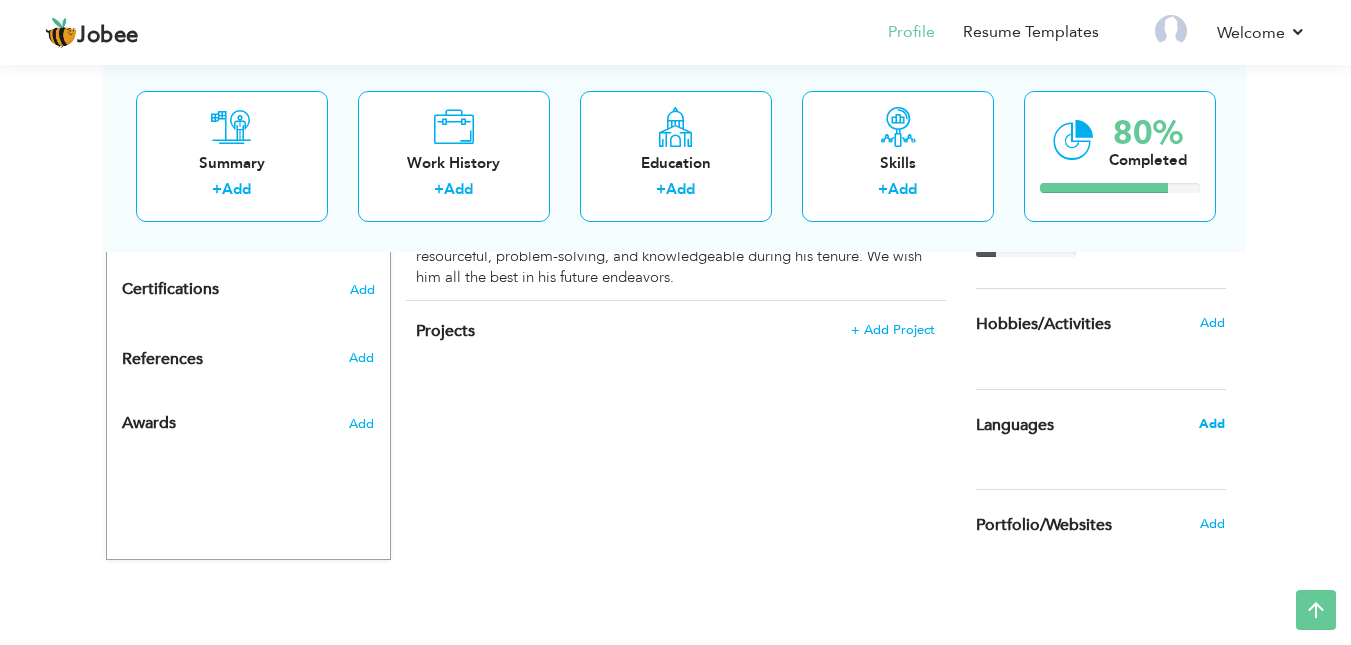 click on "Add" at bounding box center (1212, 424) 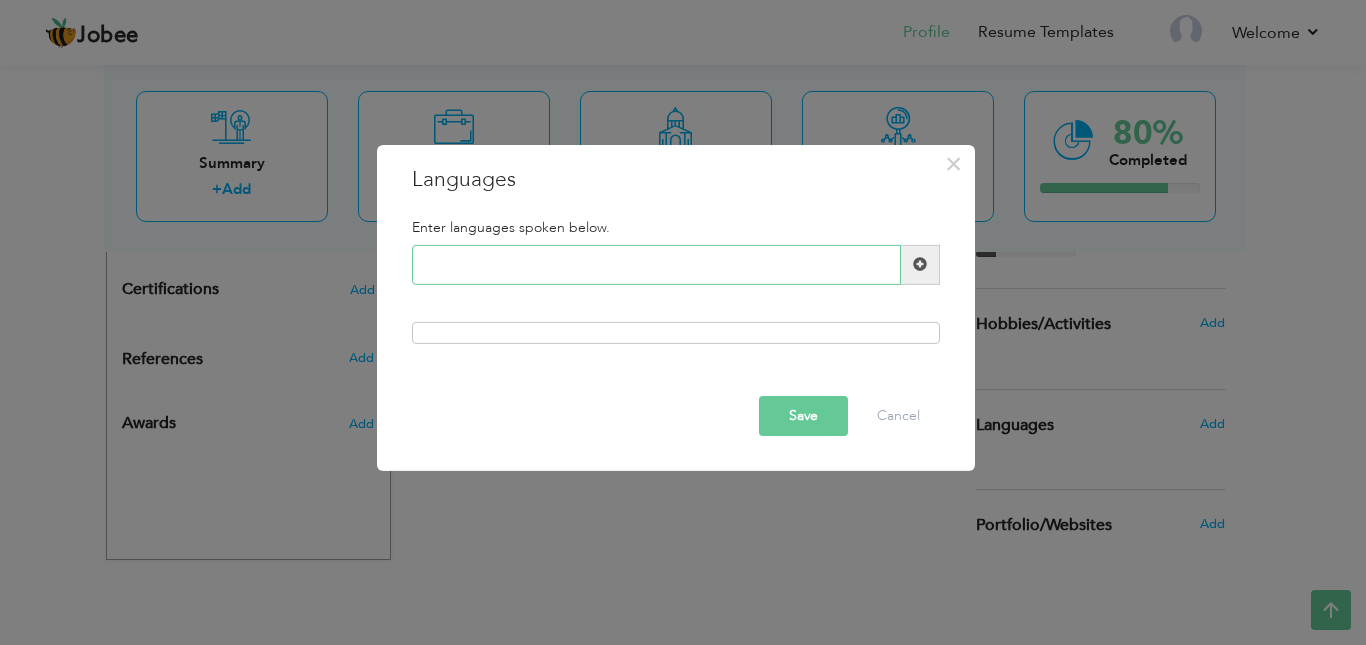 click at bounding box center (656, 265) 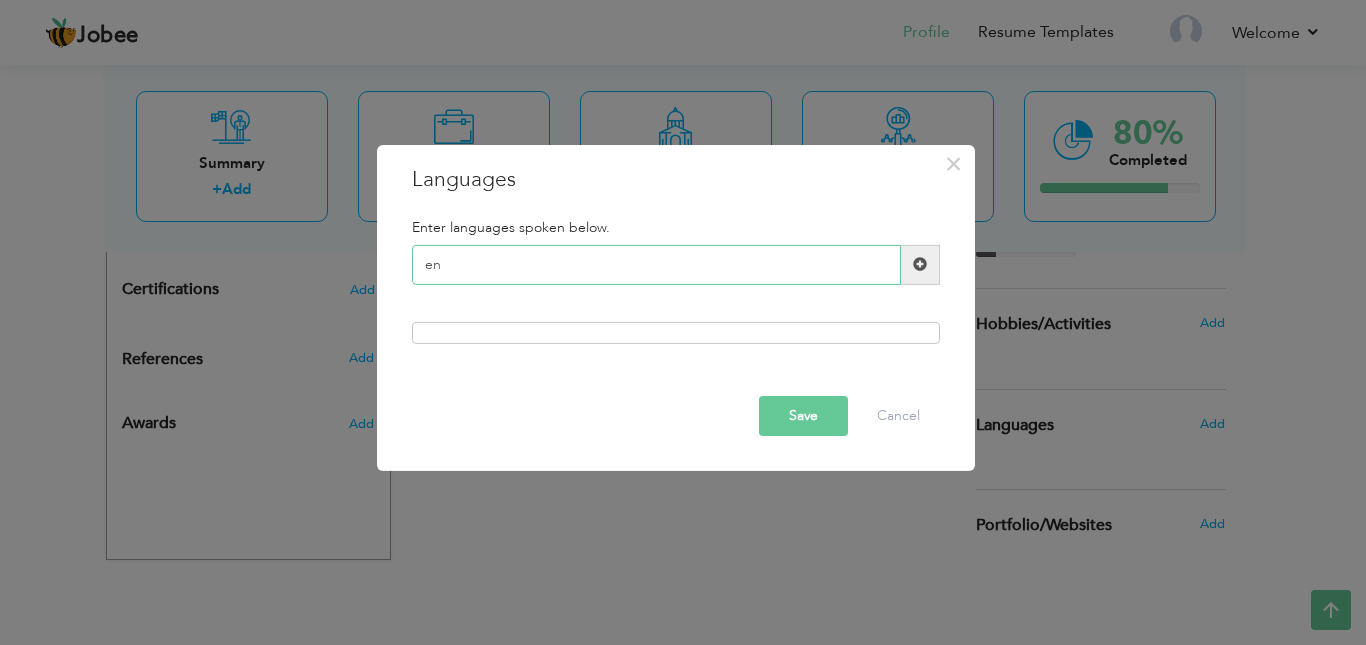 type on "e" 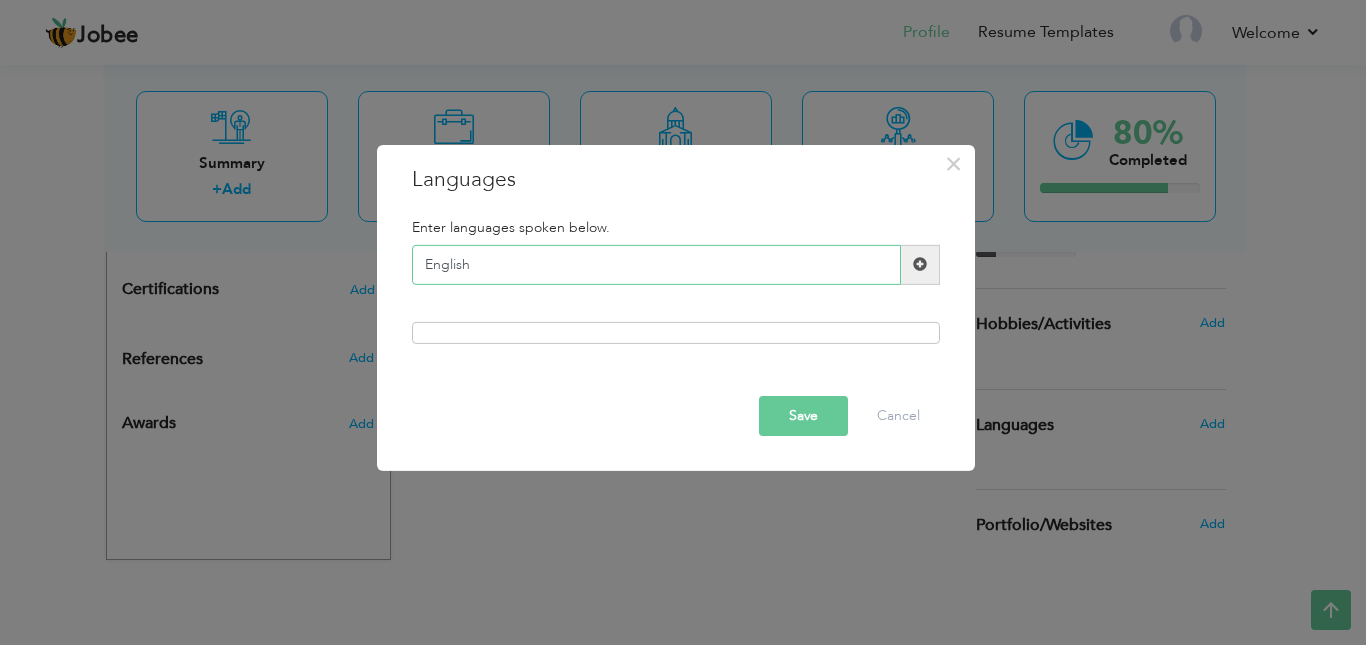 type on "English" 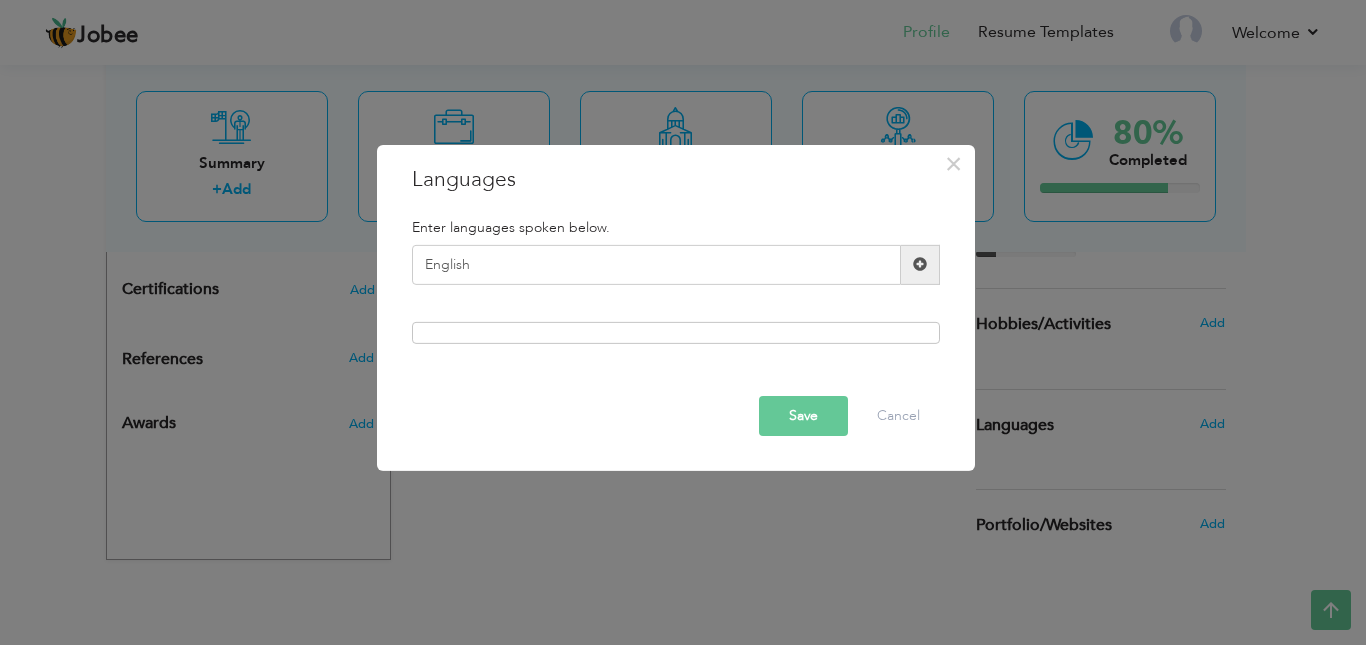 click at bounding box center [676, 333] 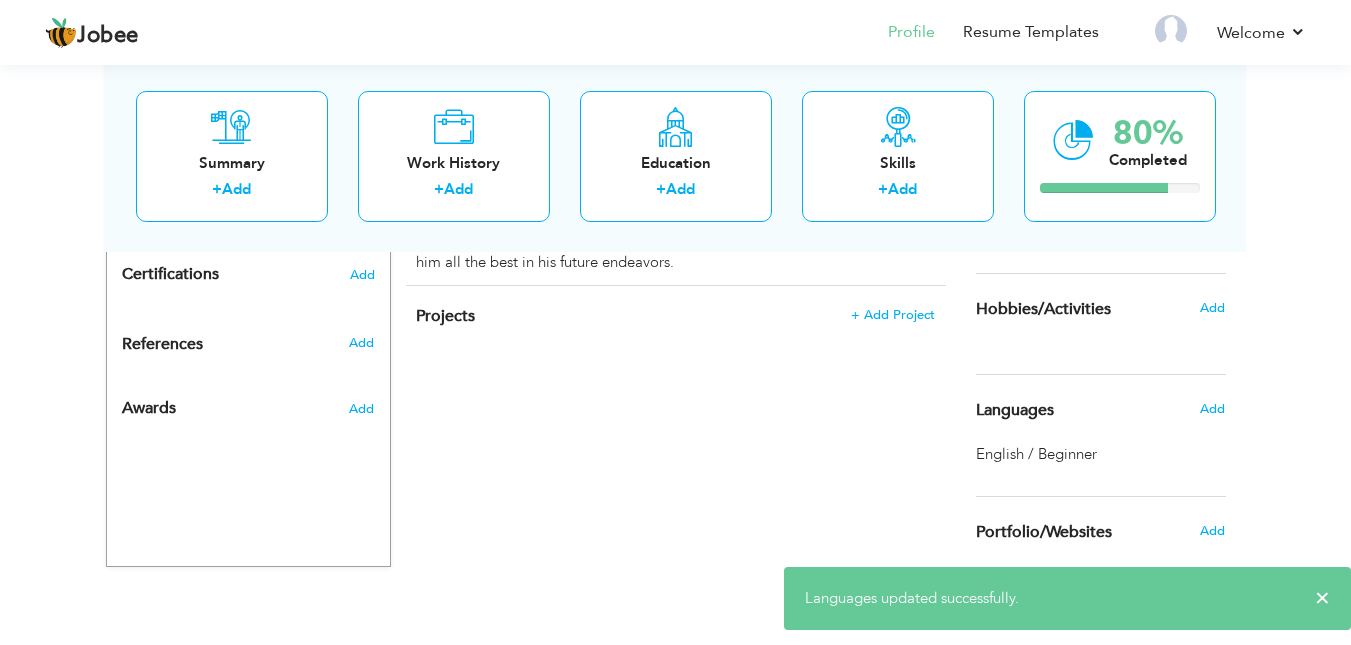 scroll, scrollTop: 1060, scrollLeft: 0, axis: vertical 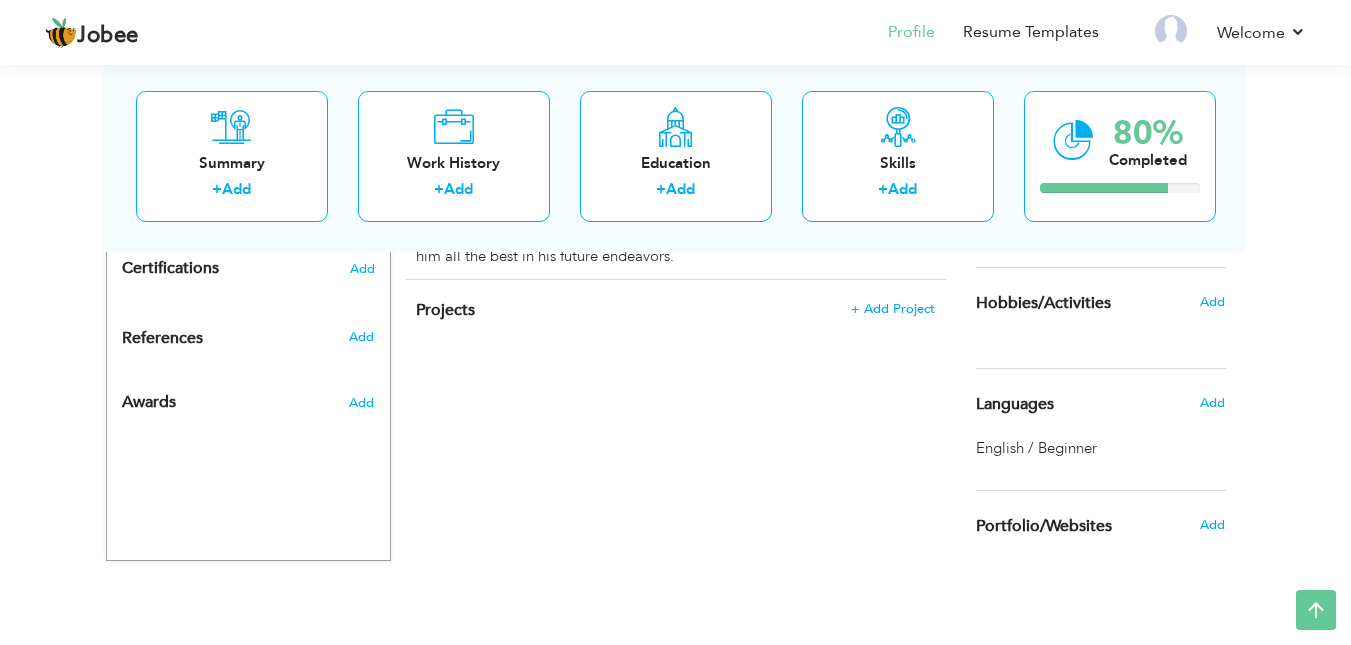click on "Add" at bounding box center [1212, 403] 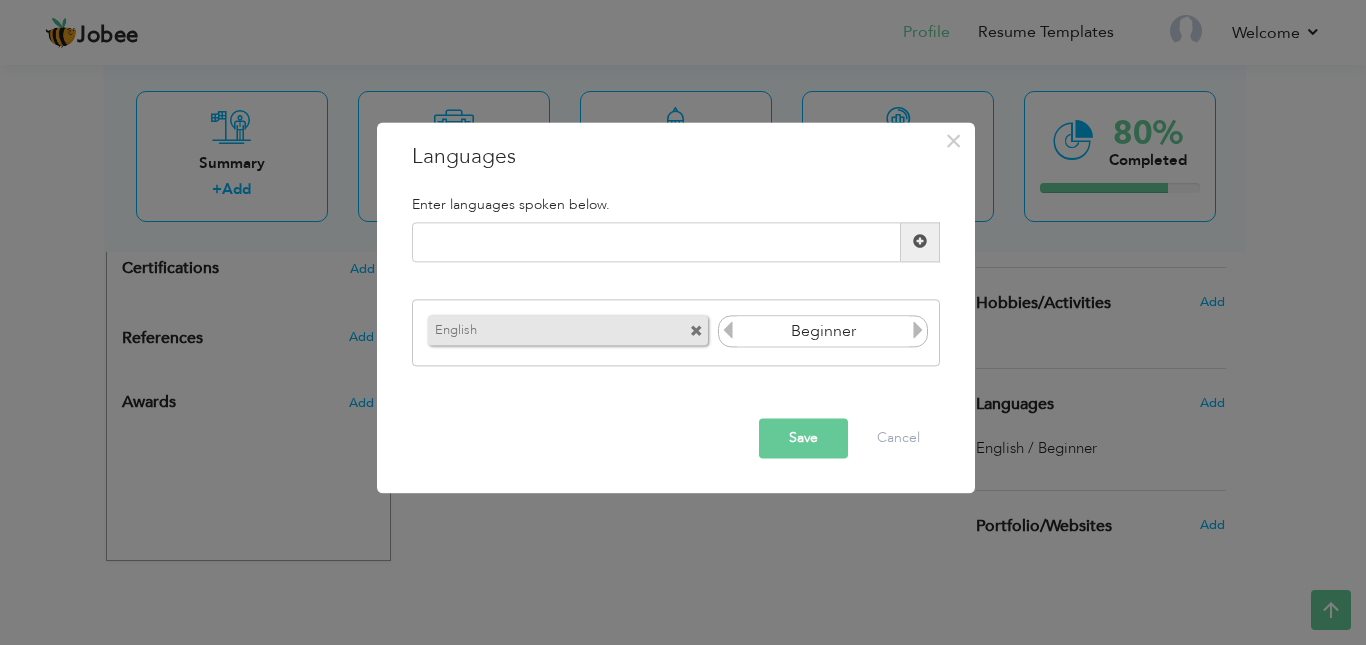 click on "×
Languages
Enter languages spoken below.
English Beginner Save" at bounding box center (683, 322) 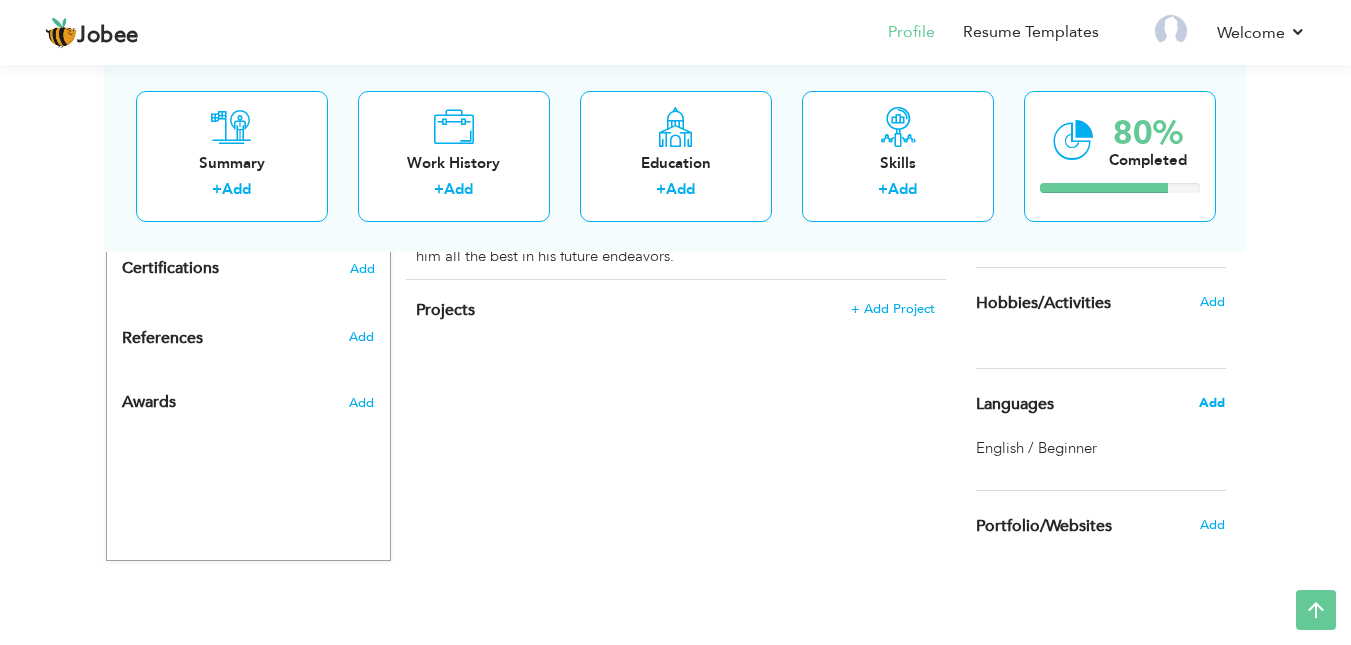 click on "Add" at bounding box center [1212, 403] 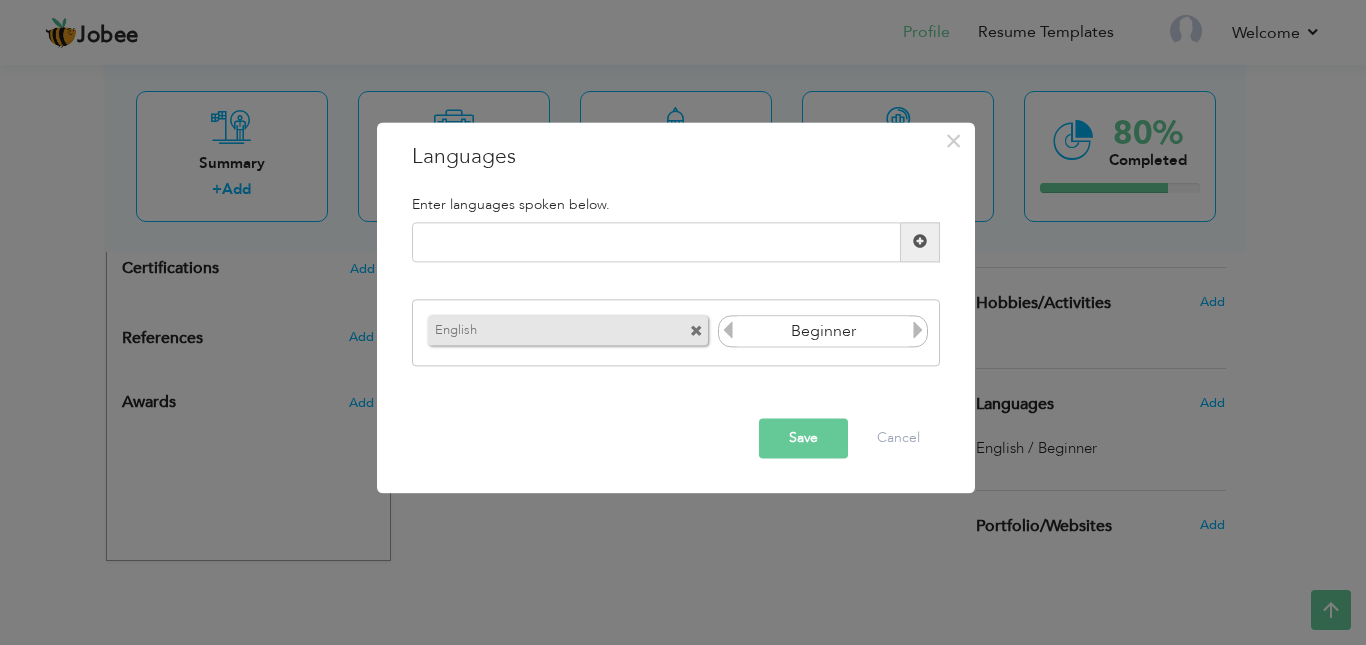 click at bounding box center [918, 331] 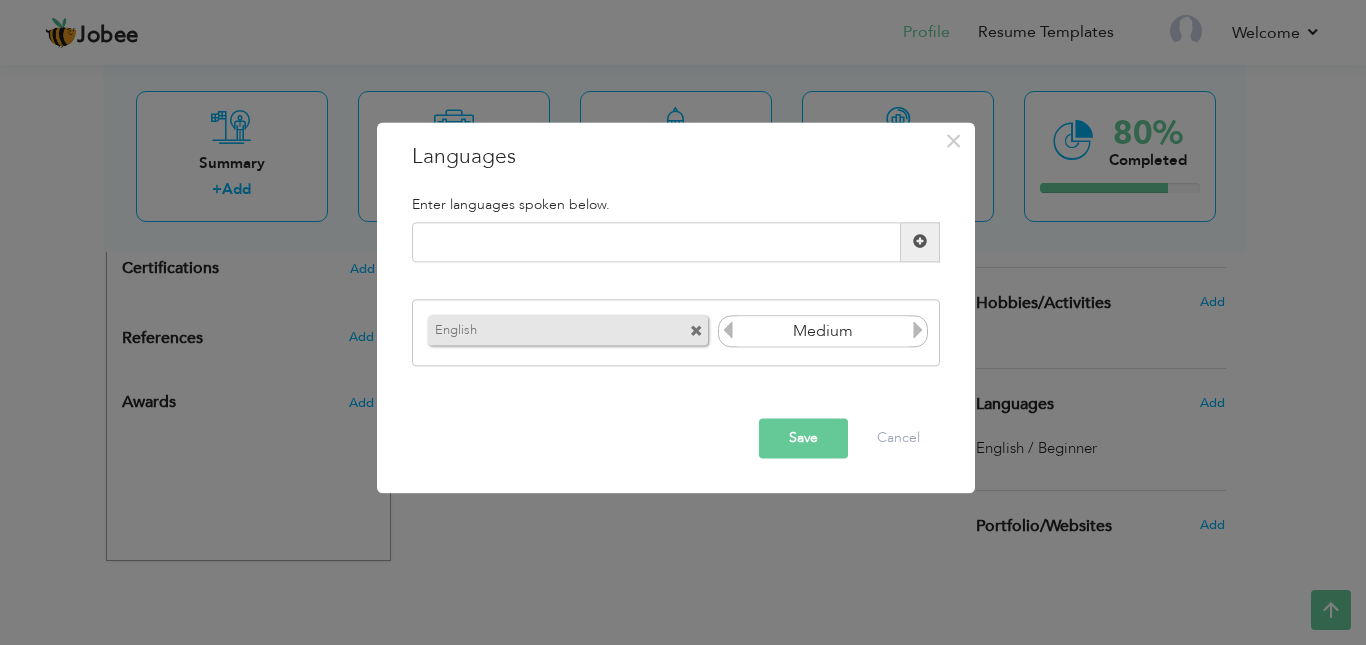 click at bounding box center [918, 331] 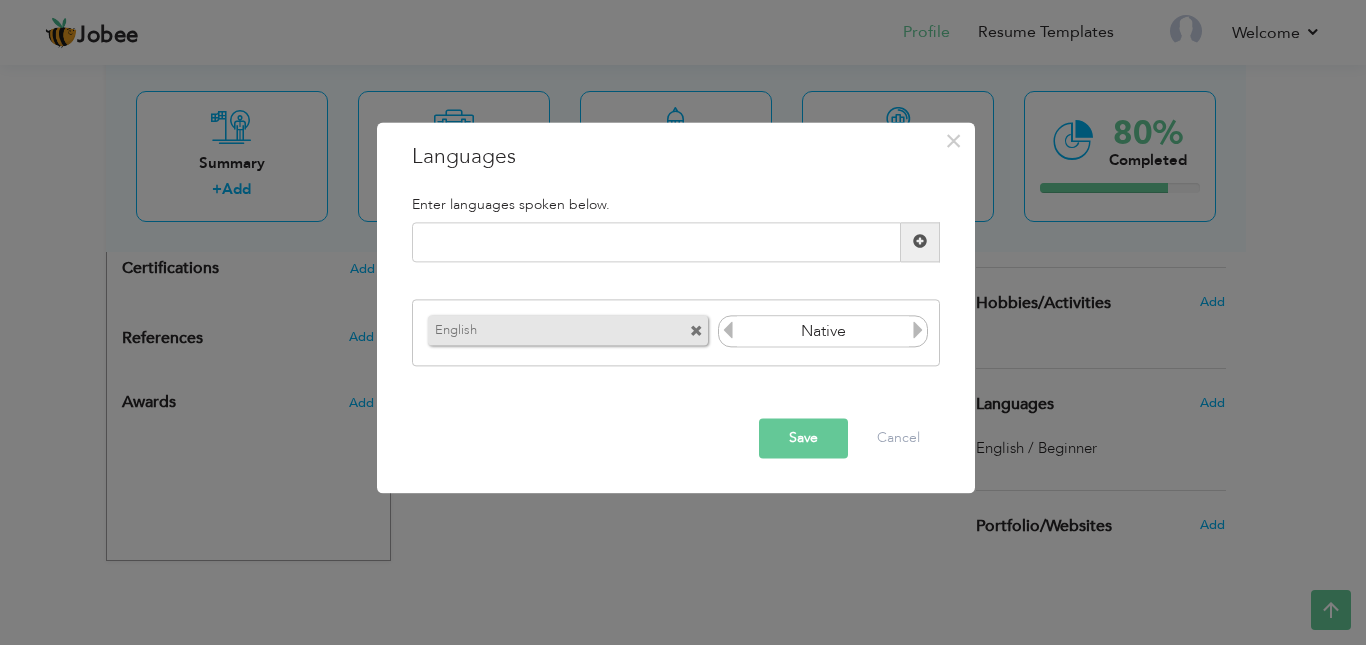 click at bounding box center [918, 331] 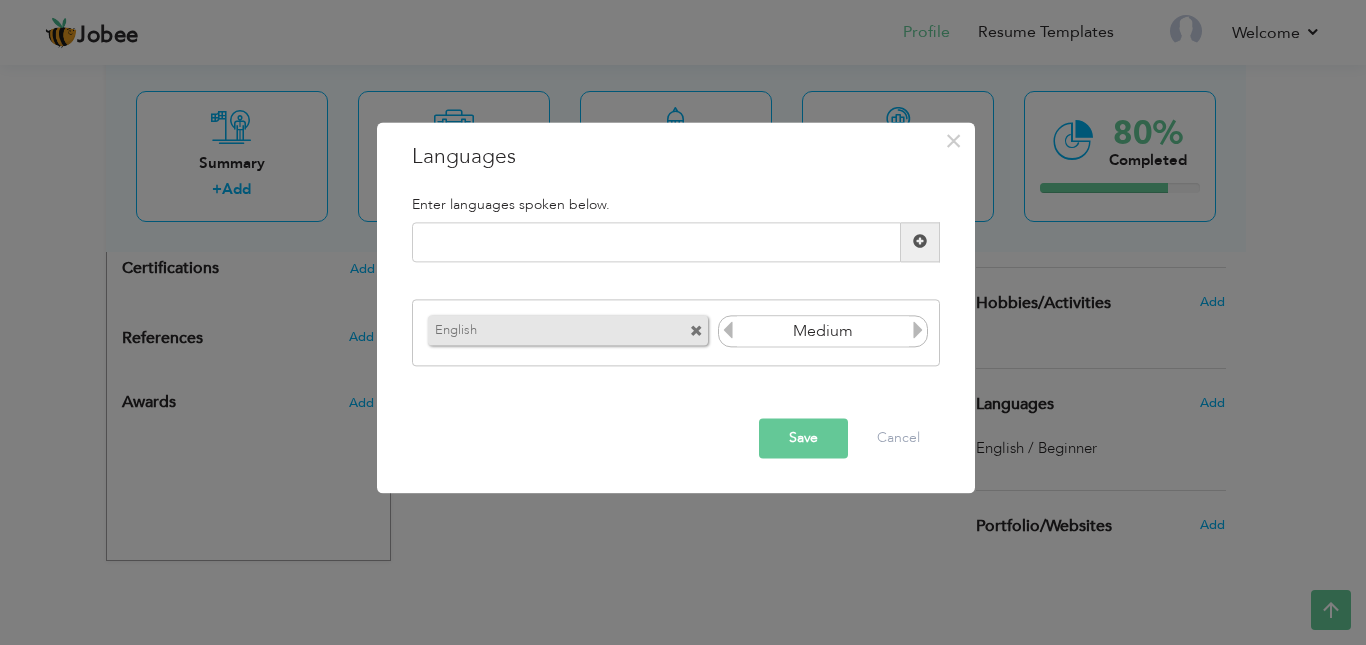 click on "Save" at bounding box center [803, 438] 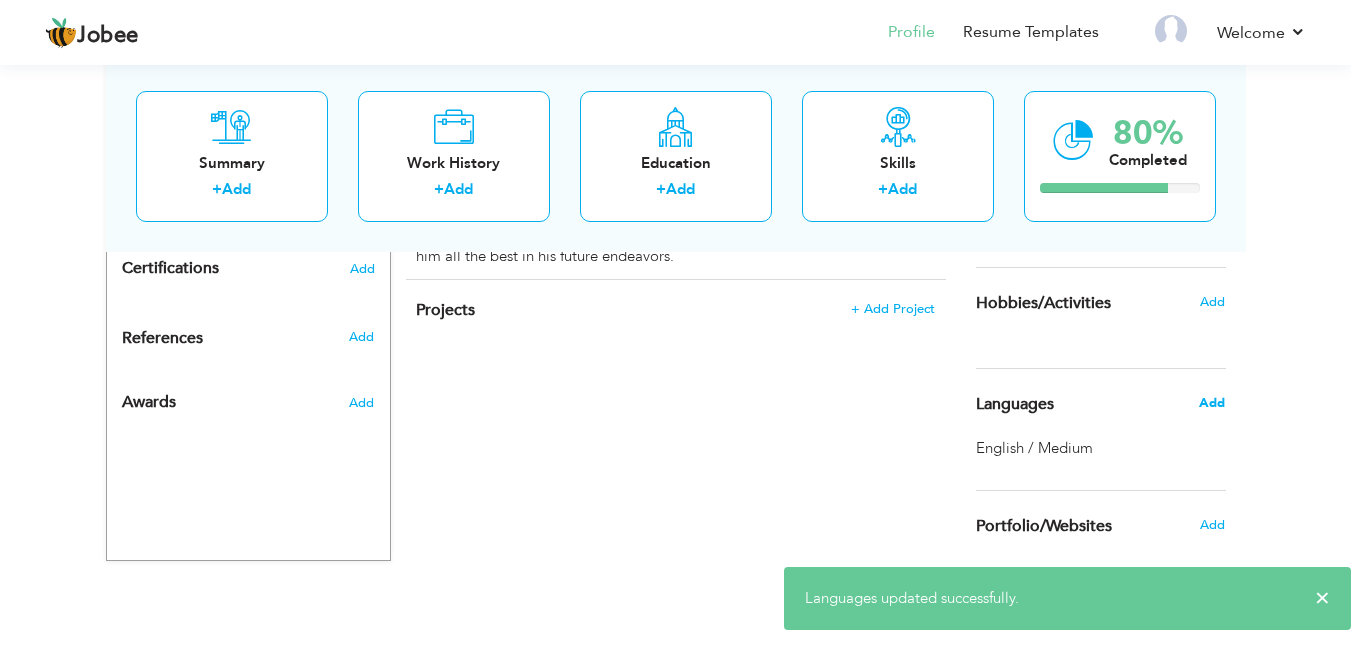 click on "Add" at bounding box center (1212, 403) 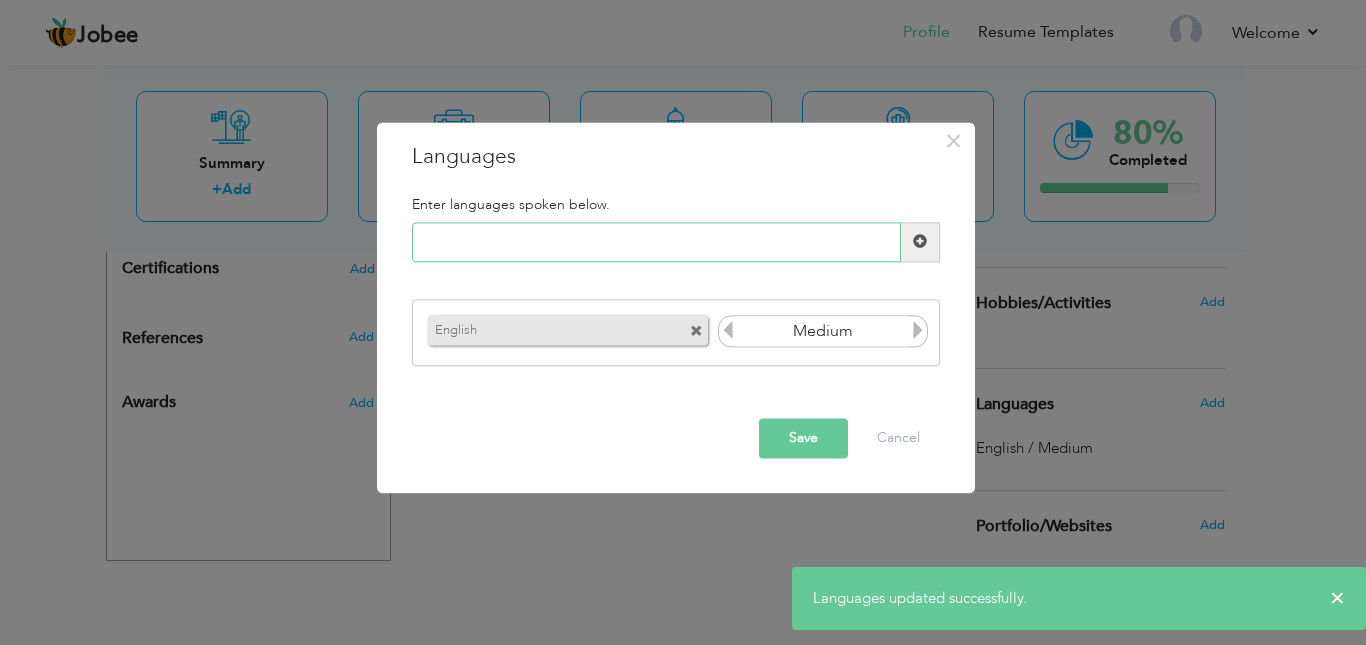 click at bounding box center [656, 242] 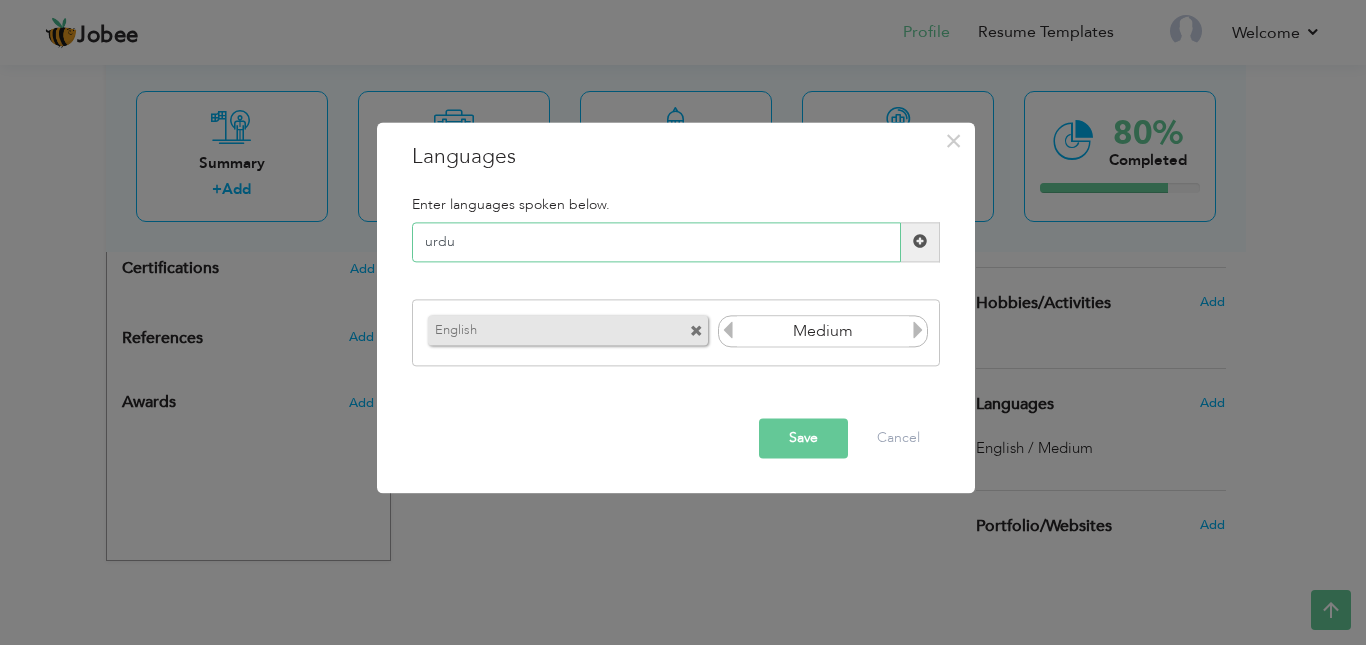 type on "urdu" 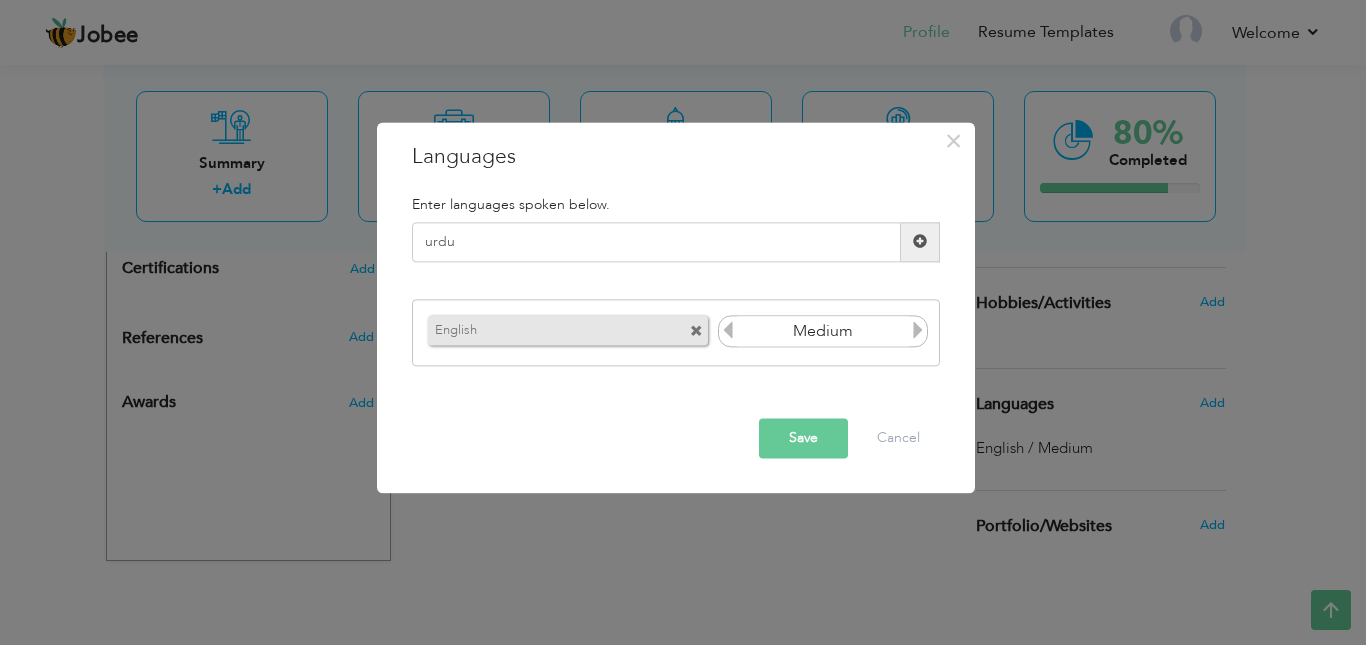 click on "Save" at bounding box center [803, 438] 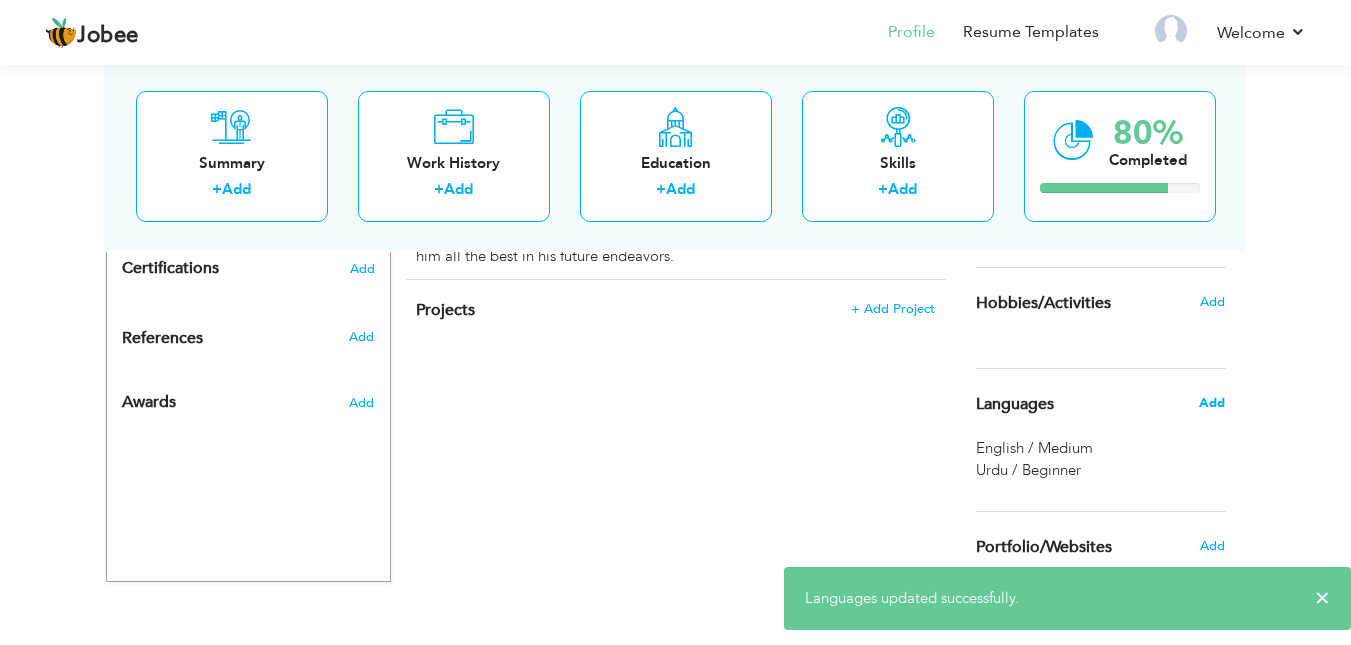 click on "Add" at bounding box center (1212, 403) 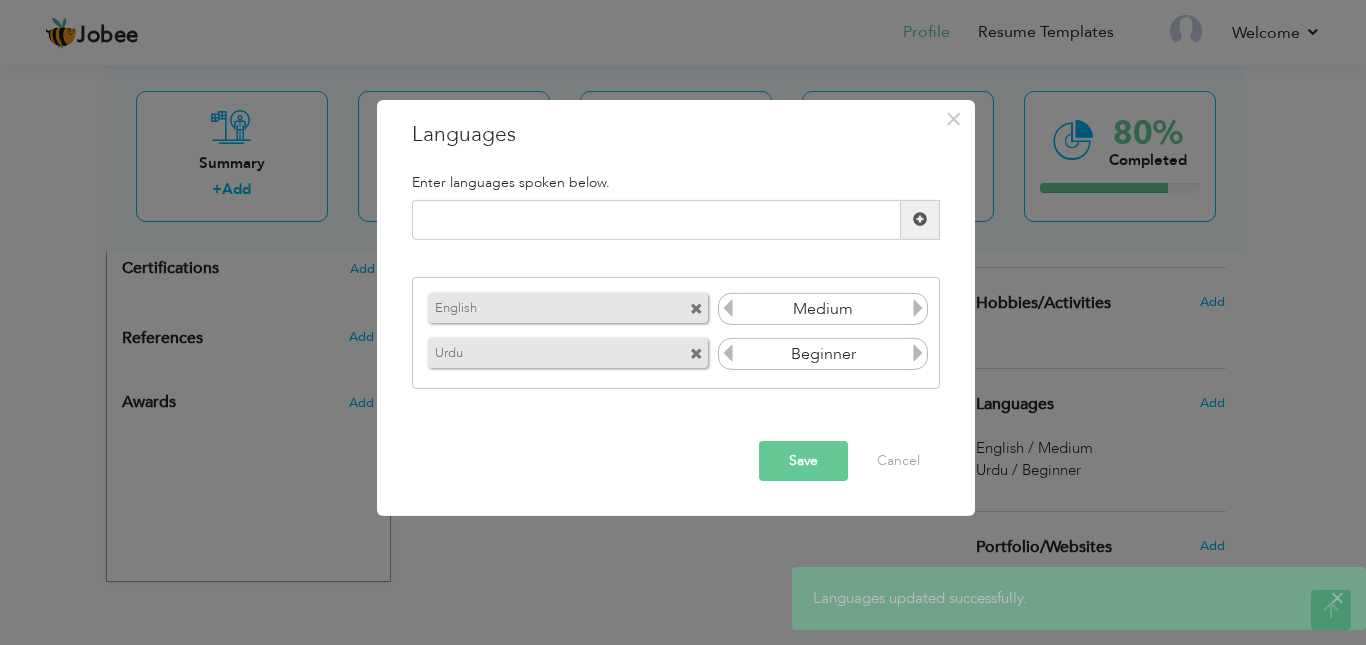 click at bounding box center [918, 353] 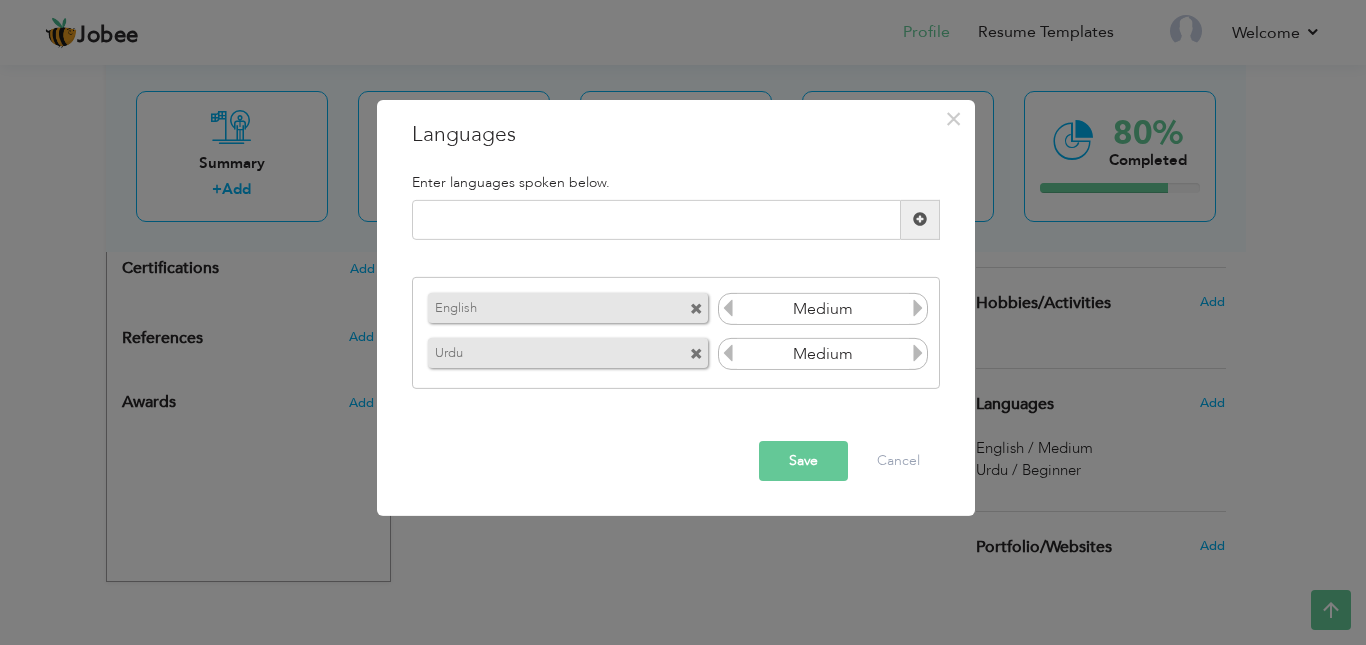 click at bounding box center [918, 353] 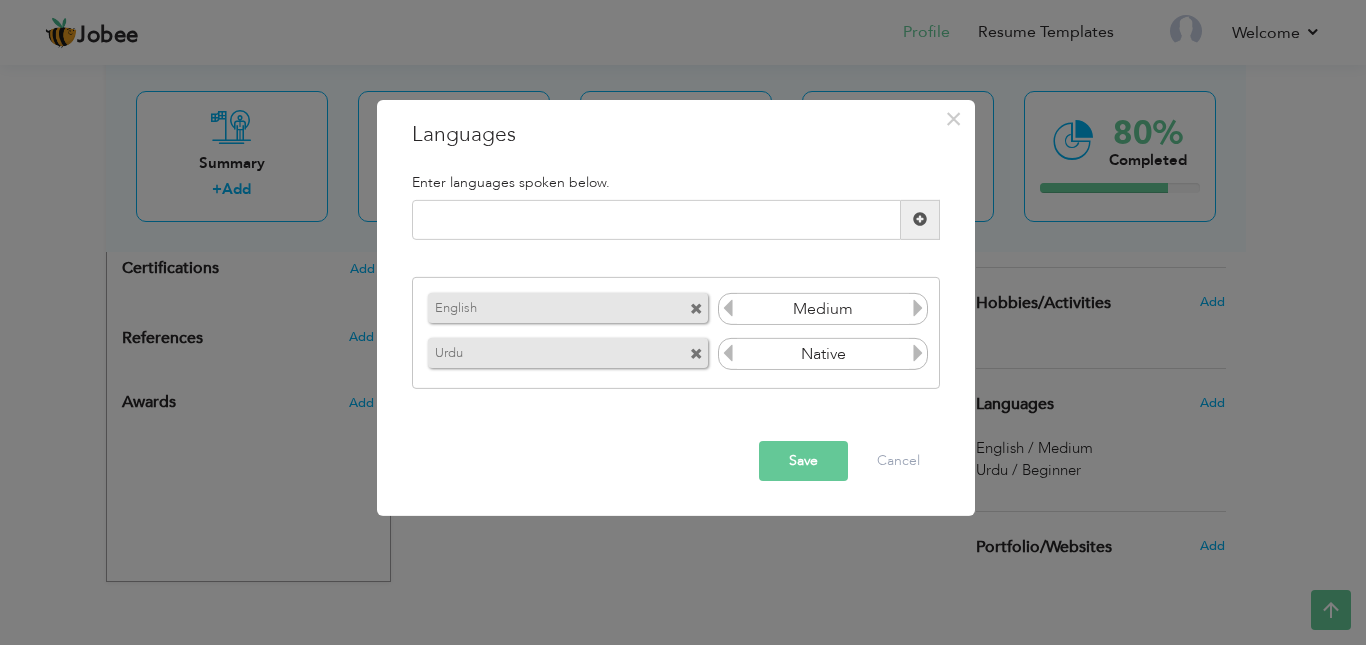click on "Save" at bounding box center [803, 461] 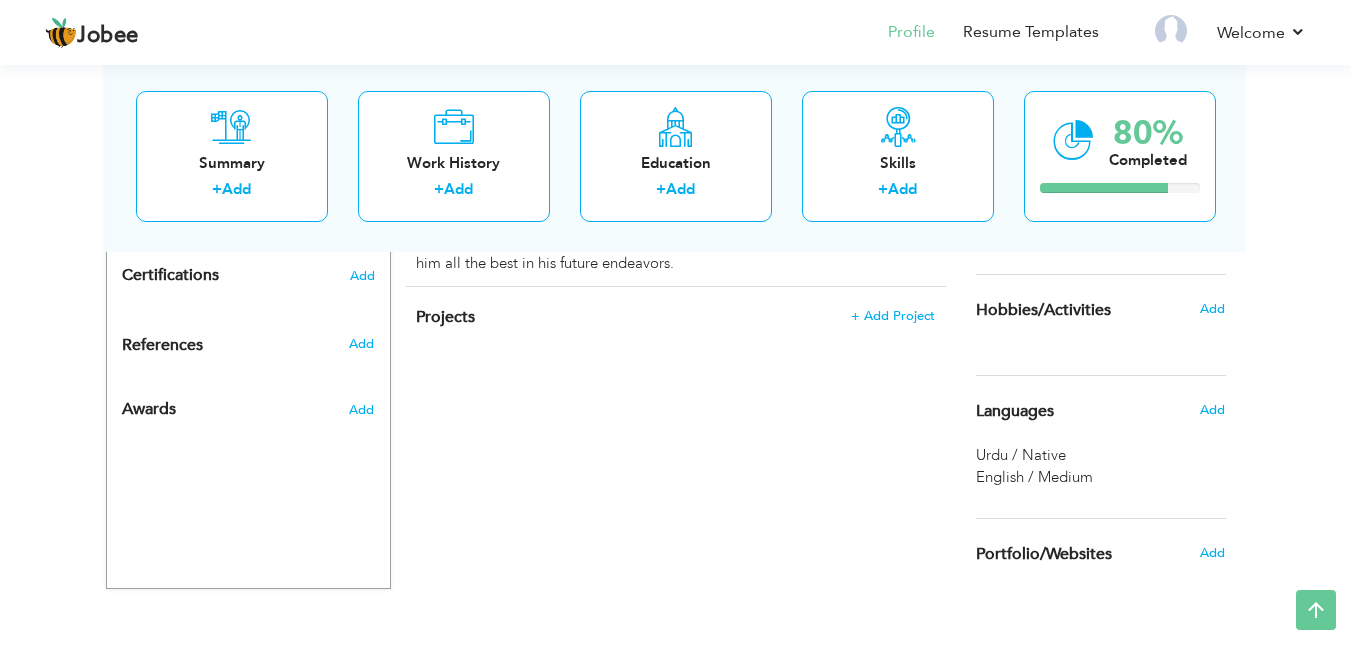 scroll, scrollTop: 1082, scrollLeft: 0, axis: vertical 